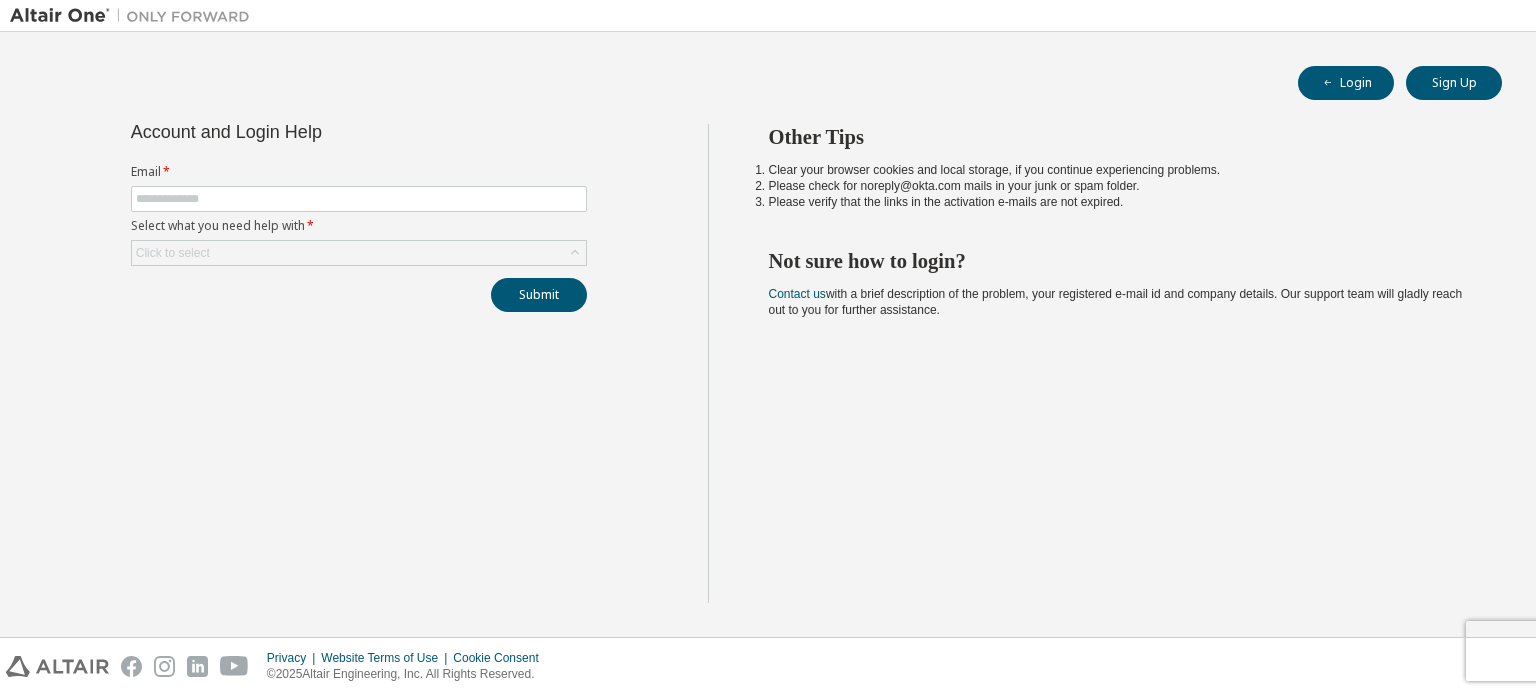 scroll, scrollTop: 0, scrollLeft: 0, axis: both 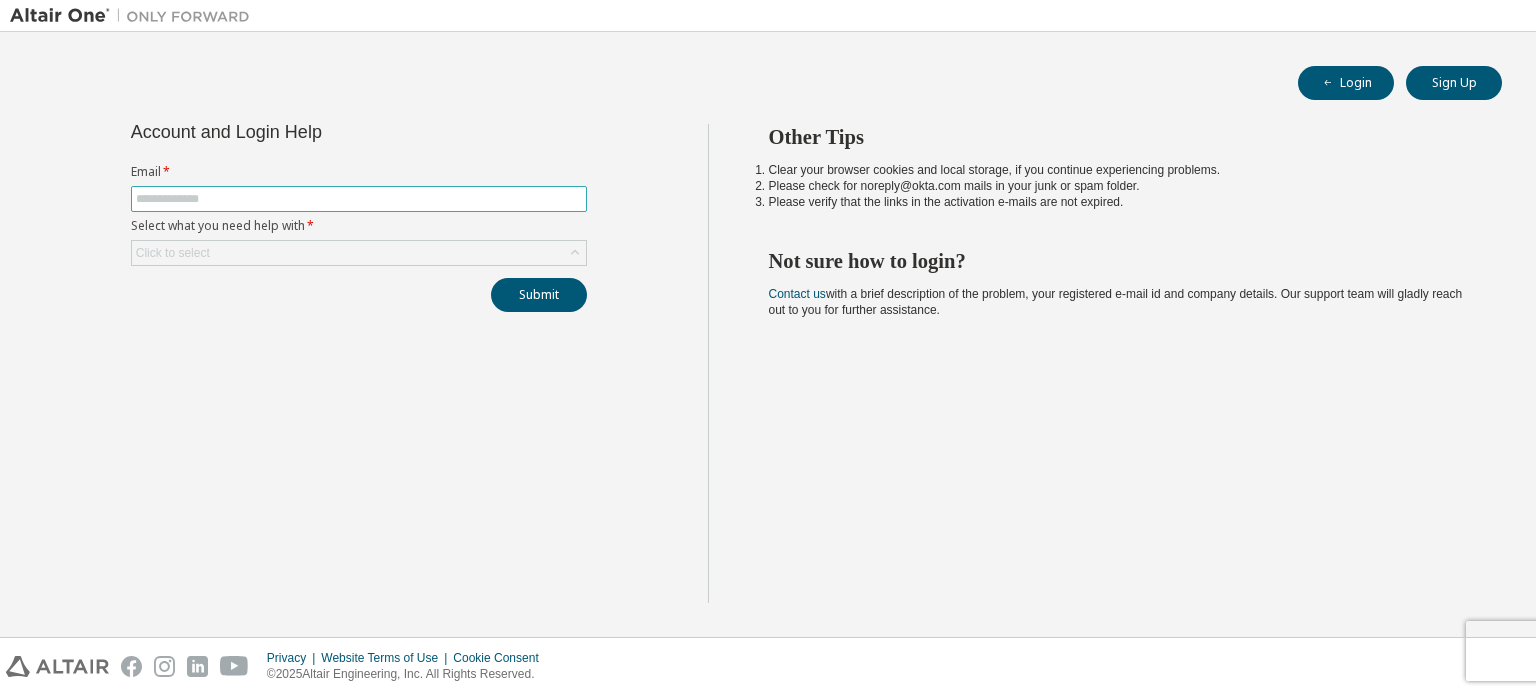 click at bounding box center (359, 199) 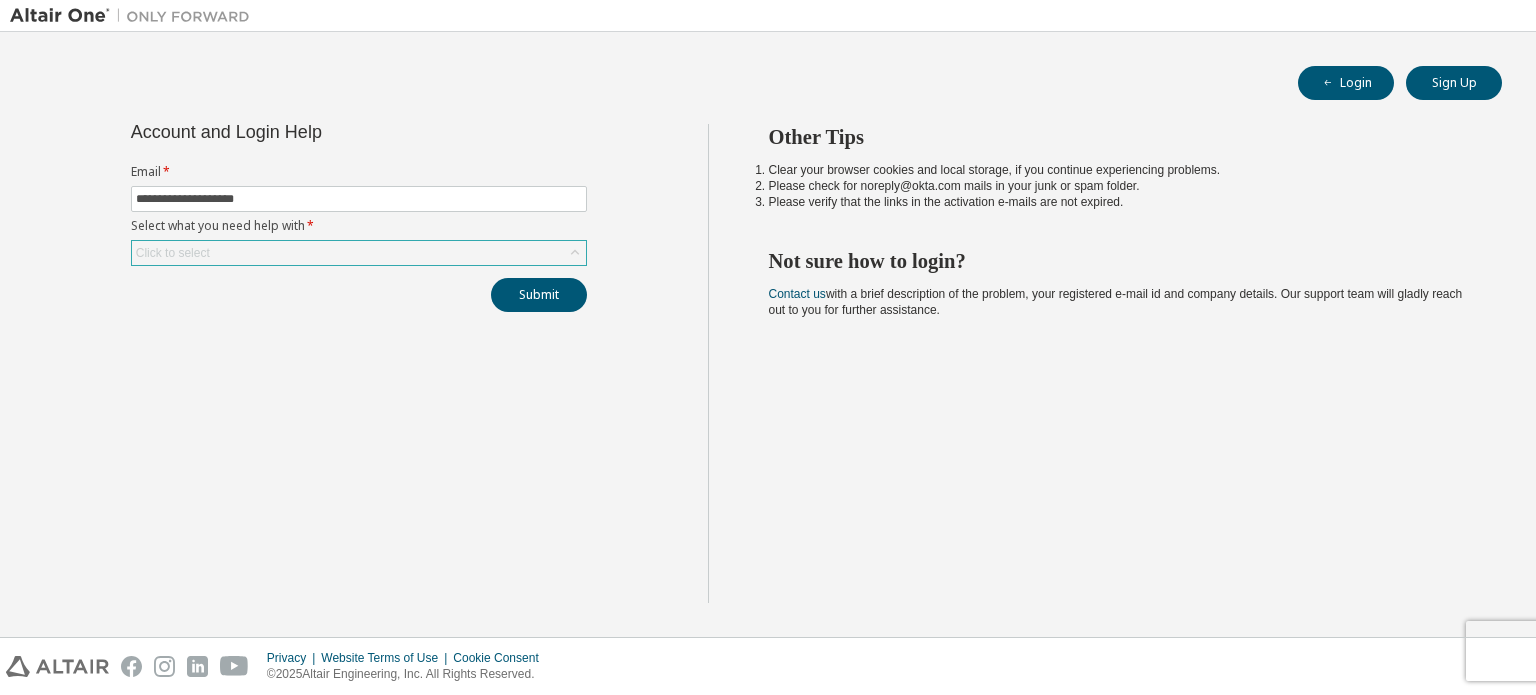 click on "Click to select" at bounding box center [173, 253] 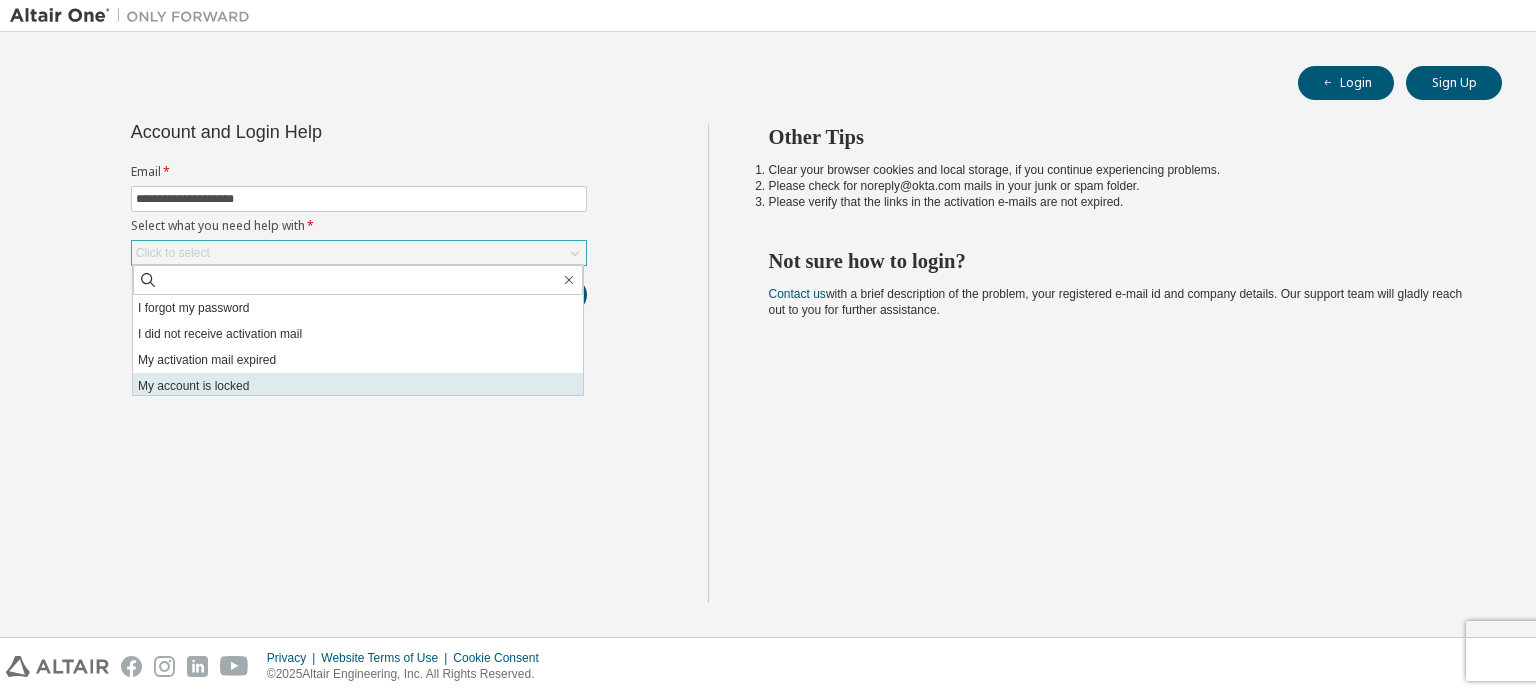 click on "My account is locked" at bounding box center (358, 386) 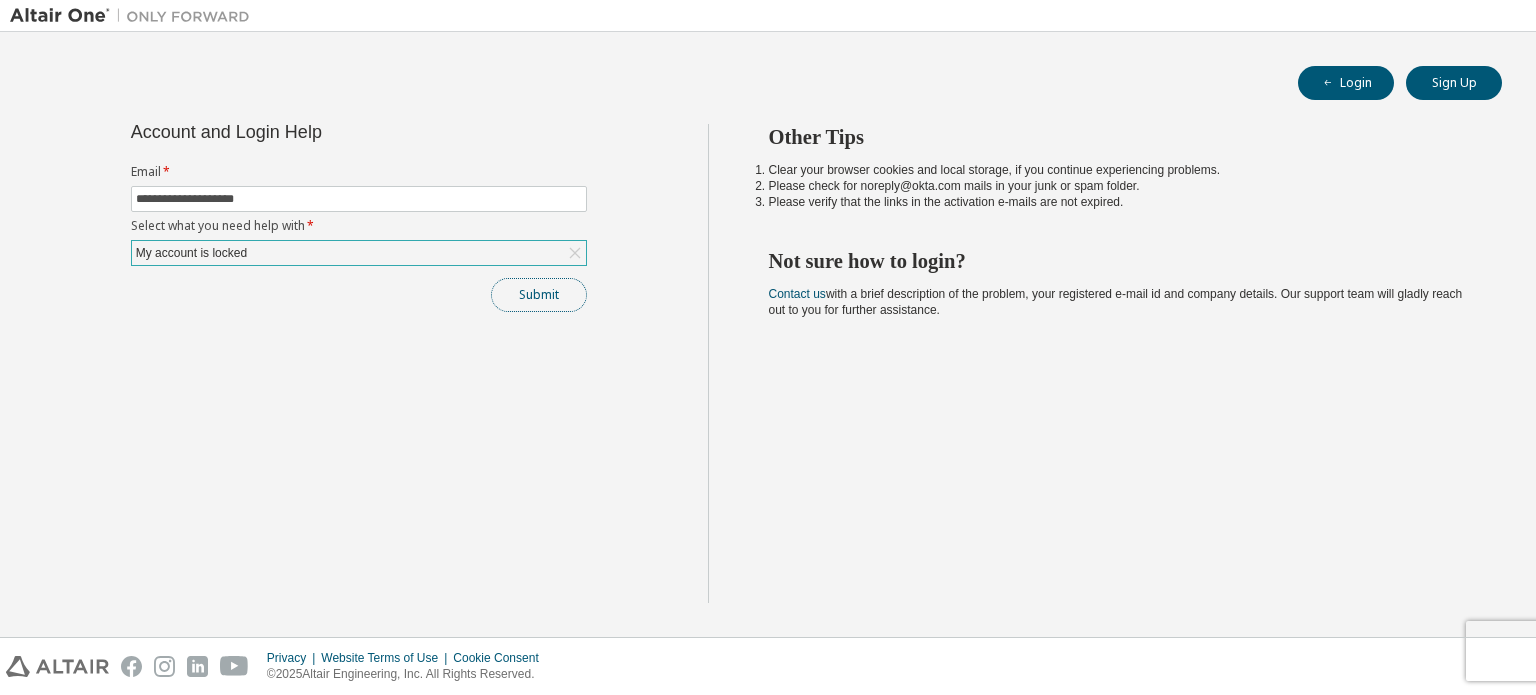 click on "Submit" at bounding box center (539, 295) 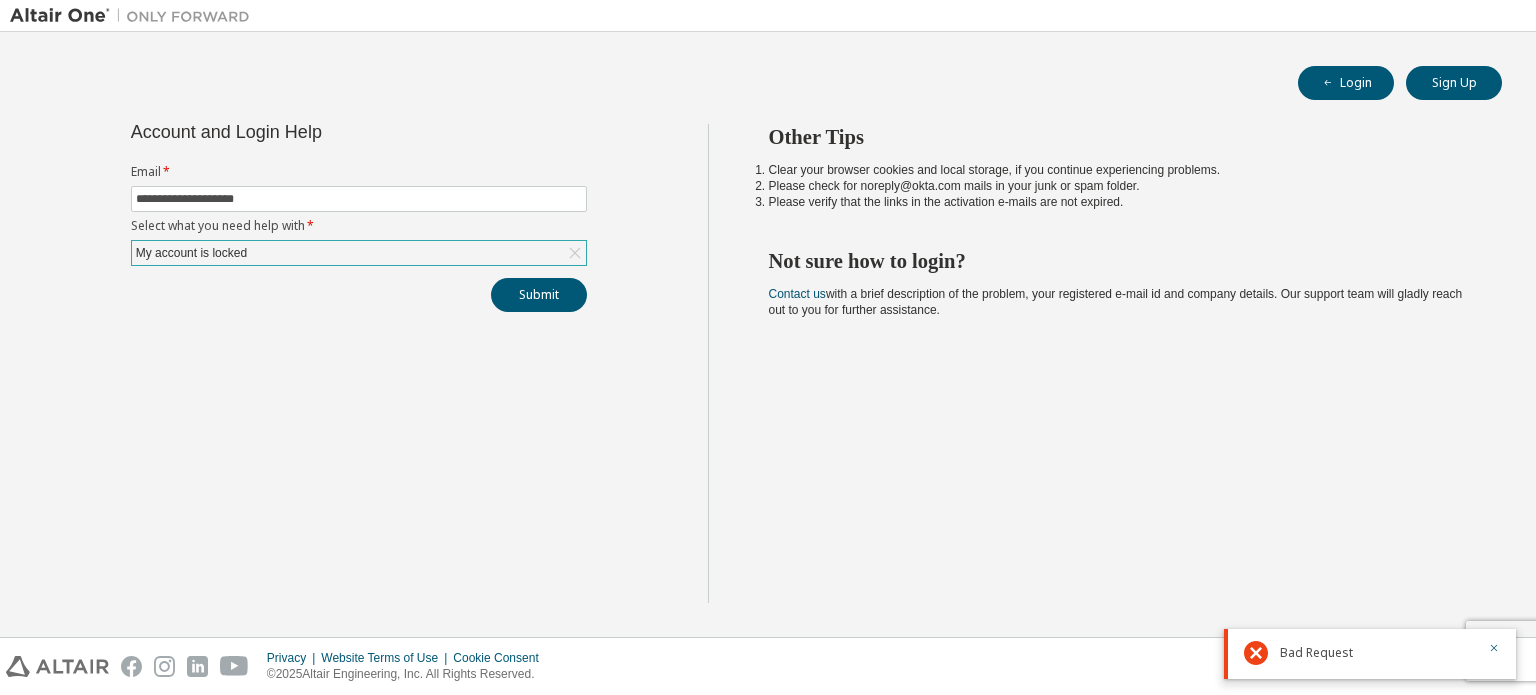 click on "My account is locked" at bounding box center [359, 253] 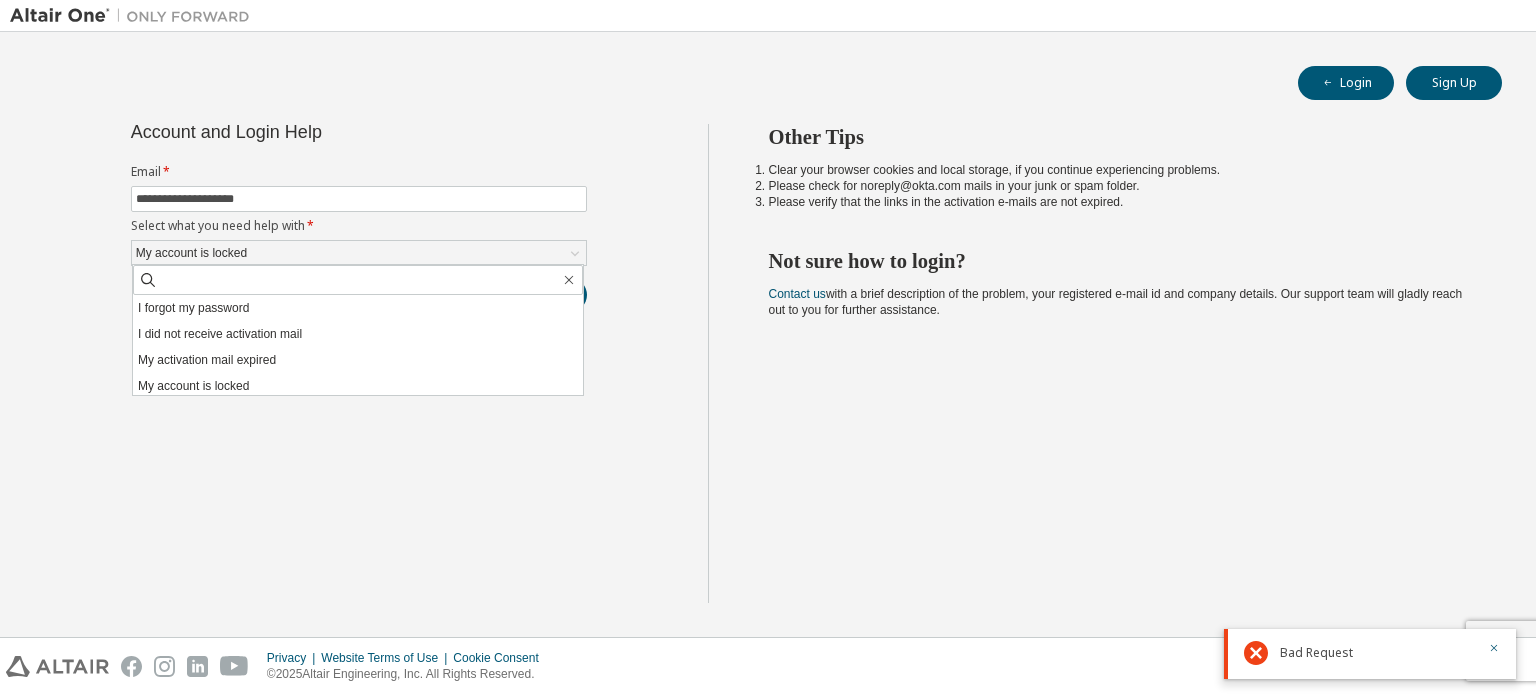 click at bounding box center [1488, 653] 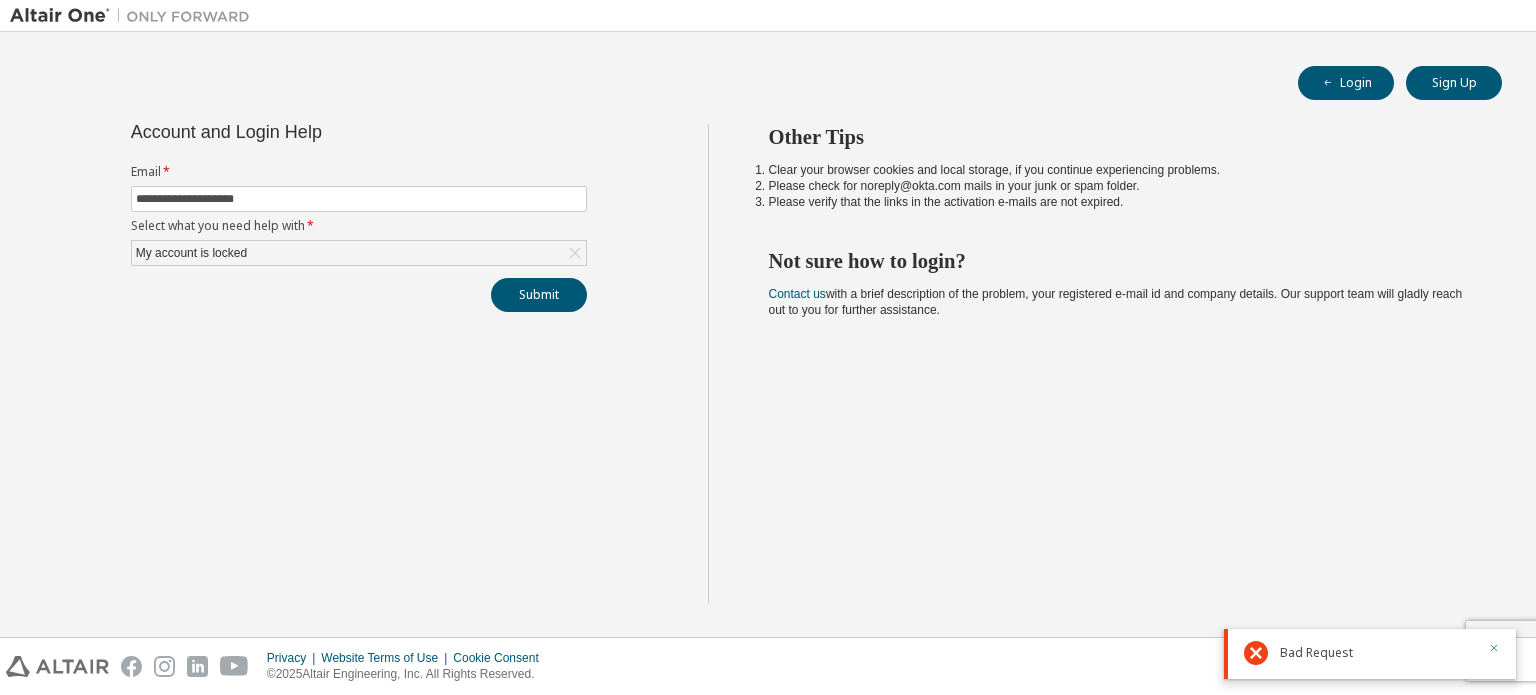 click 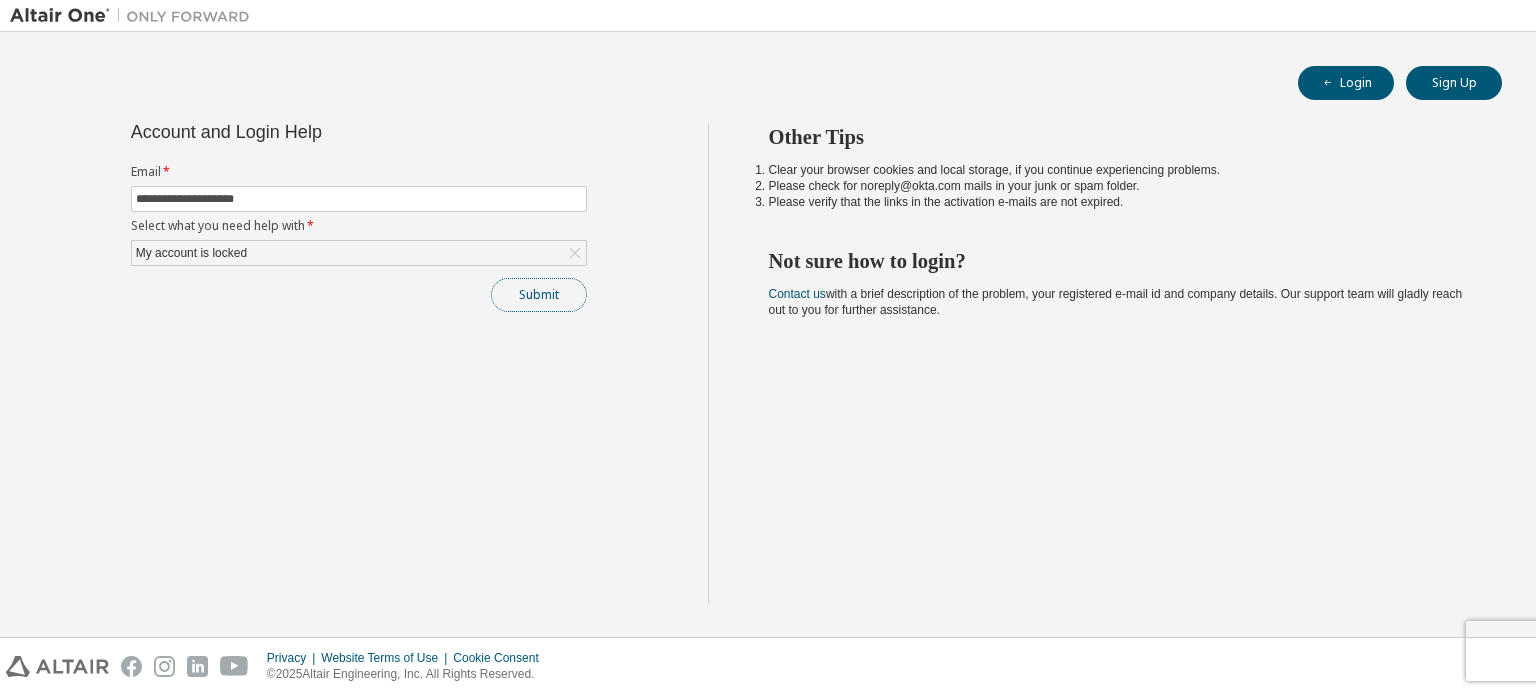 click on "Submit" at bounding box center (539, 295) 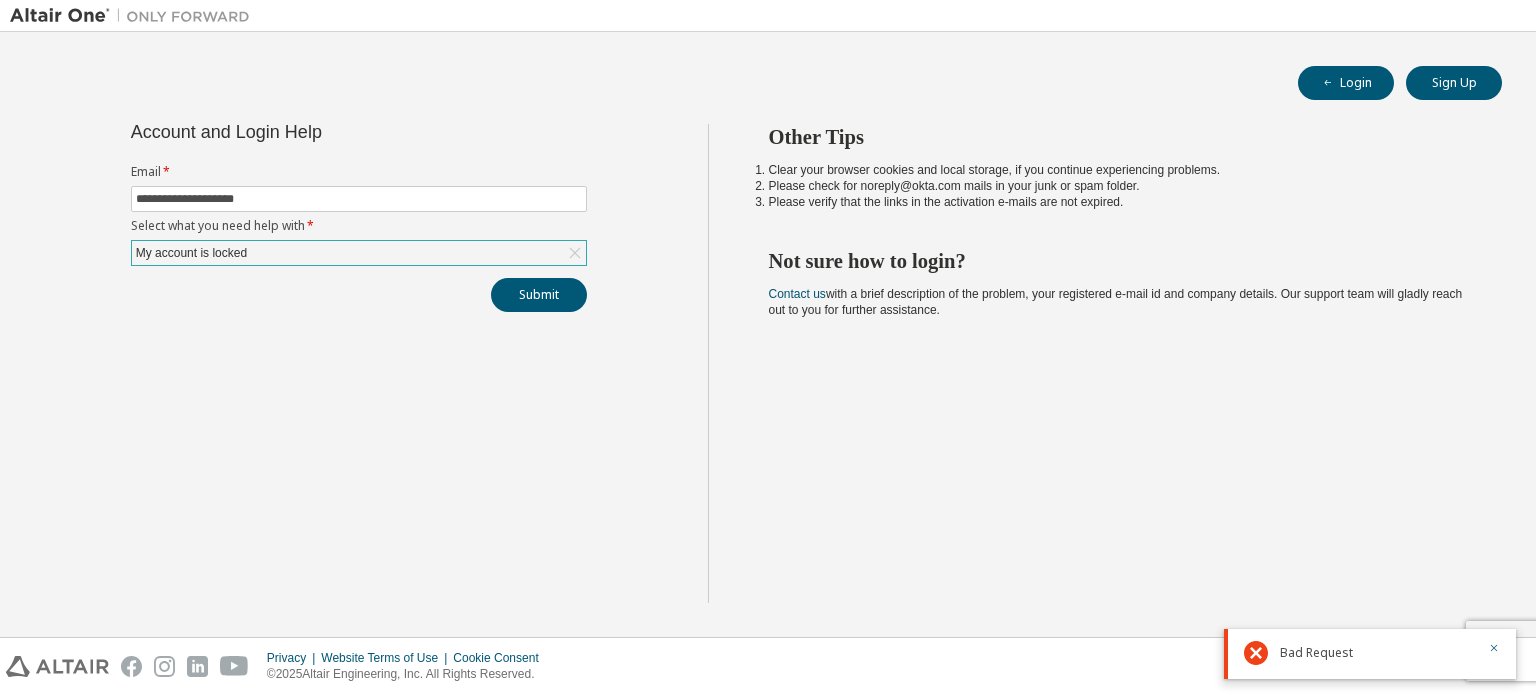 click on "My account is locked" at bounding box center [359, 253] 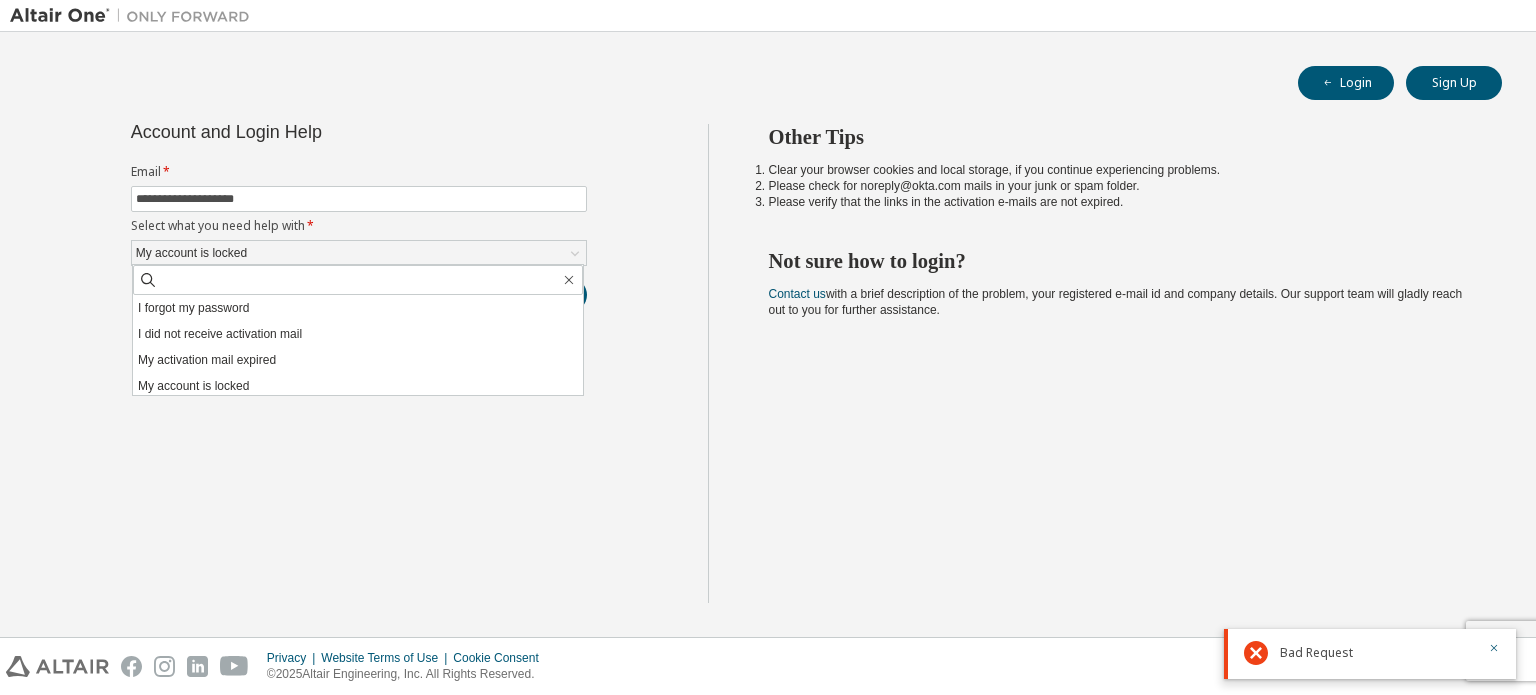 drag, startPoint x: 400, startPoint y: 303, endPoint x: 385, endPoint y: 306, distance: 15.297058 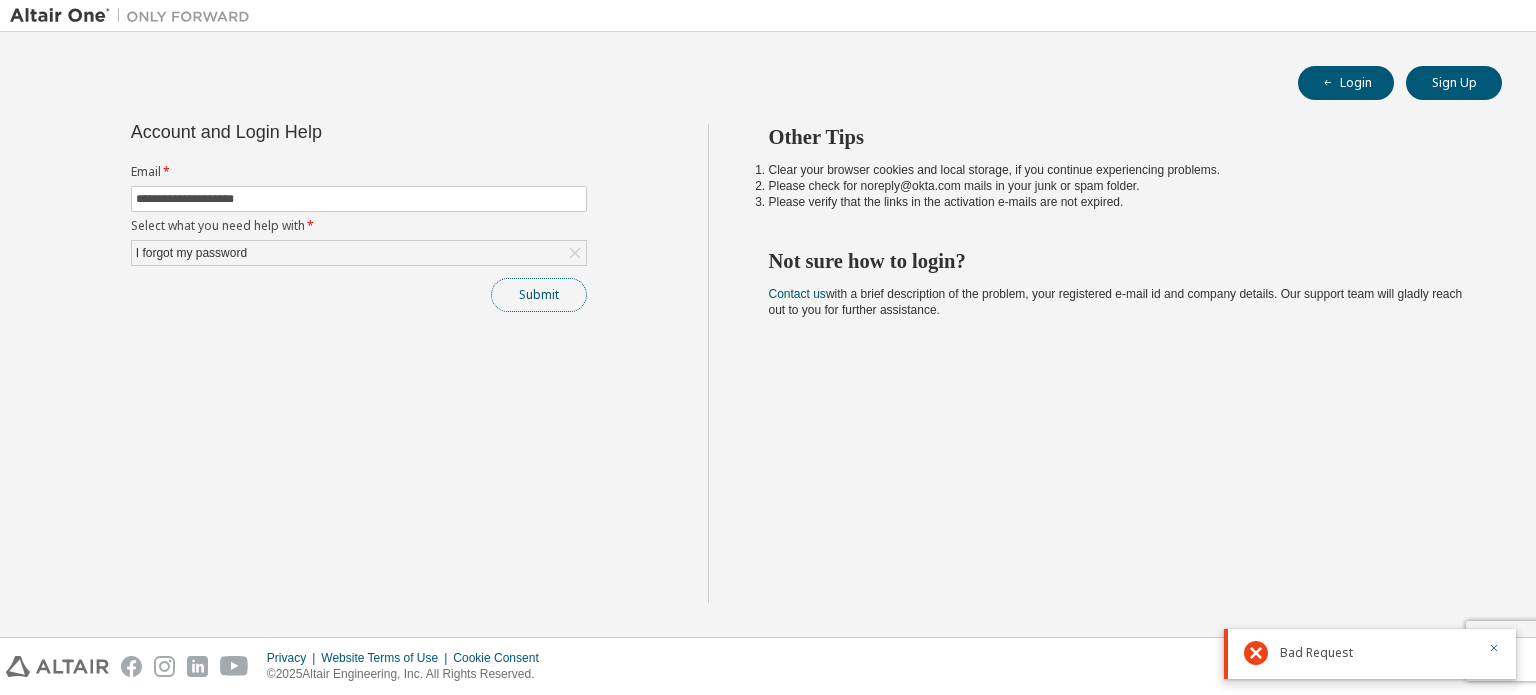 click on "Submit" at bounding box center [539, 295] 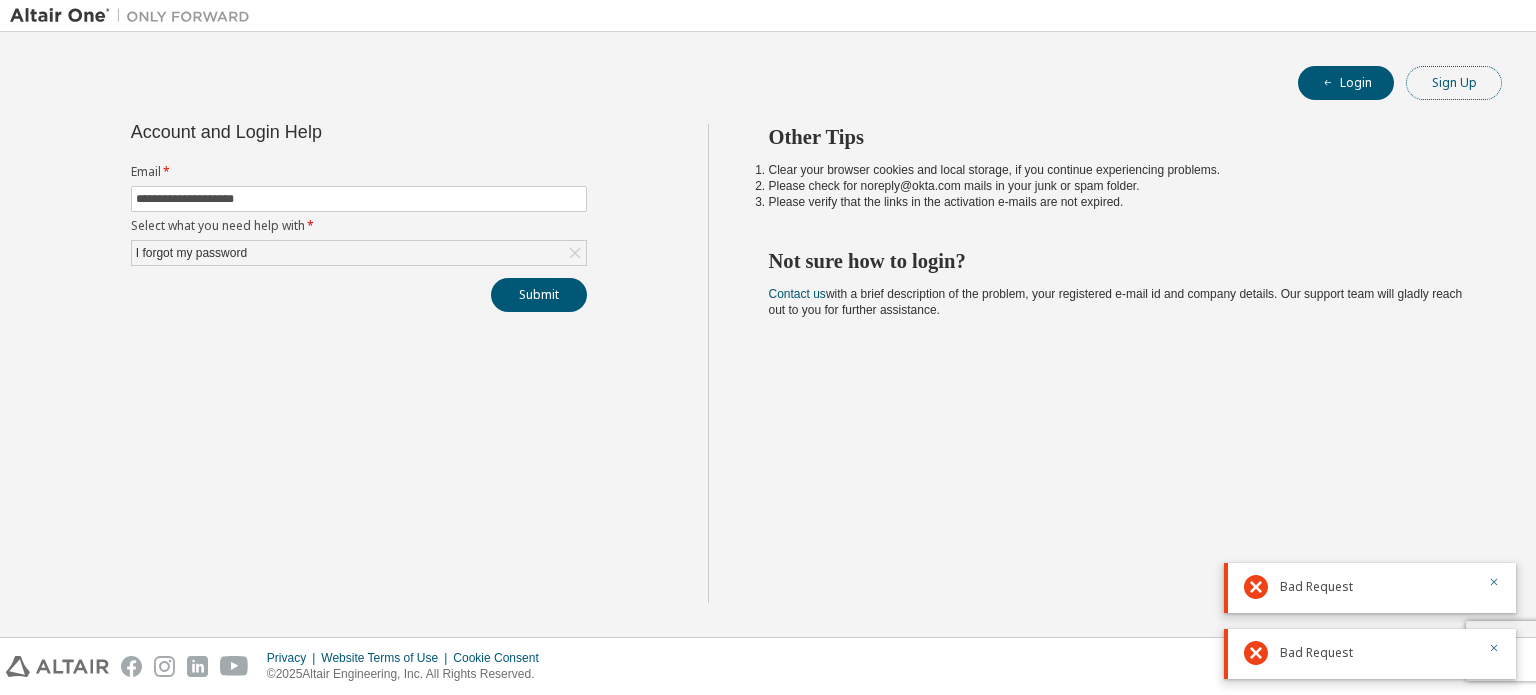 click on "Sign Up" at bounding box center (1454, 83) 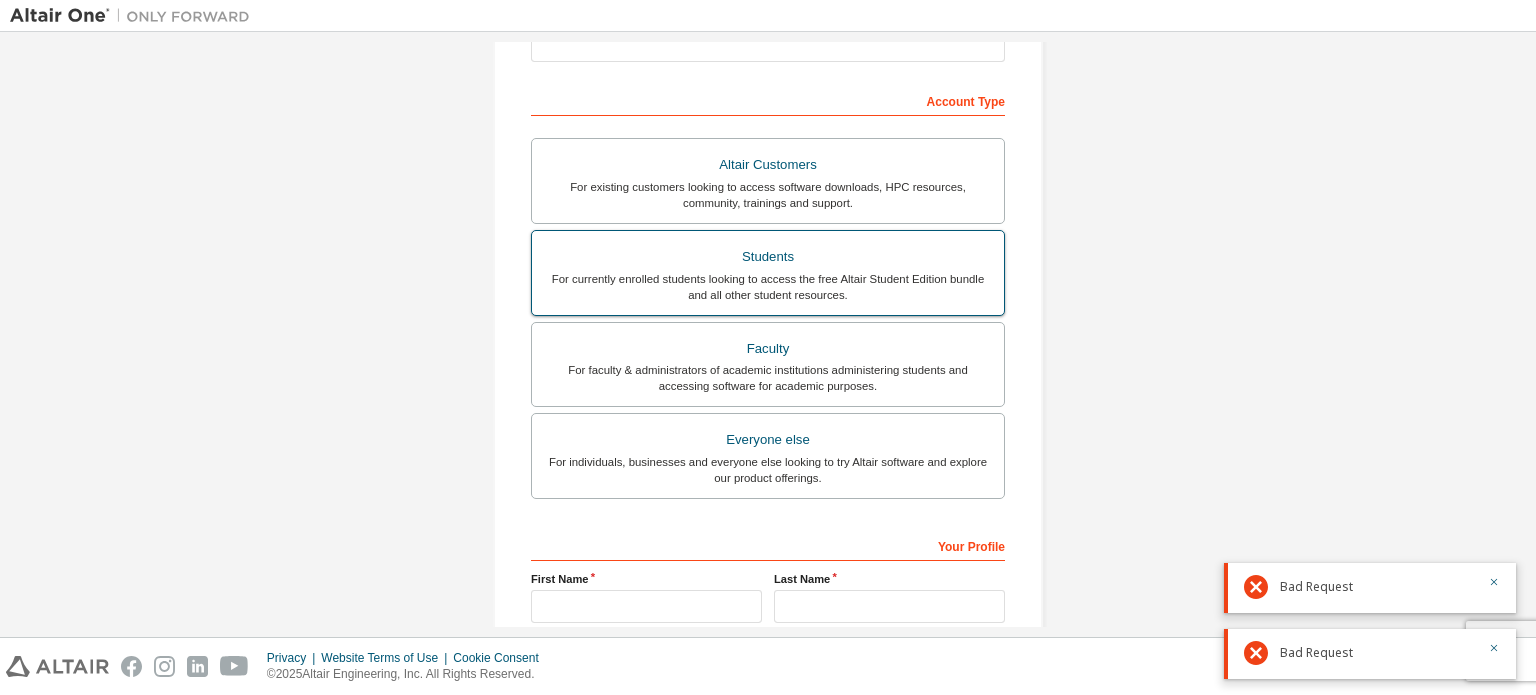 scroll, scrollTop: 333, scrollLeft: 0, axis: vertical 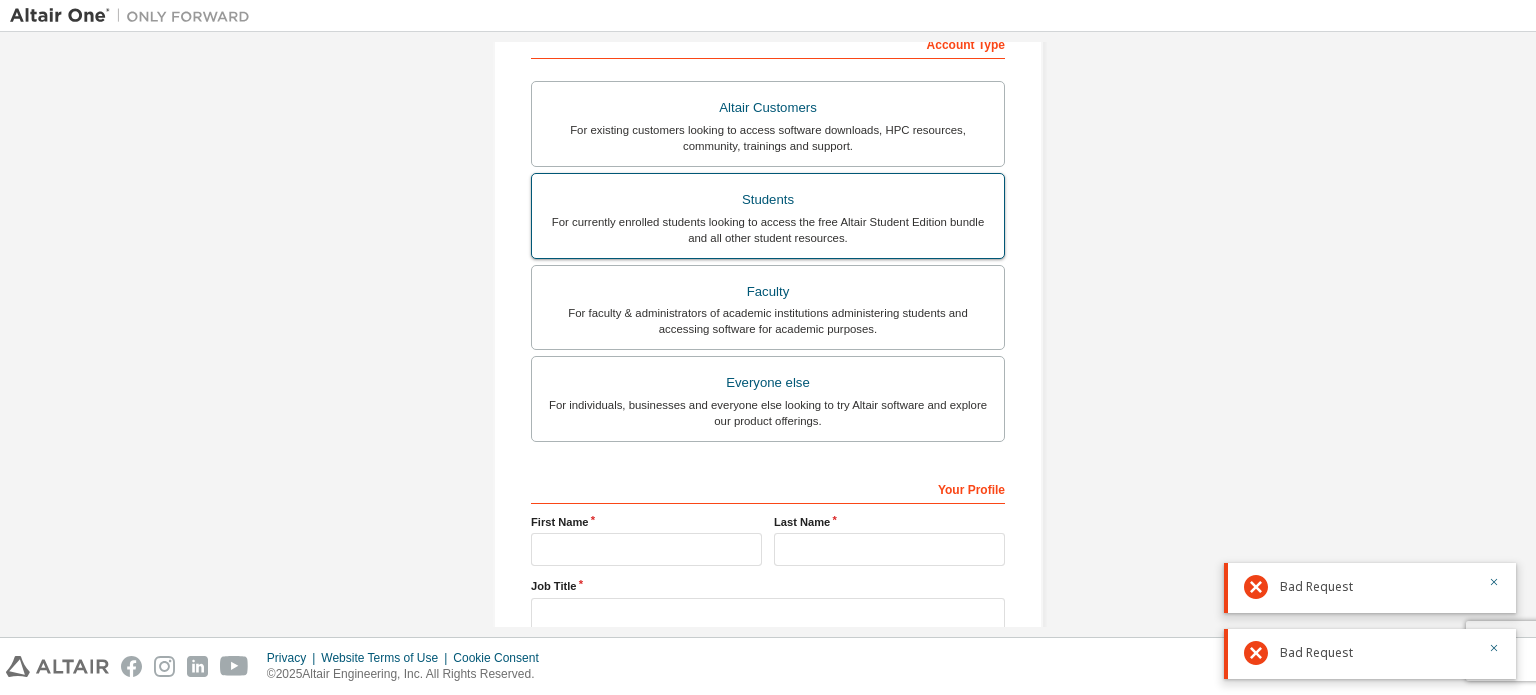 click on "For currently enrolled students looking to access the free Altair Student Edition bundle and all other student resources." at bounding box center (768, 230) 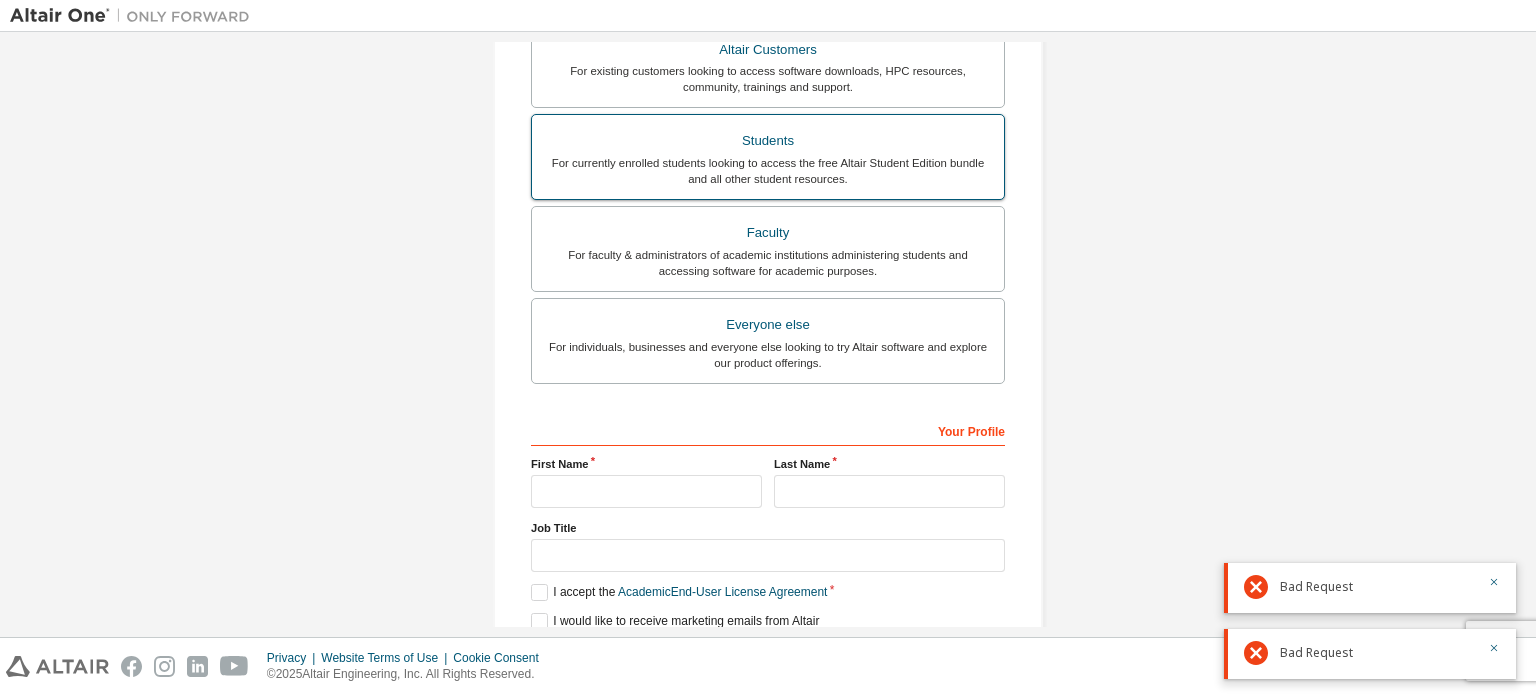 scroll, scrollTop: 521, scrollLeft: 0, axis: vertical 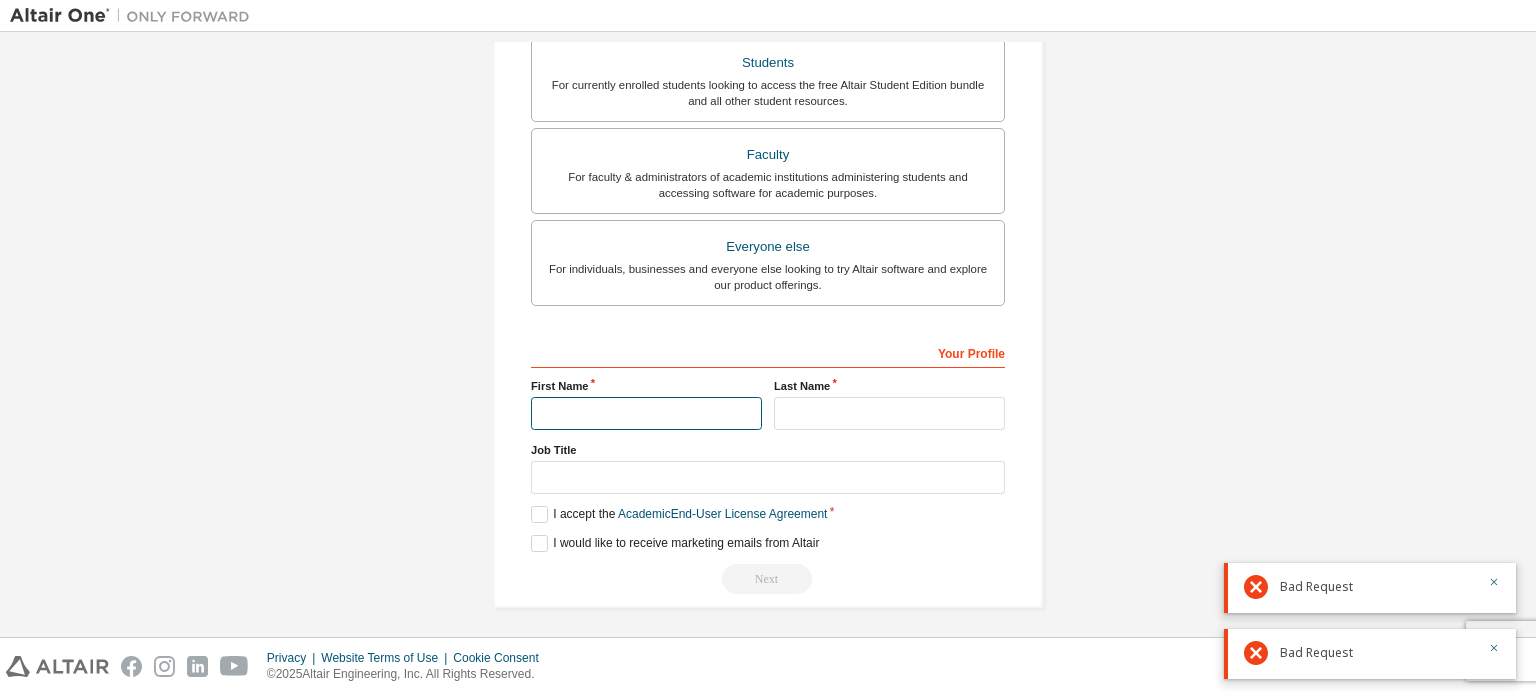 click at bounding box center [646, 413] 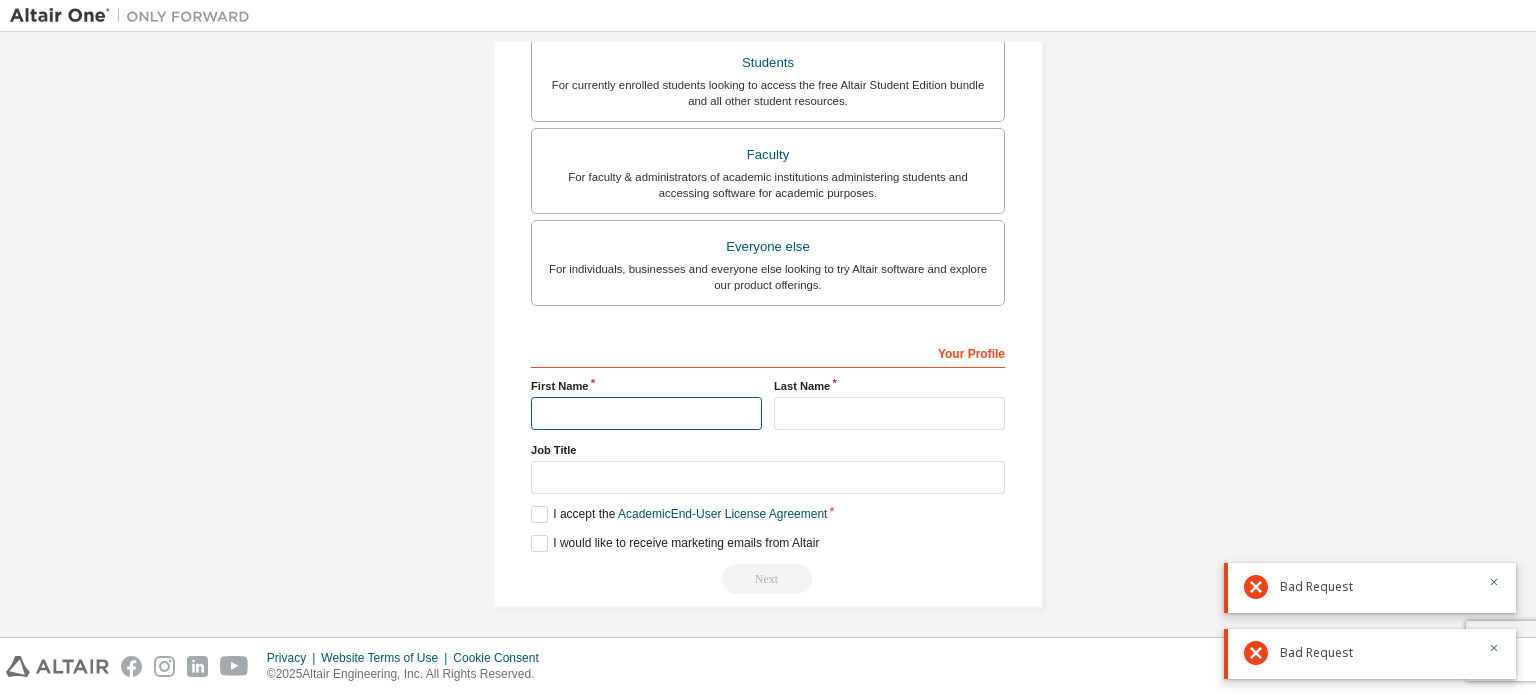 type on "***" 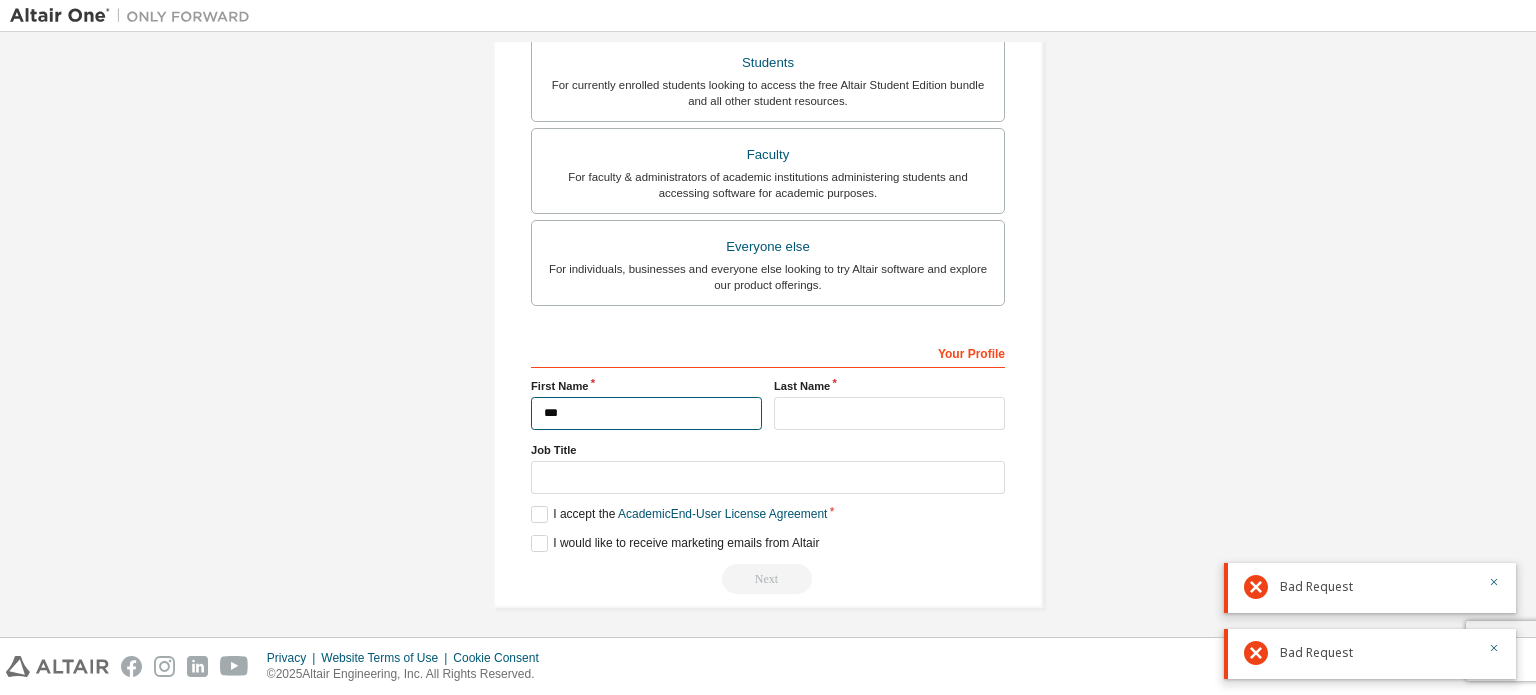 type on "**********" 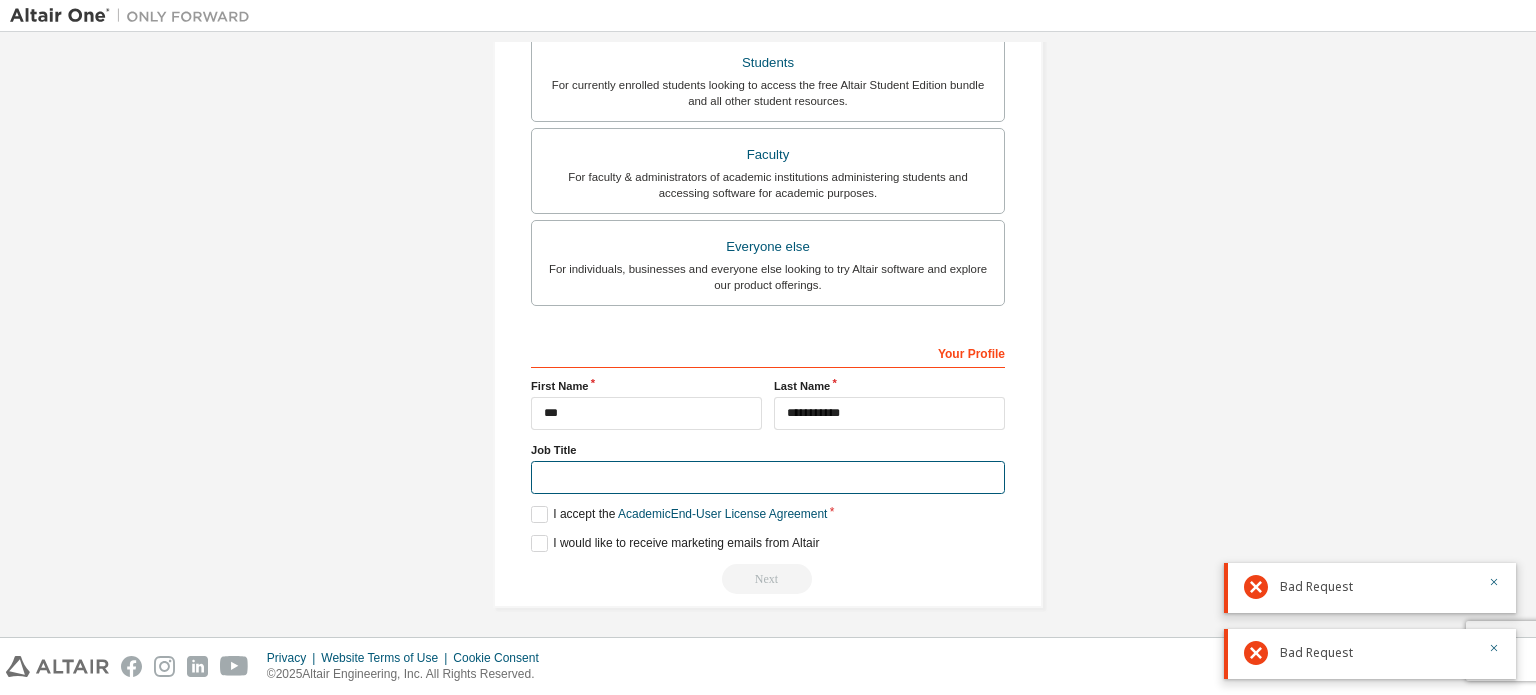 click at bounding box center (768, 477) 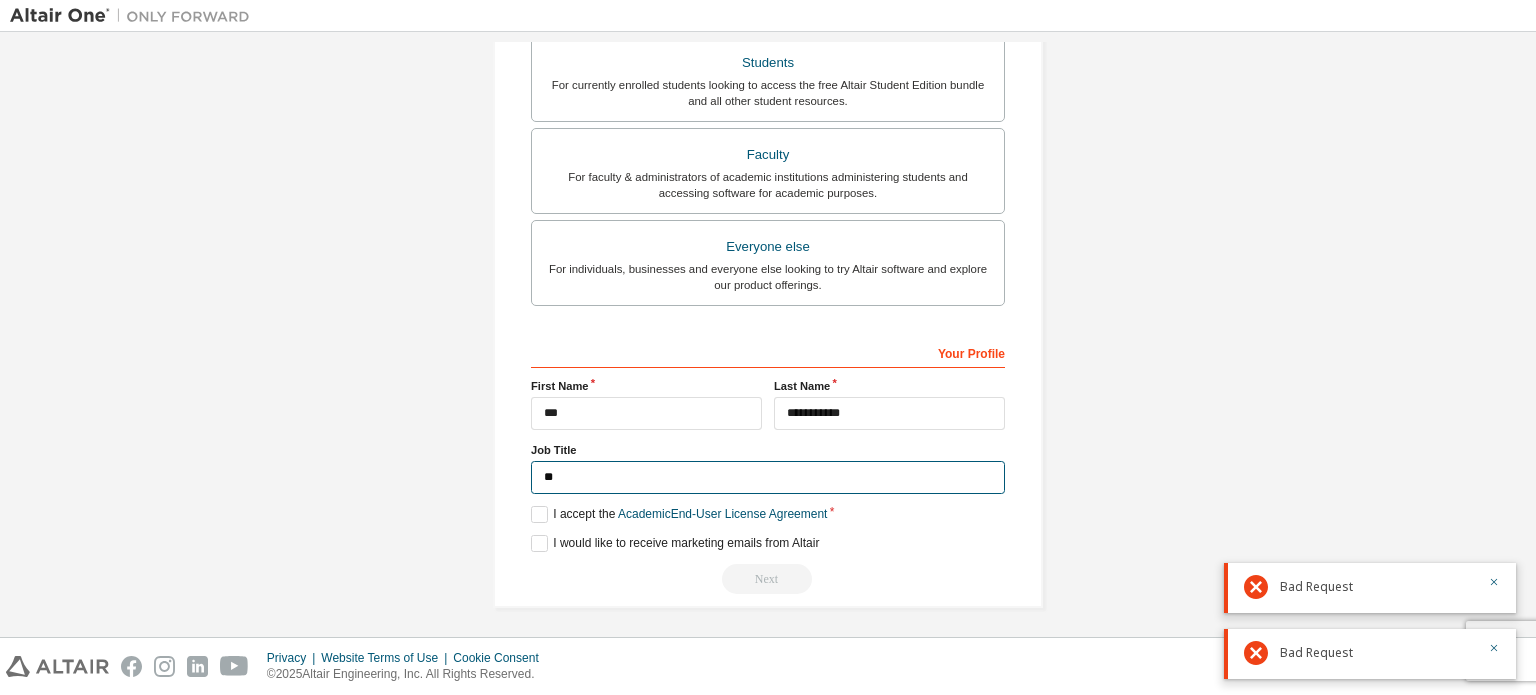 type on "*" 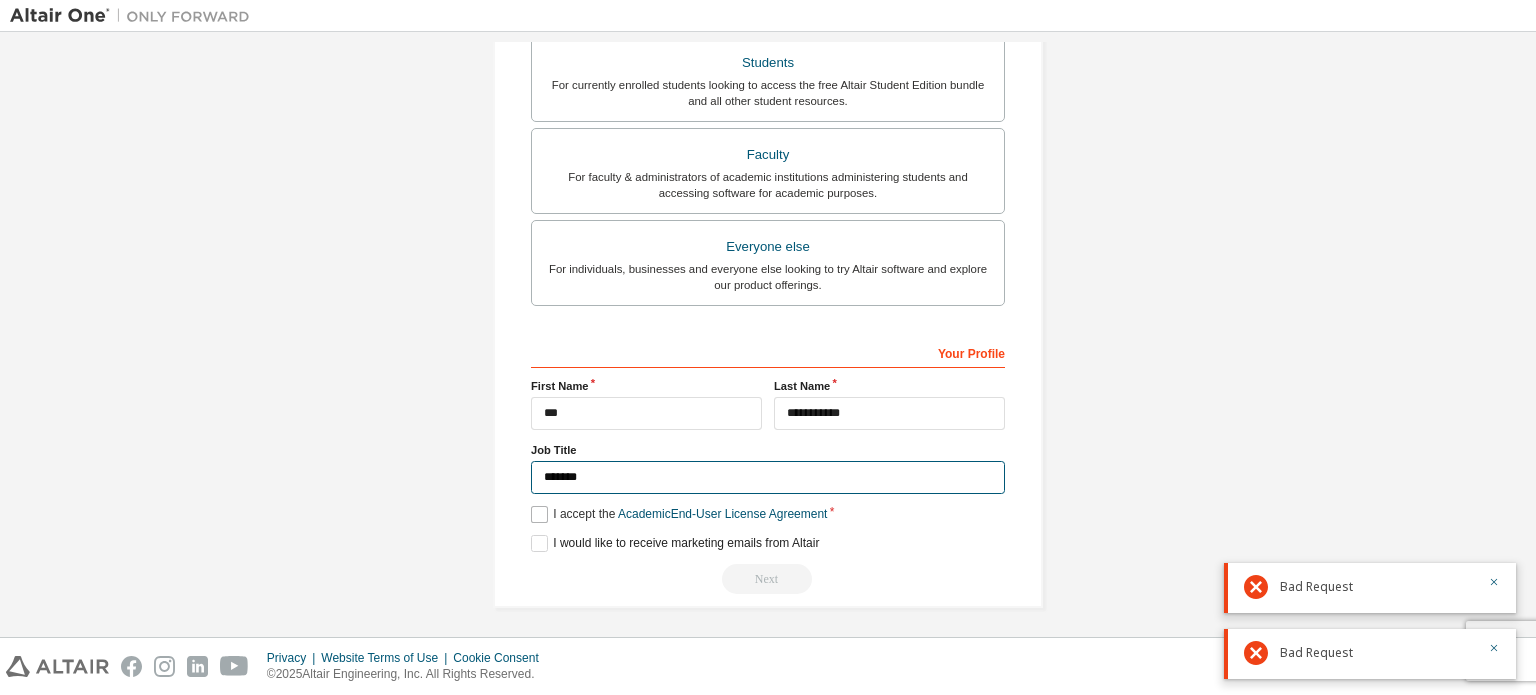 type on "*******" 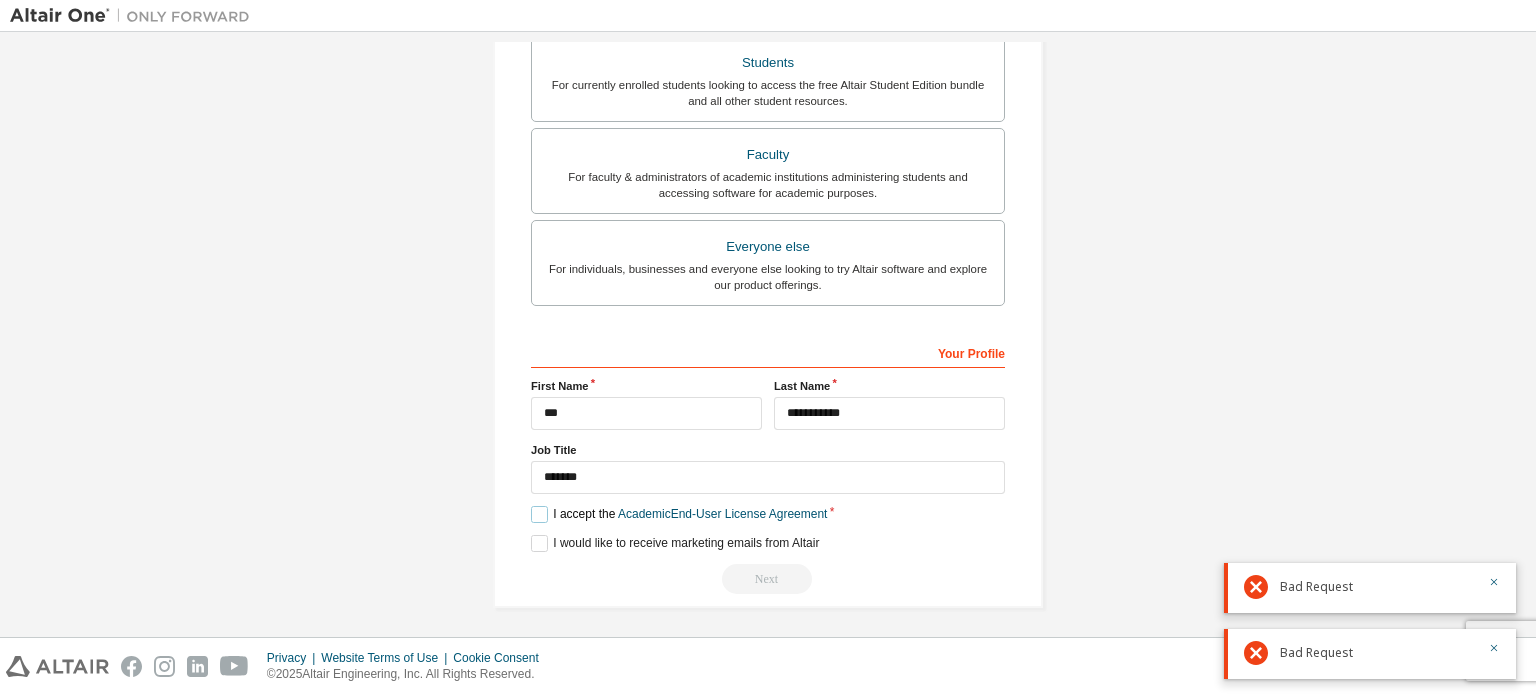 click on "I accept the   Academic   End-User License Agreement" at bounding box center [679, 514] 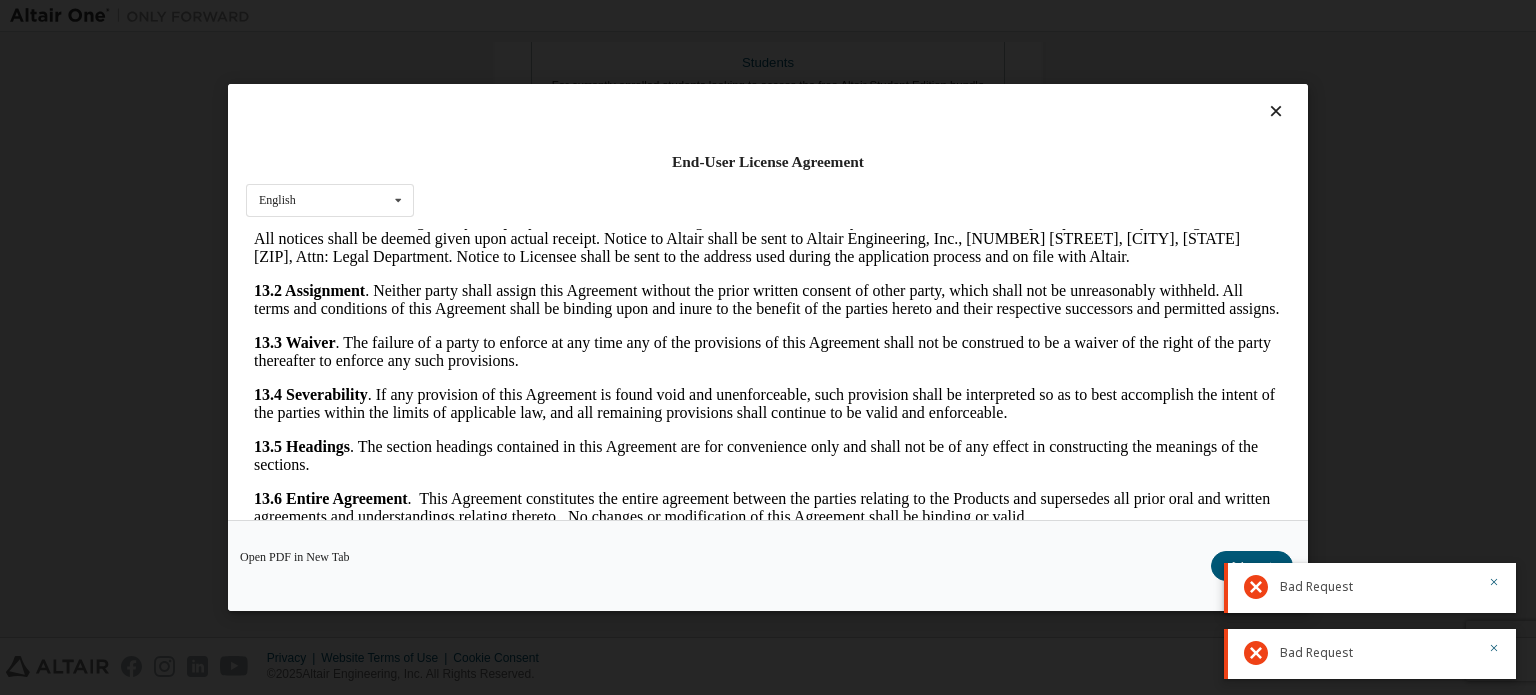 scroll, scrollTop: 3356, scrollLeft: 0, axis: vertical 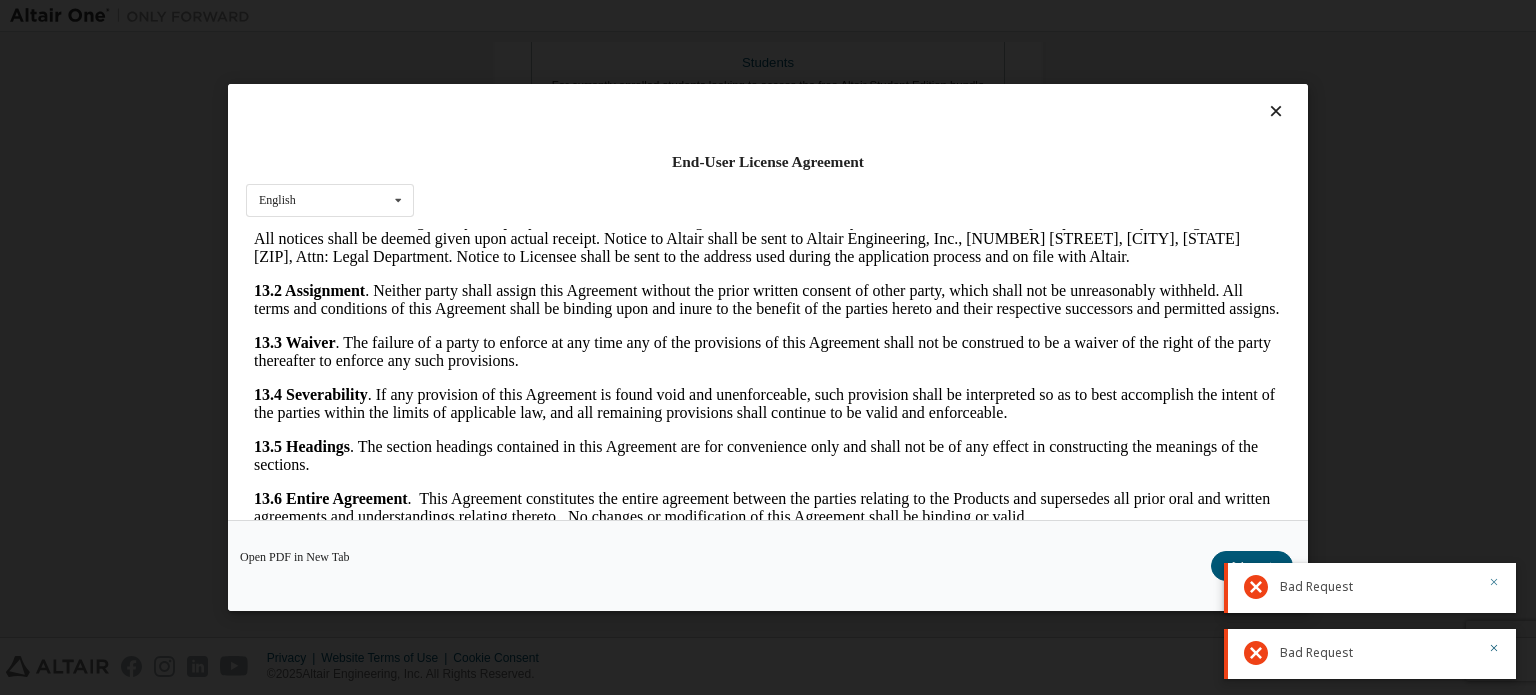 click 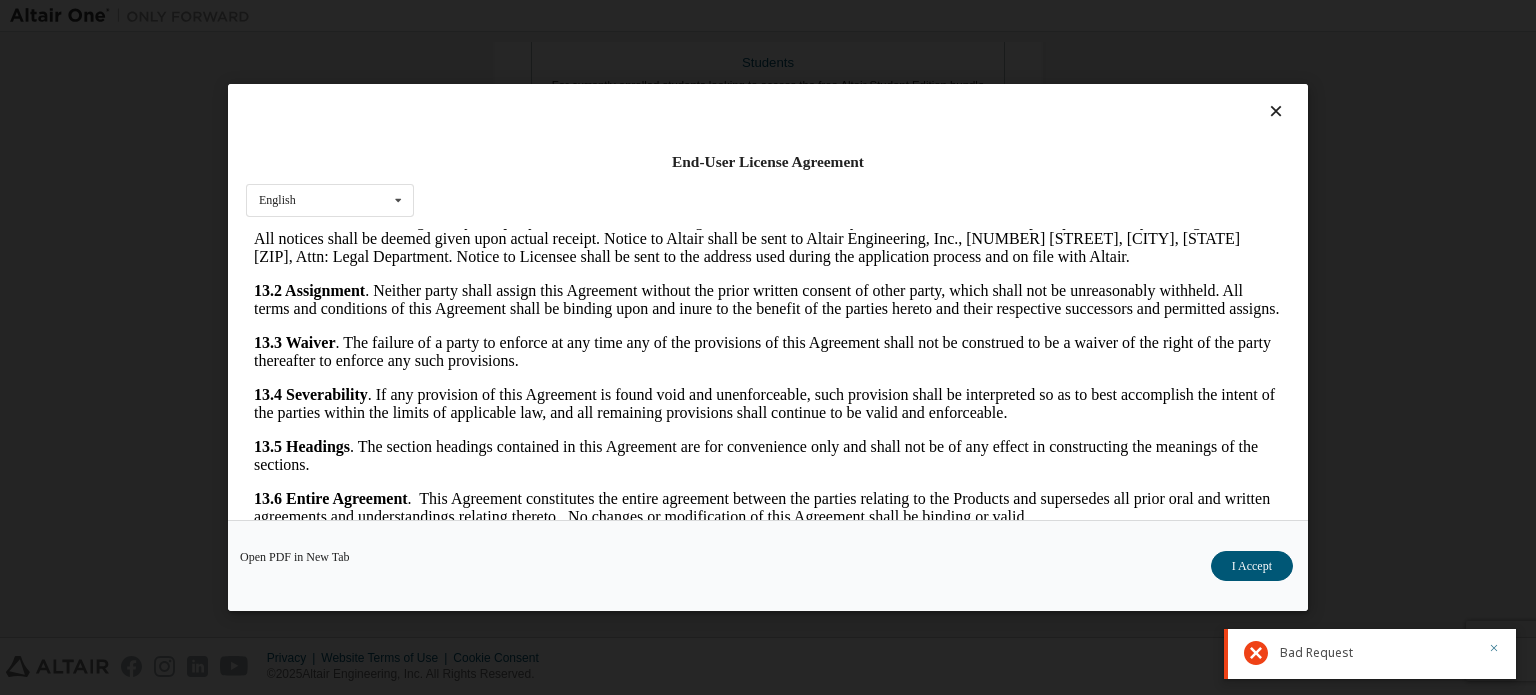 click 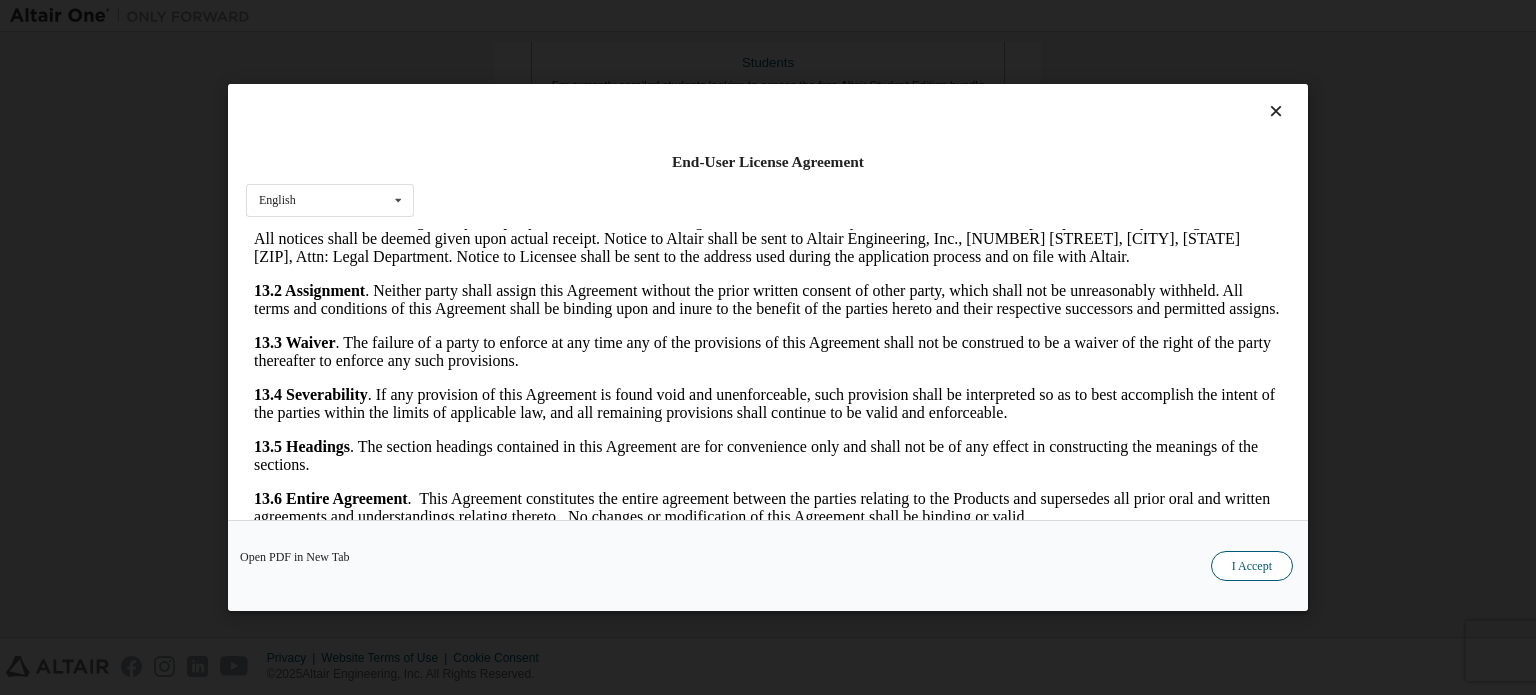 click on "I Accept" at bounding box center (1252, 566) 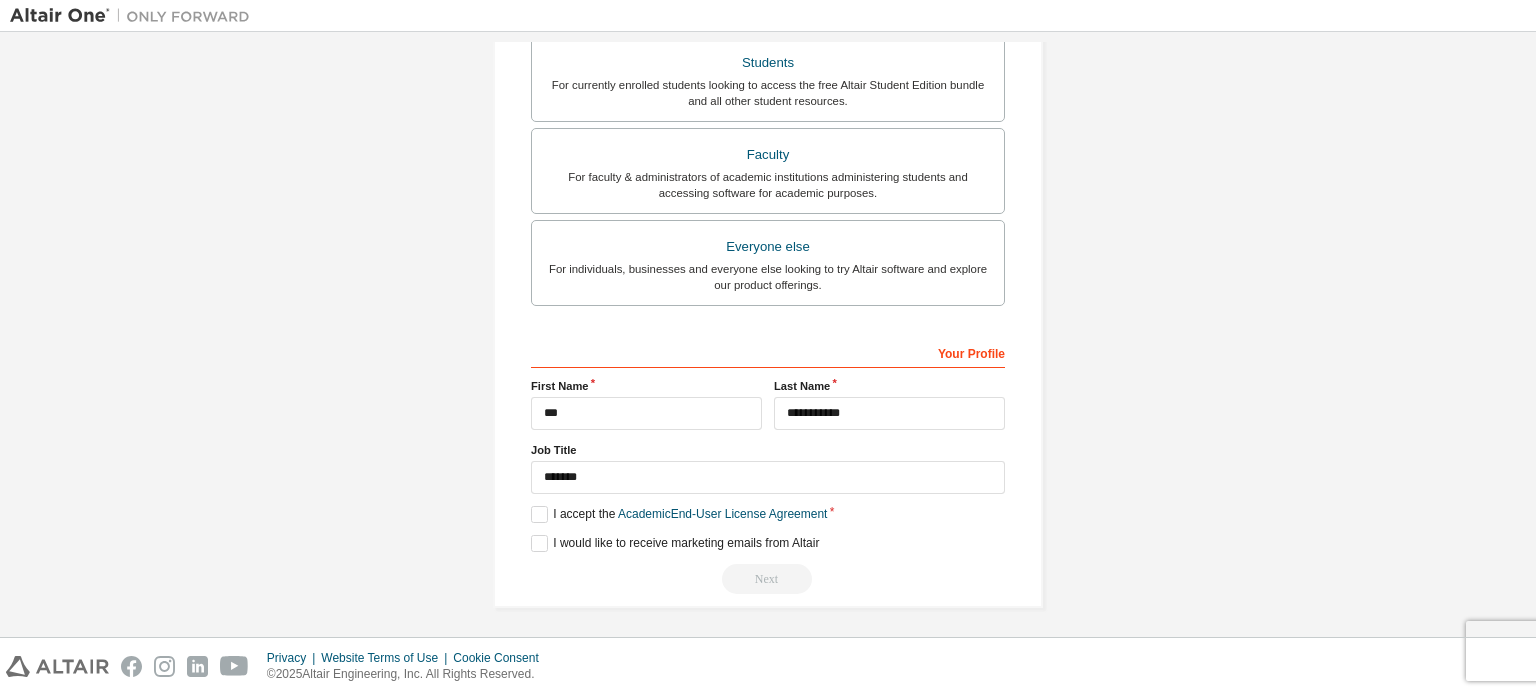 click on "Create an Altair One Account For Free Trials, Licenses, Downloads, Learning & Documentation and so much more. Personal Info Verify Email Account Info Security Setup This is a federated email. No need to register a new account. You should be able to login by using your company's SSO credentials. Email already exists. Please try to login instead. Account Type Academic emails outside our recognised list will require manual verification. You must enter a valid email address provided by your academic institution (e.g., [EMAIL]). What if I cannot get one? Altair Customers For existing customers looking to access software downloads, HPC resources, community, trainings and support. Students For currently enrolled students looking to access the free Altair Student Edition bundle and all other student resources. Faculty For faculty & administrators of academic institutions administering students and accessing software for academic purposes. Everyone else Your Profile First Name [NAME] Last Name" at bounding box center [768, 76] 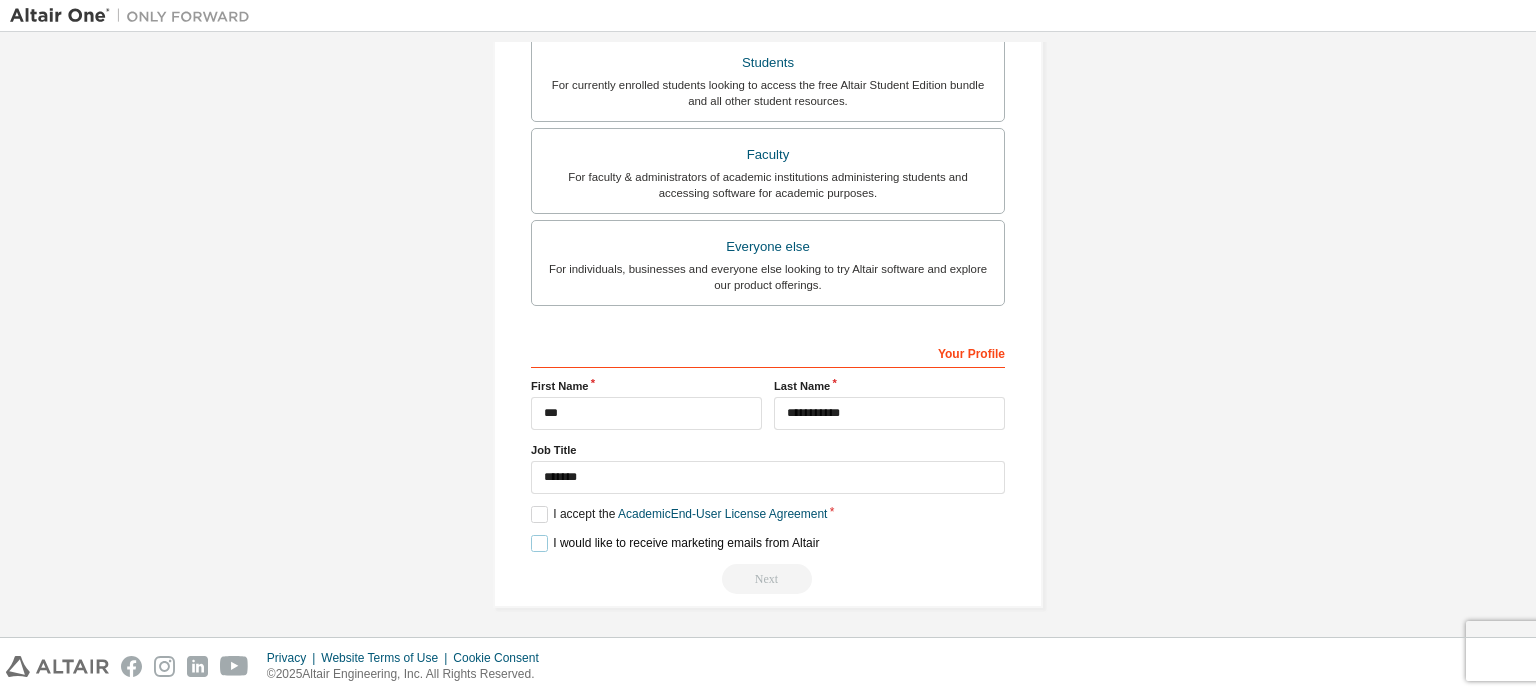 click on "I would like to receive marketing emails from Altair" at bounding box center [675, 543] 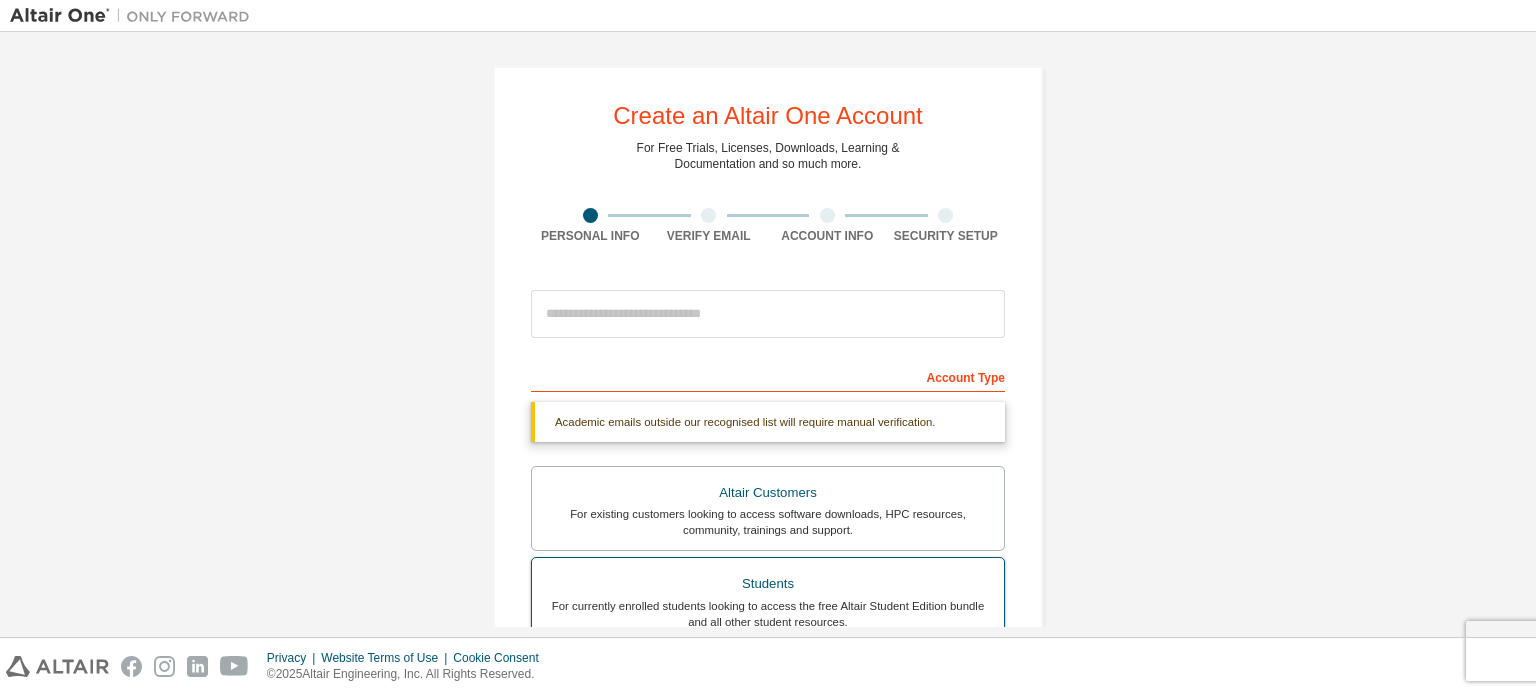 scroll, scrollTop: 333, scrollLeft: 0, axis: vertical 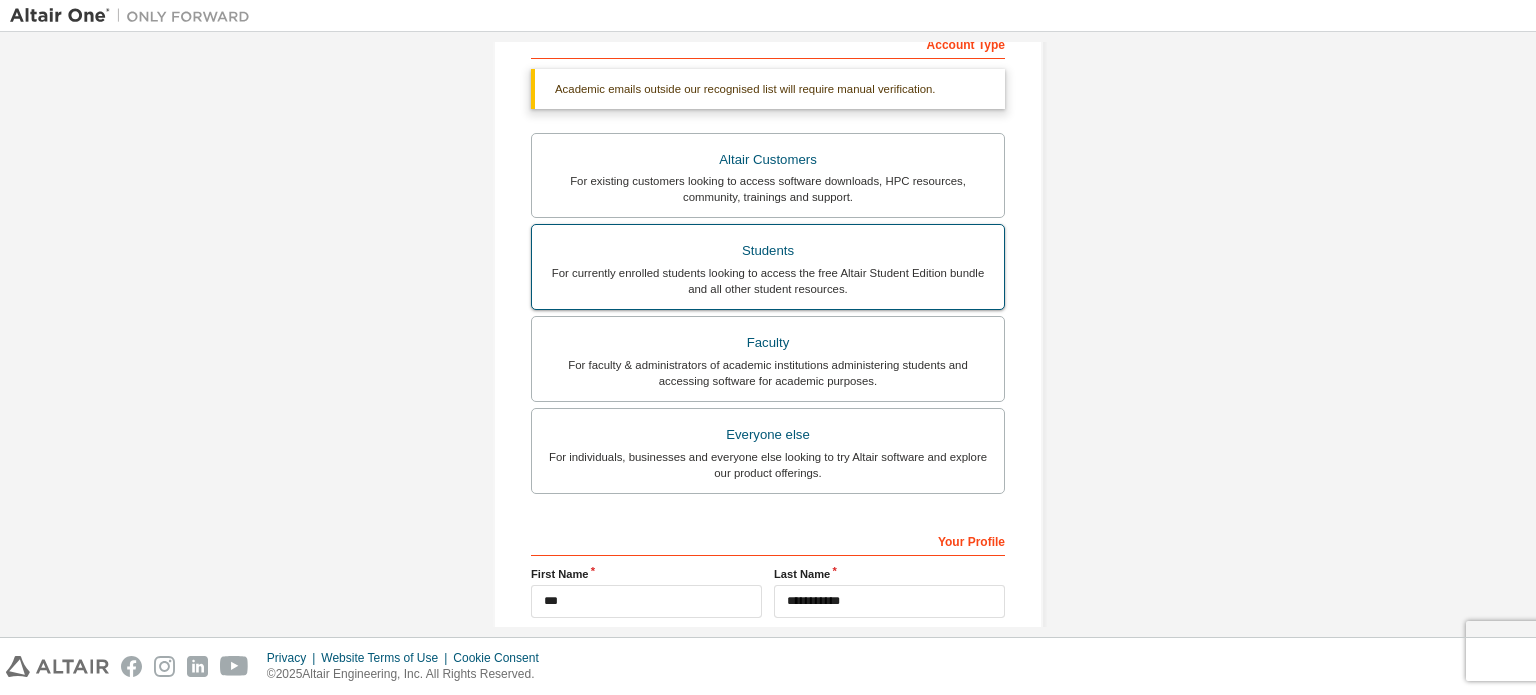 click on "For currently enrolled students looking to access the free Altair Student Edition bundle and all other student resources." at bounding box center [768, 281] 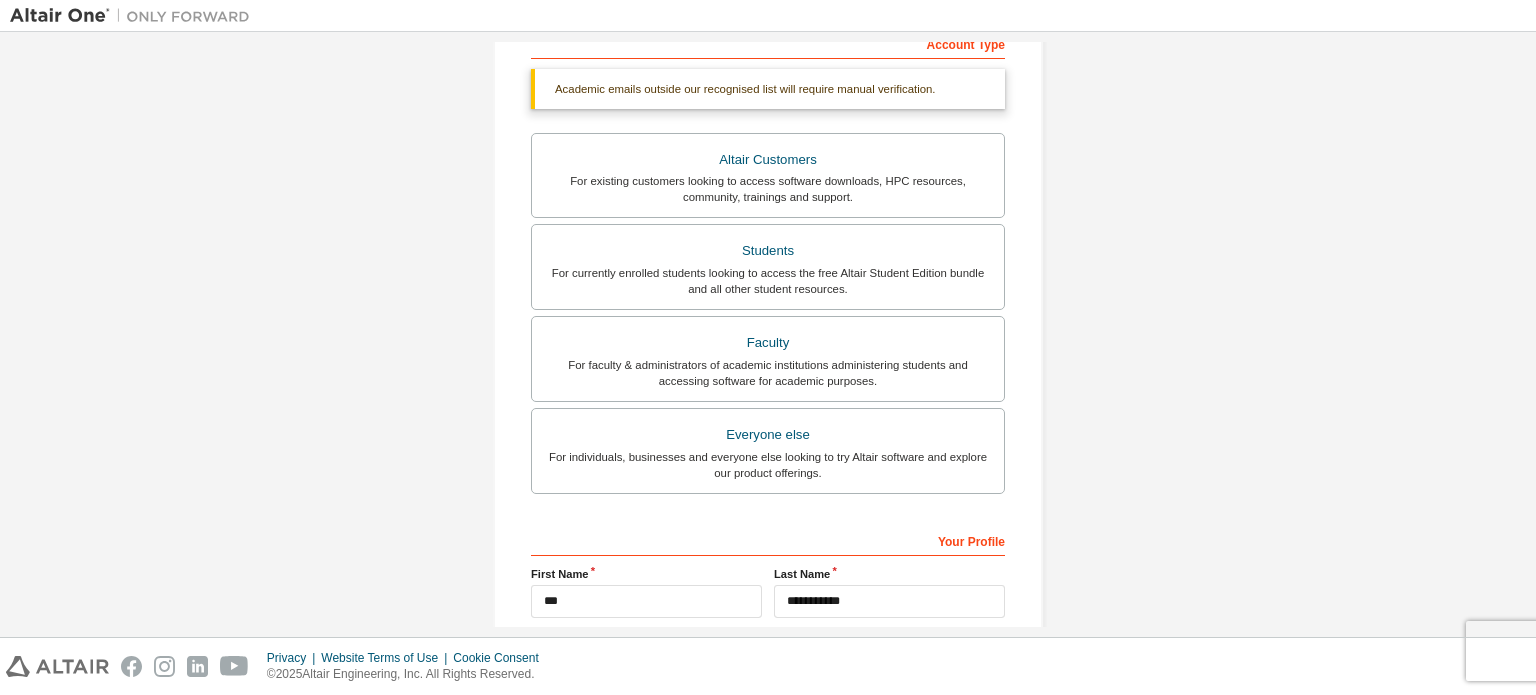 scroll, scrollTop: 521, scrollLeft: 0, axis: vertical 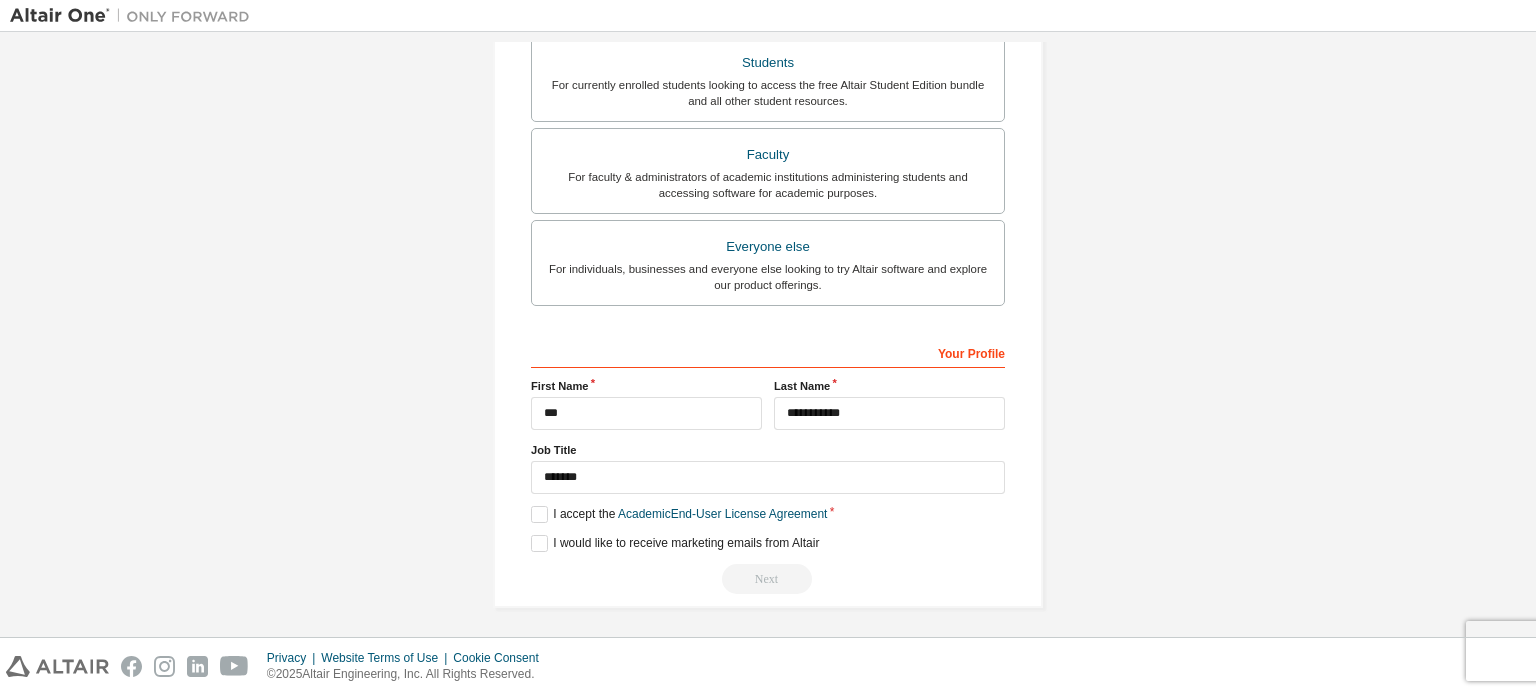 click on "Next" at bounding box center [768, 579] 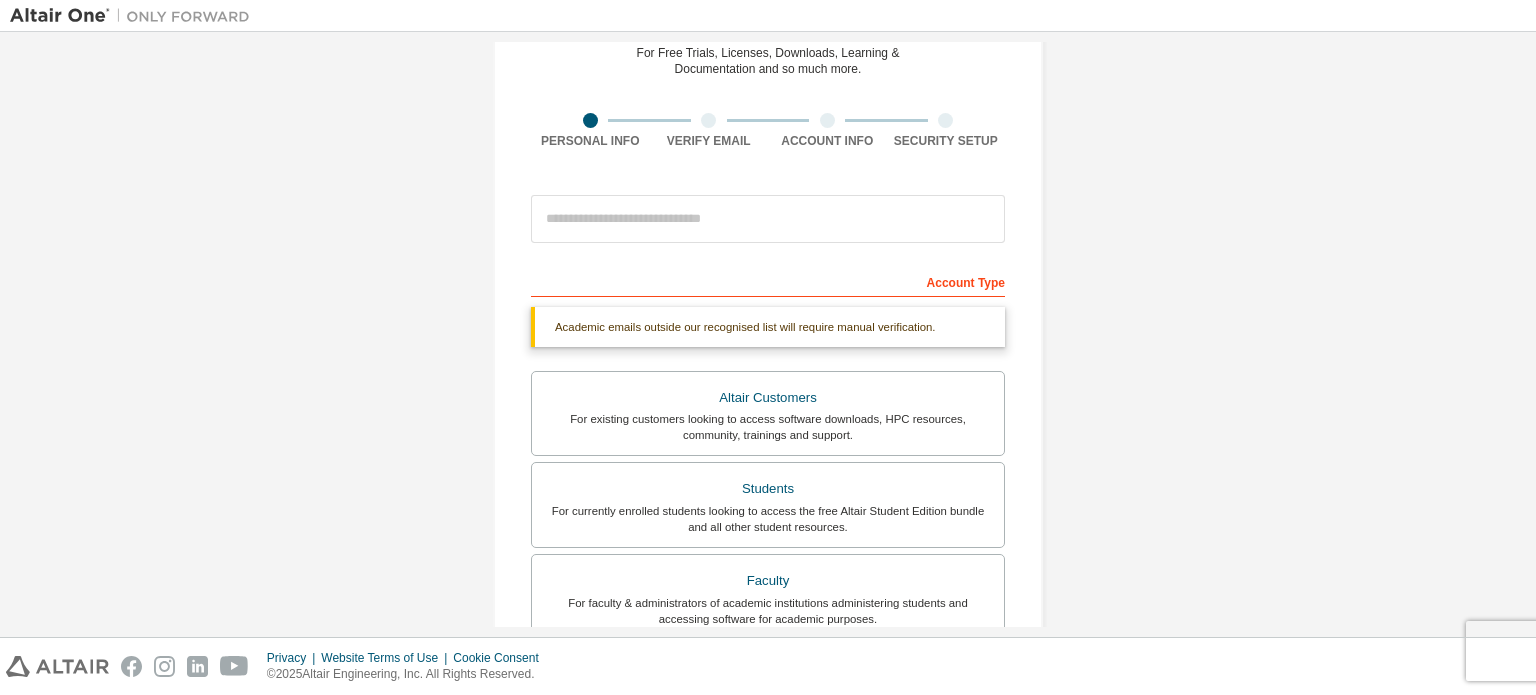 scroll, scrollTop: 0, scrollLeft: 0, axis: both 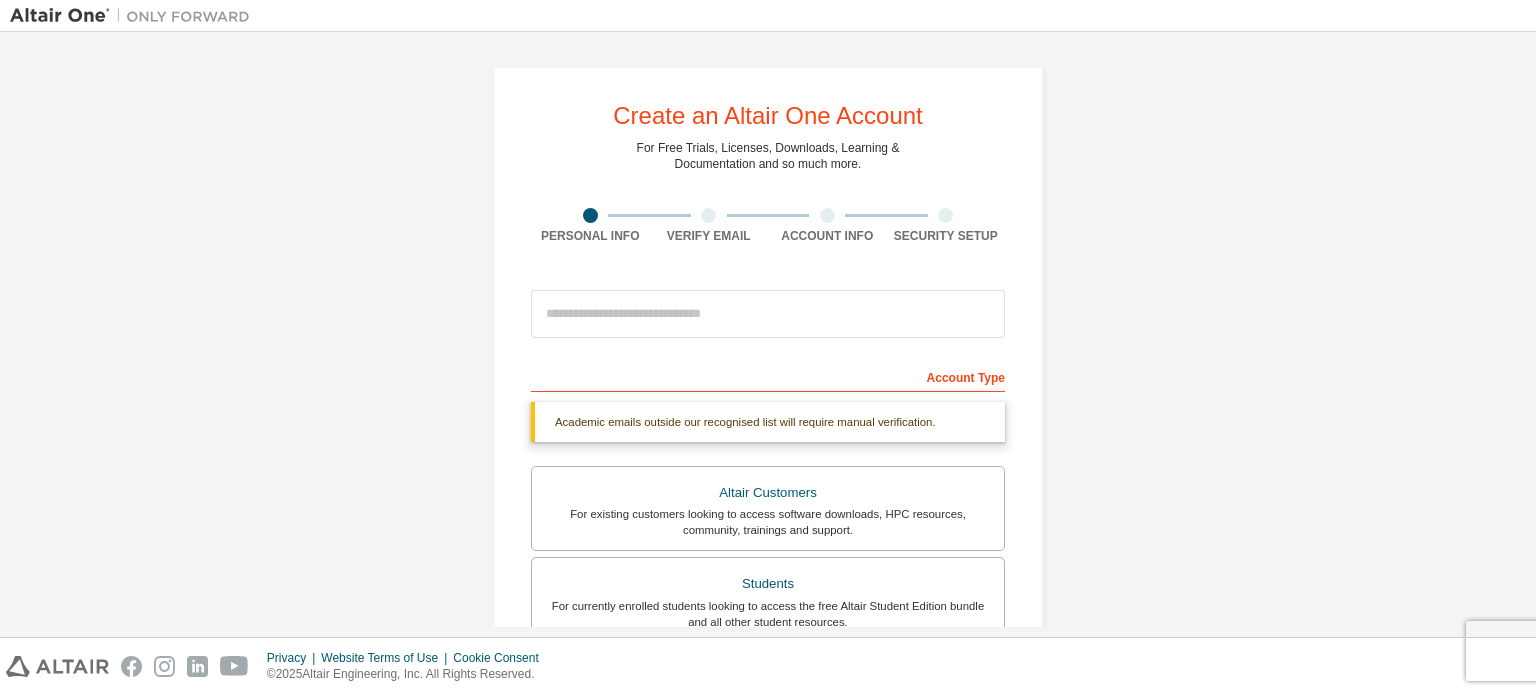 click on "Academic emails outside our recognised list will require manual verification." at bounding box center [768, 422] 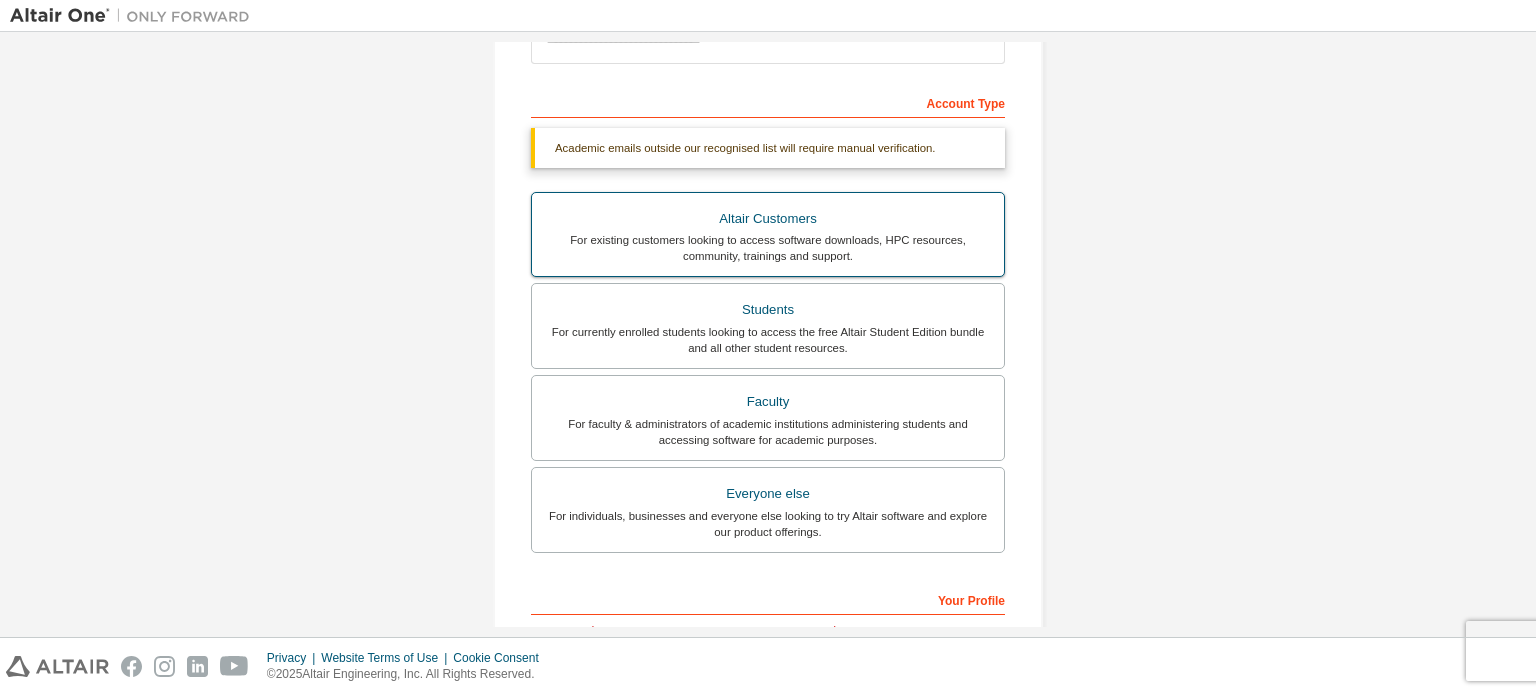 scroll, scrollTop: 333, scrollLeft: 0, axis: vertical 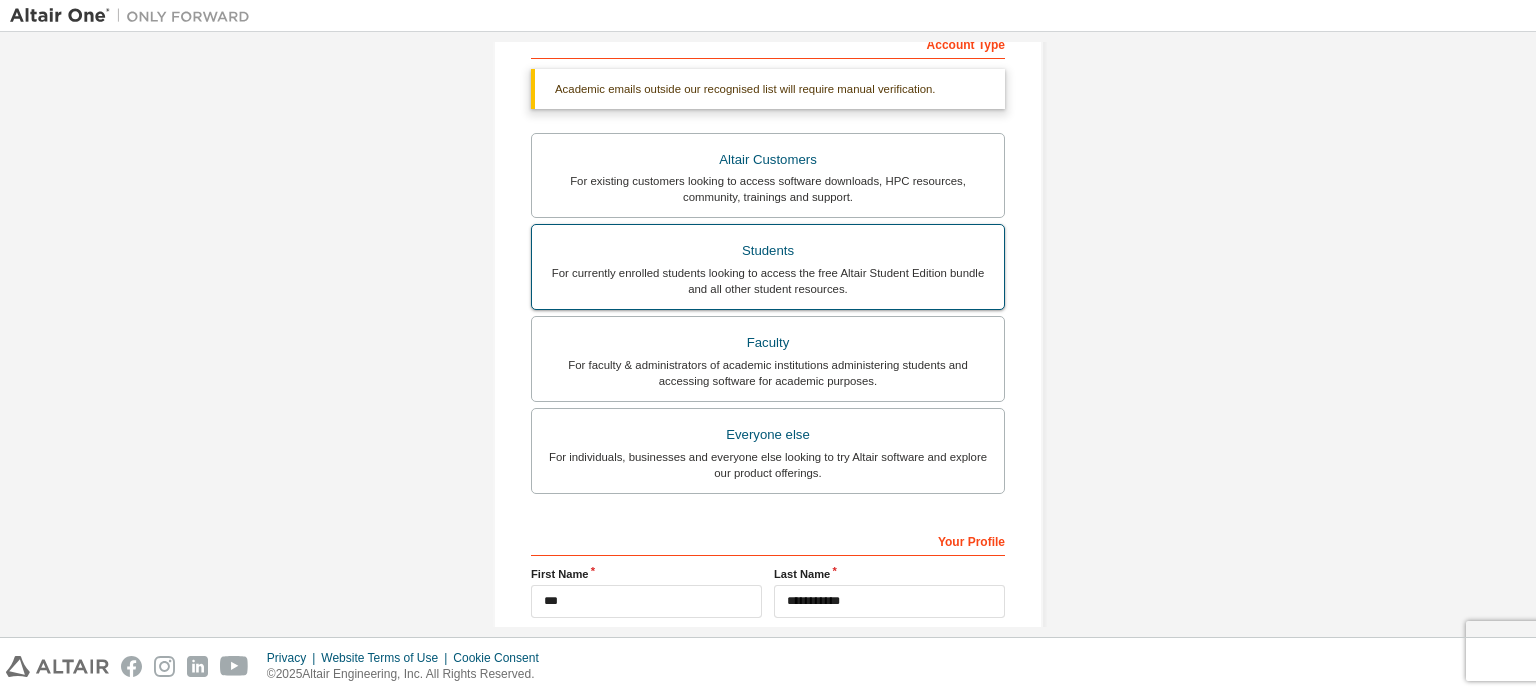 click on "Students" at bounding box center [768, 251] 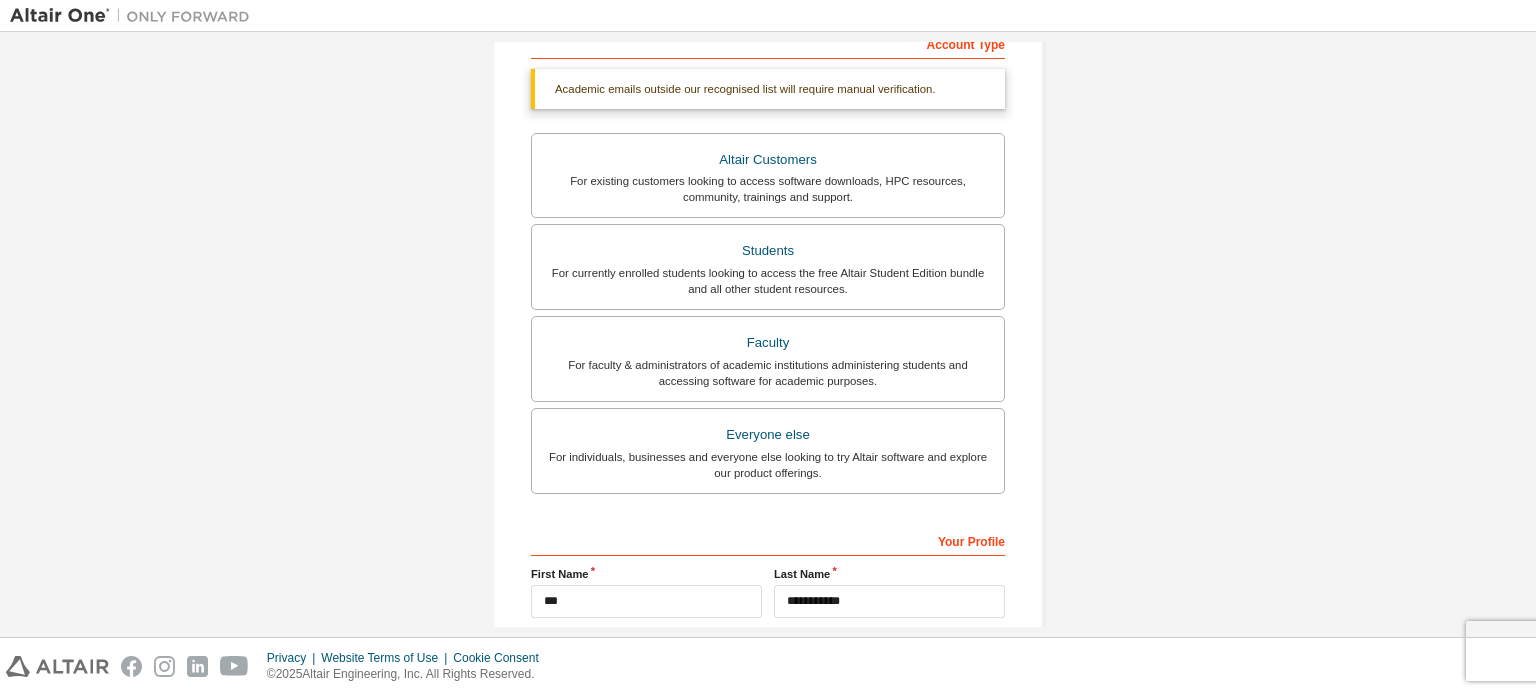 scroll, scrollTop: 521, scrollLeft: 0, axis: vertical 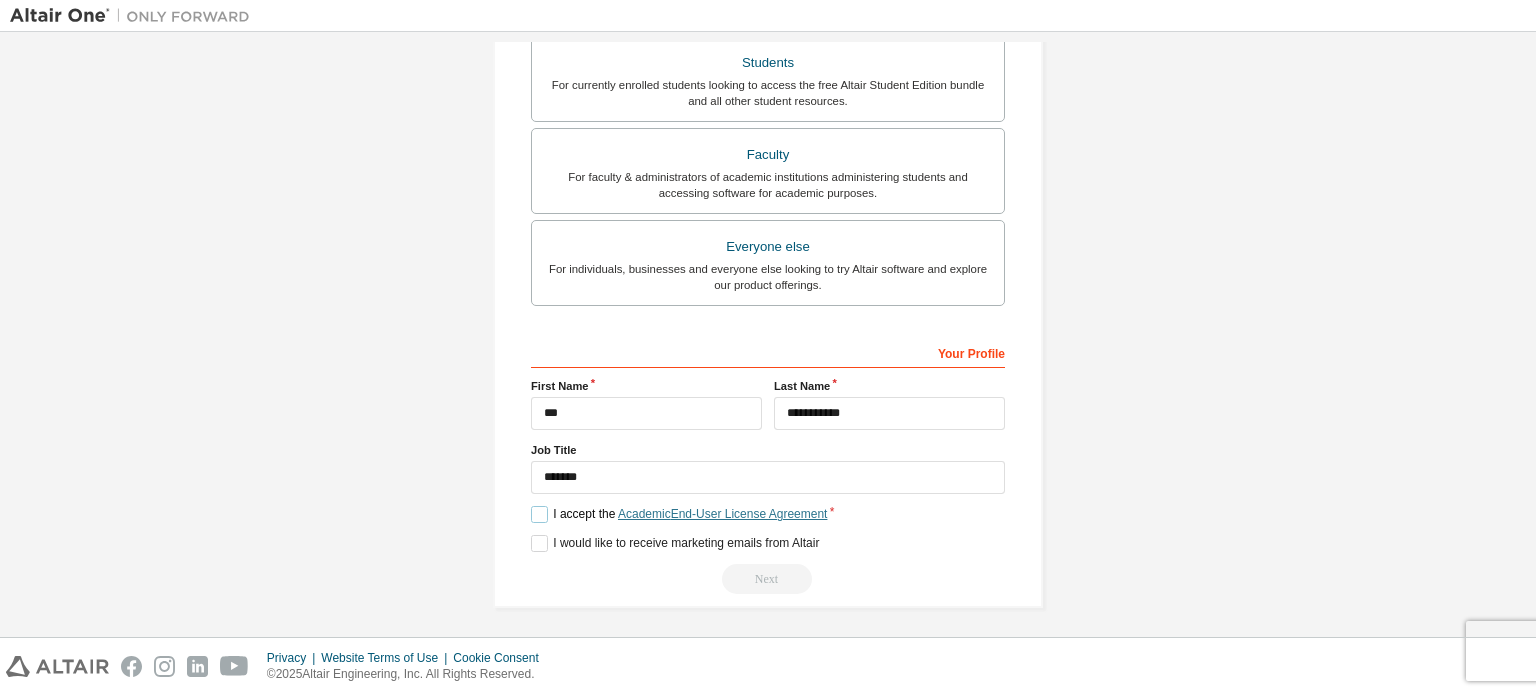 click on "Academic   End-User License Agreement" at bounding box center (722, 514) 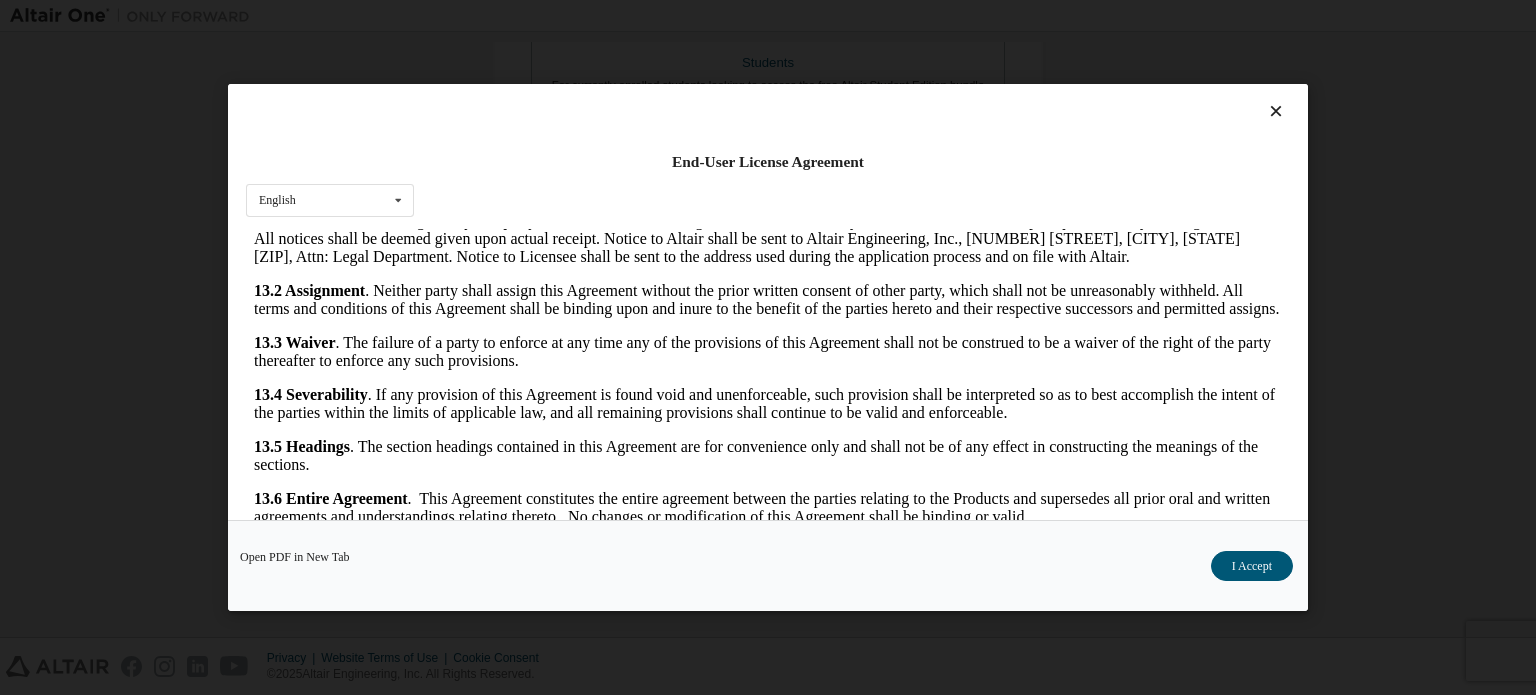 scroll, scrollTop: 3356, scrollLeft: 0, axis: vertical 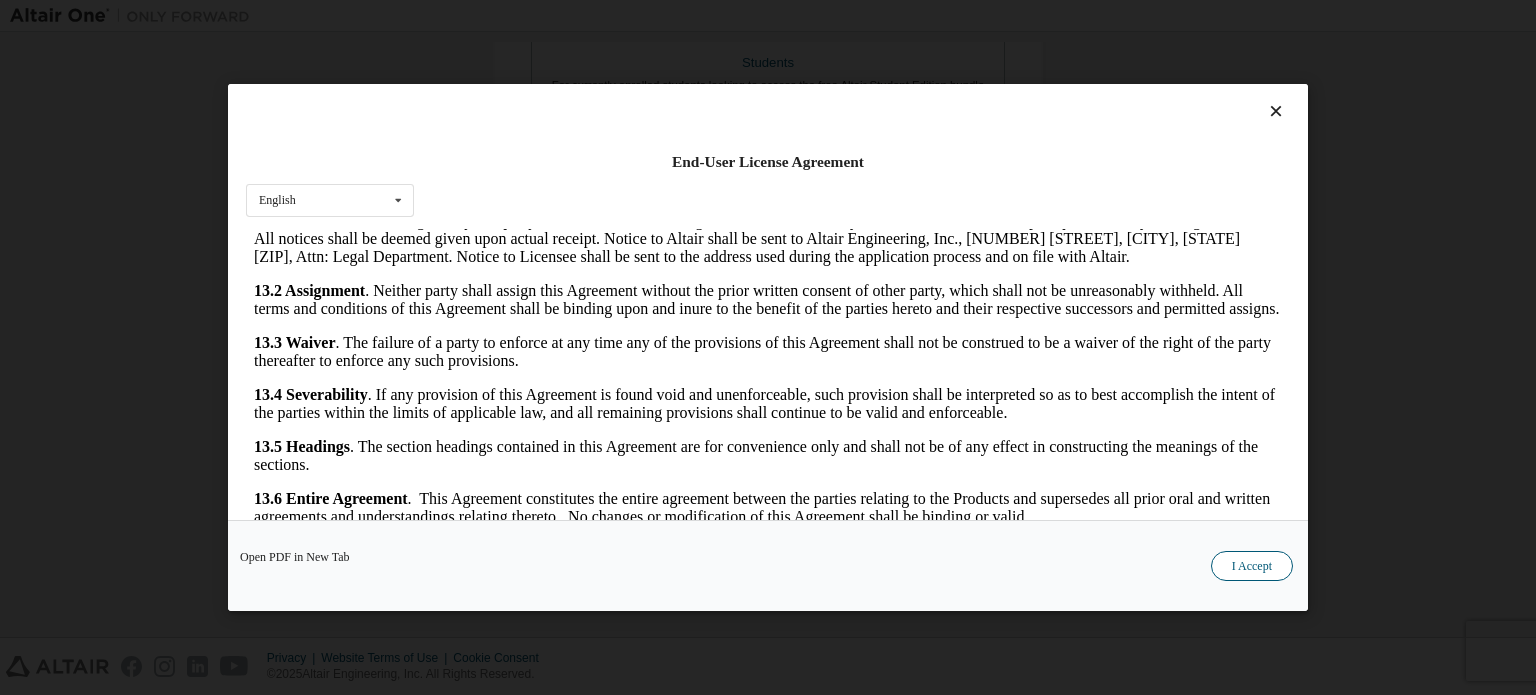 click on "I Accept" at bounding box center (1252, 566) 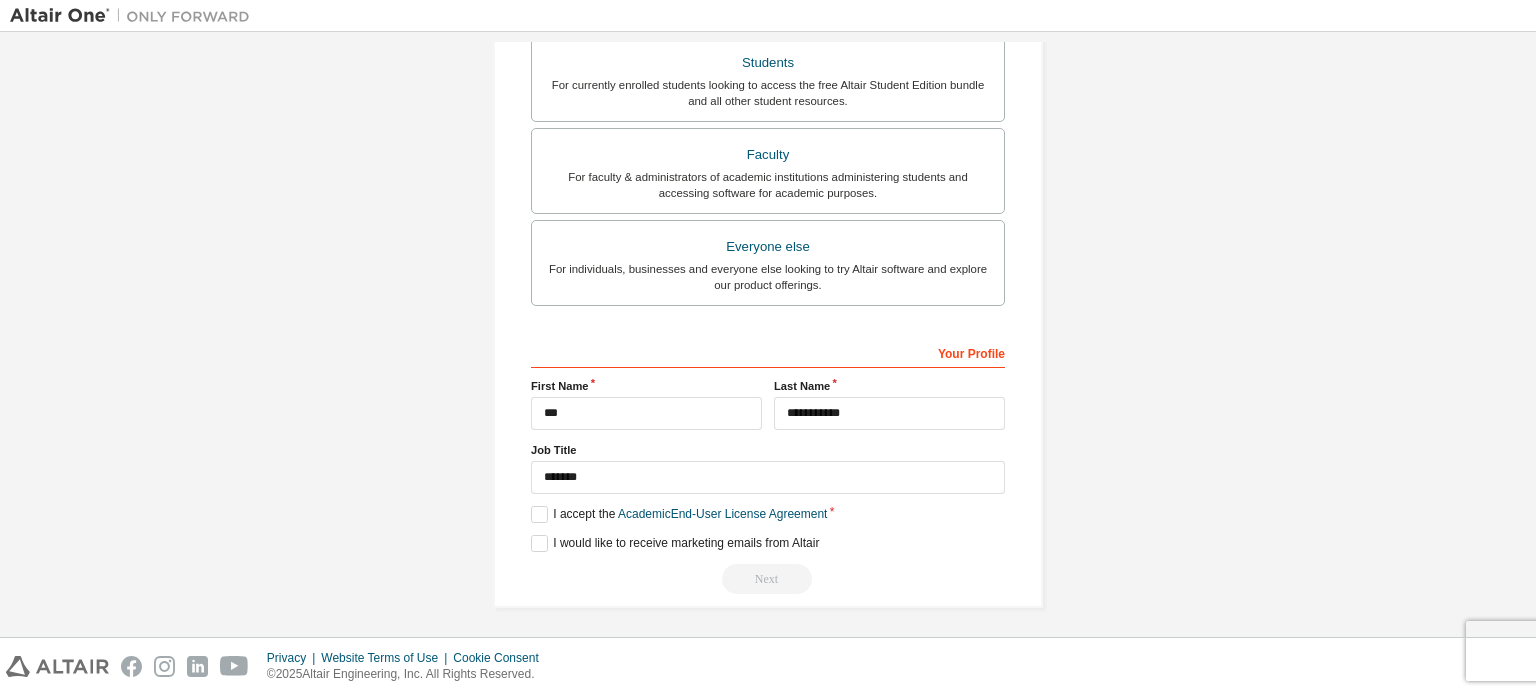 click on "Next" at bounding box center (768, 579) 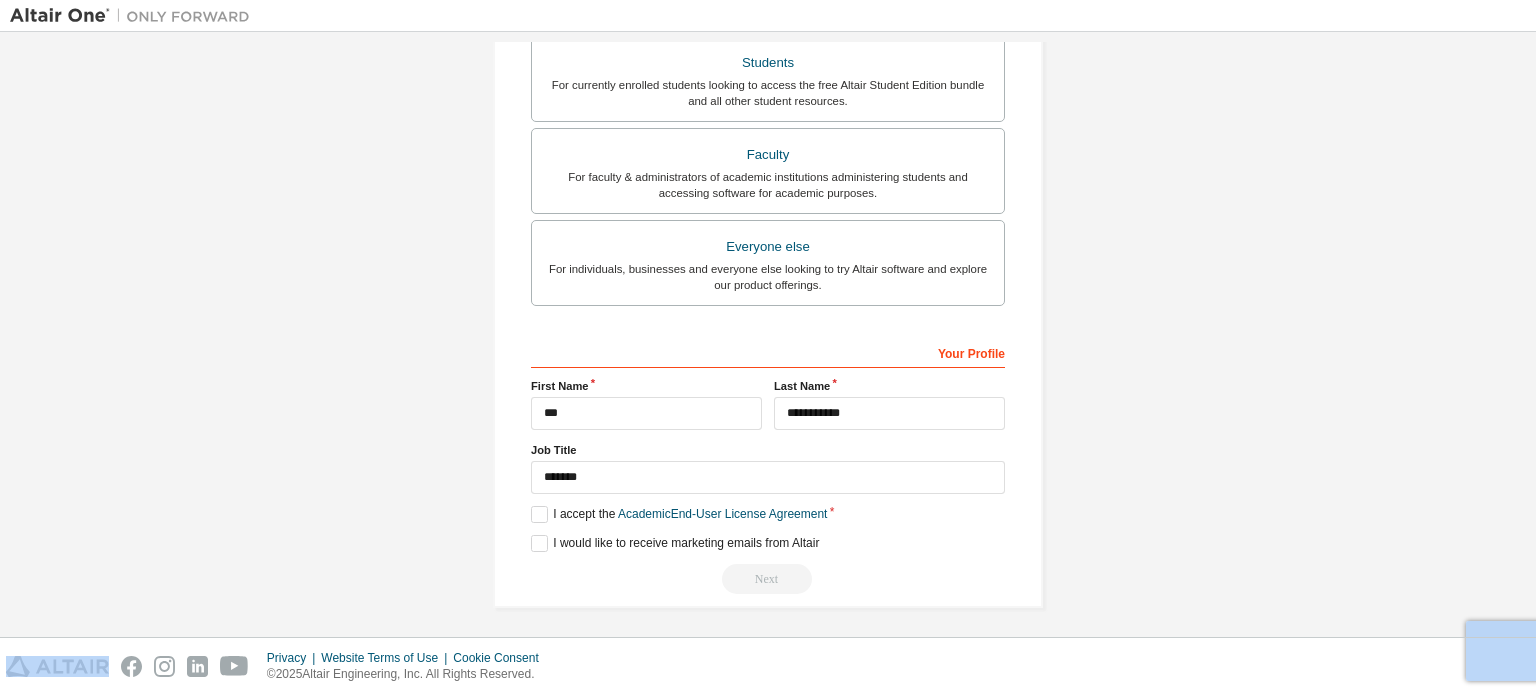 click on "Next" at bounding box center (768, 579) 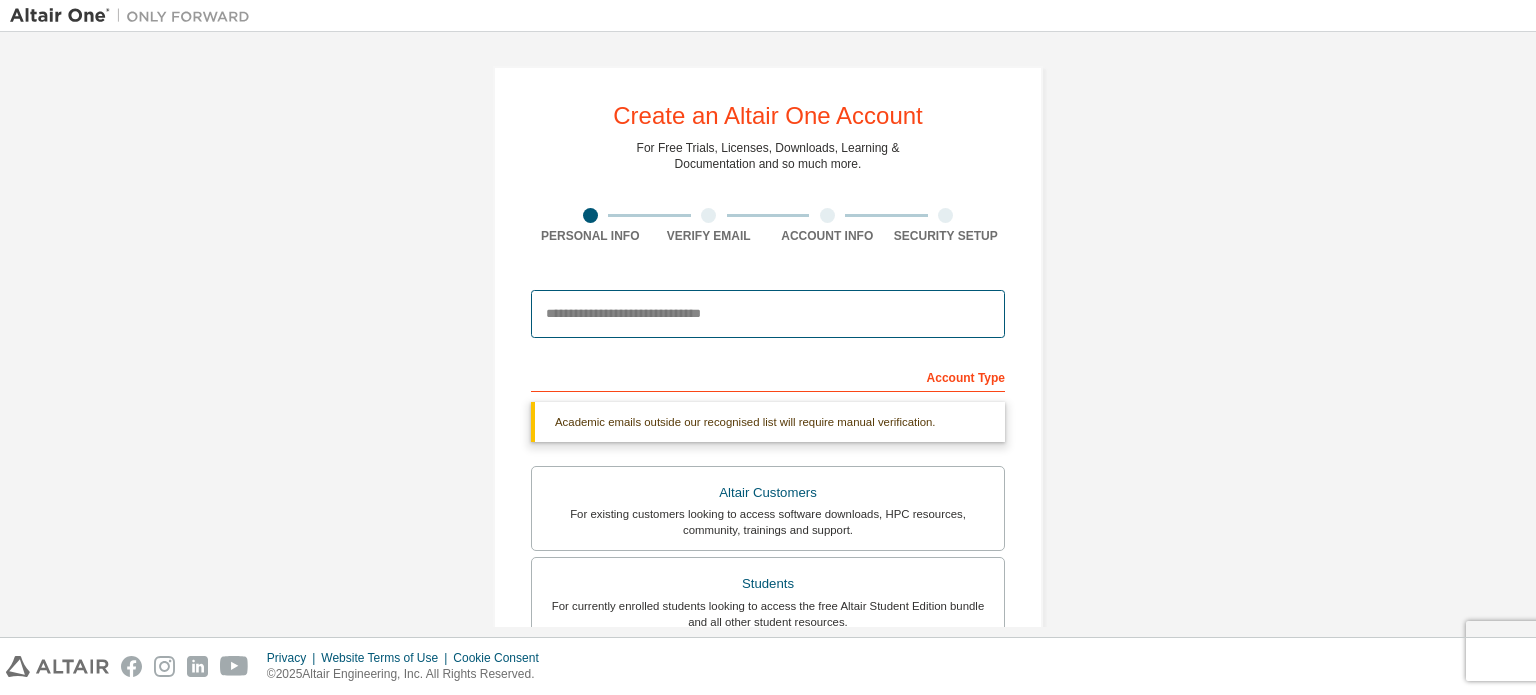 click at bounding box center (768, 314) 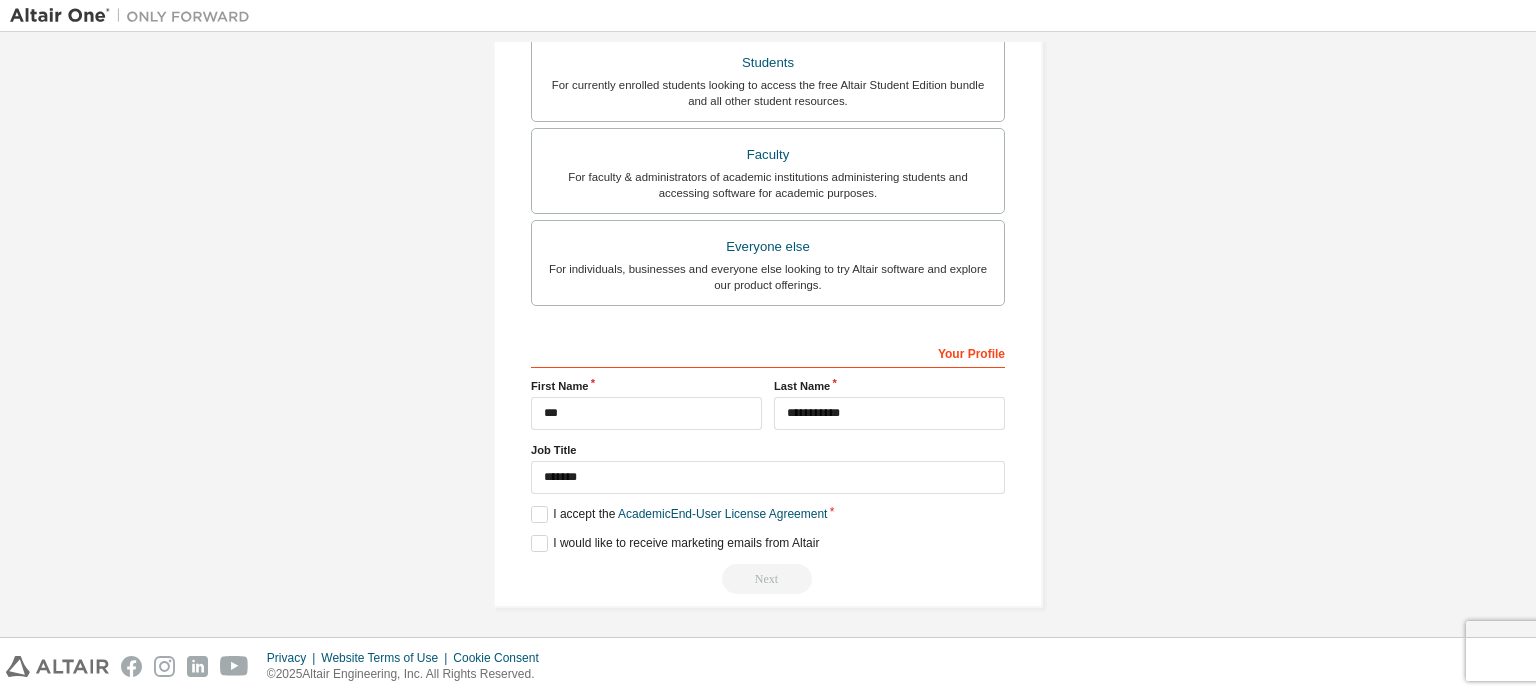 scroll, scrollTop: 188, scrollLeft: 0, axis: vertical 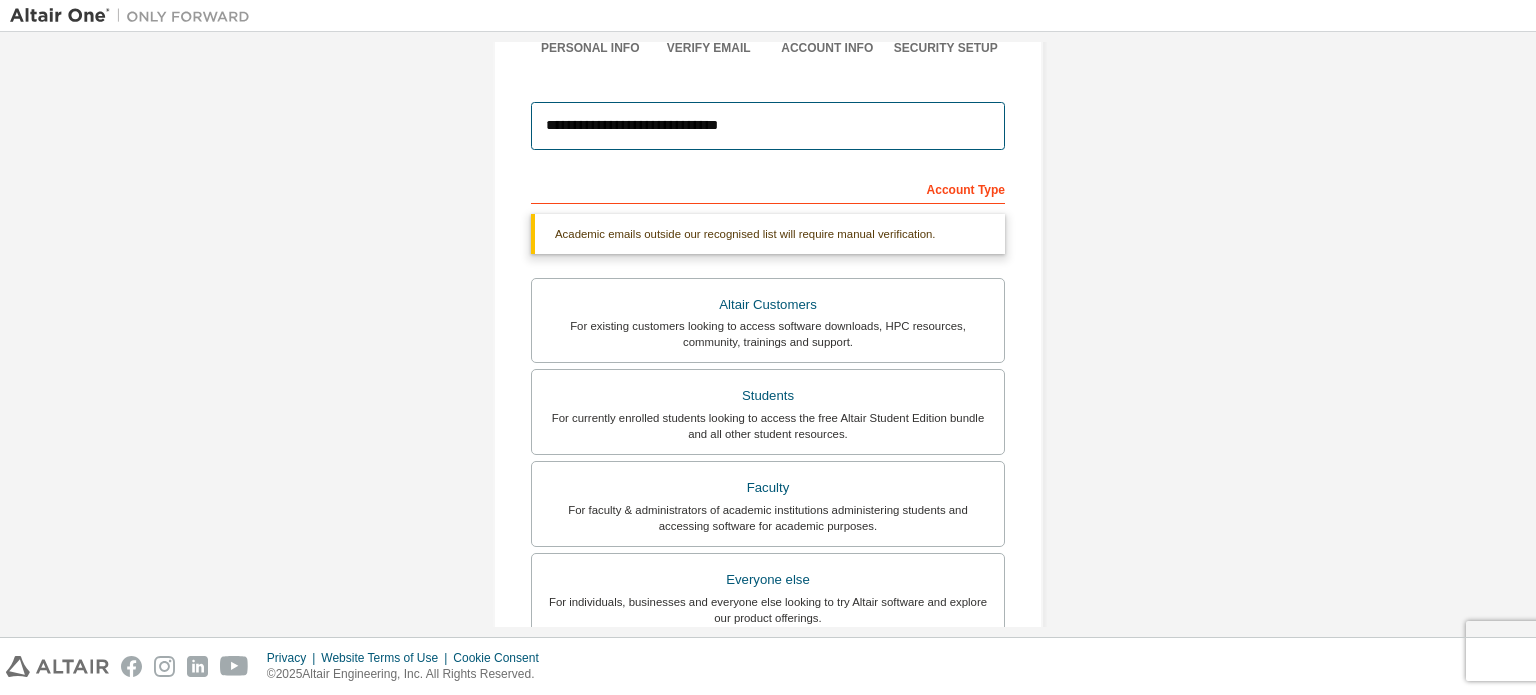 type on "**********" 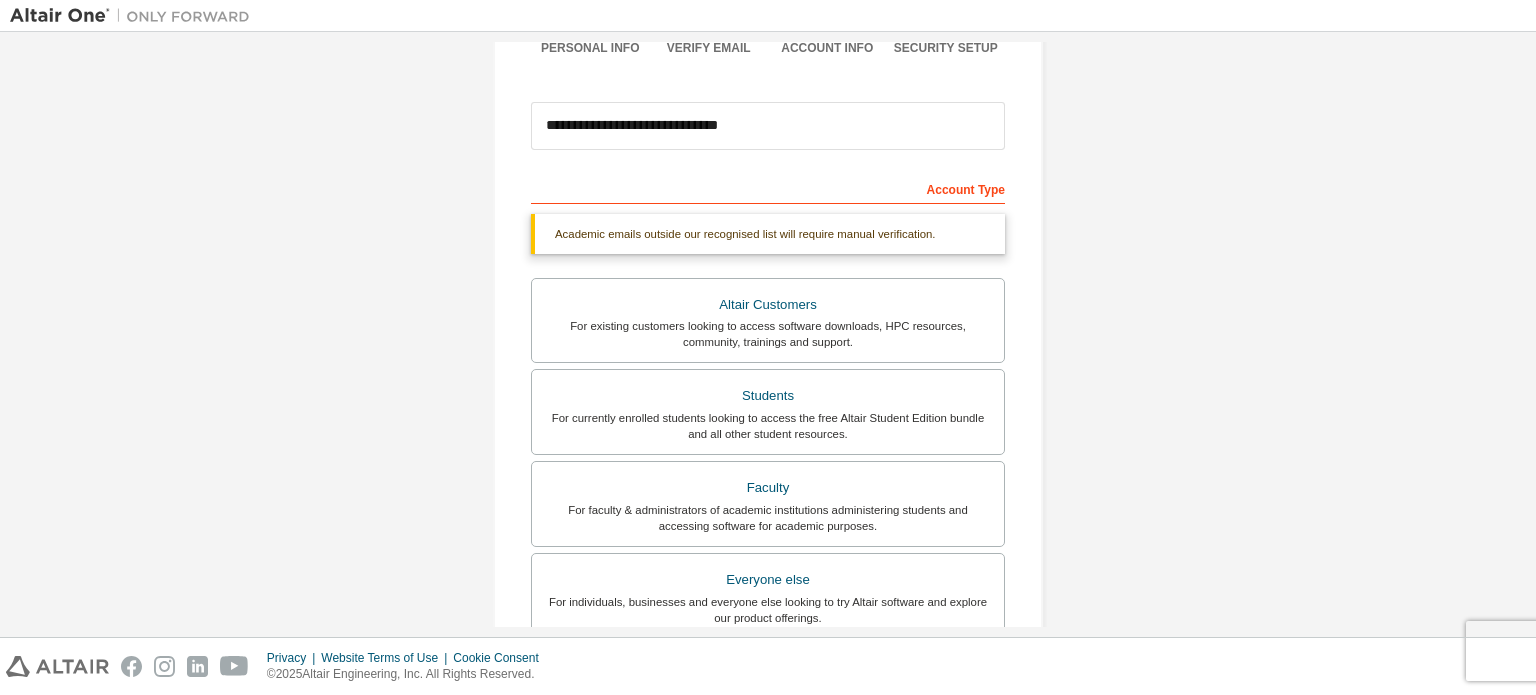 click on "Account Type" at bounding box center (768, 188) 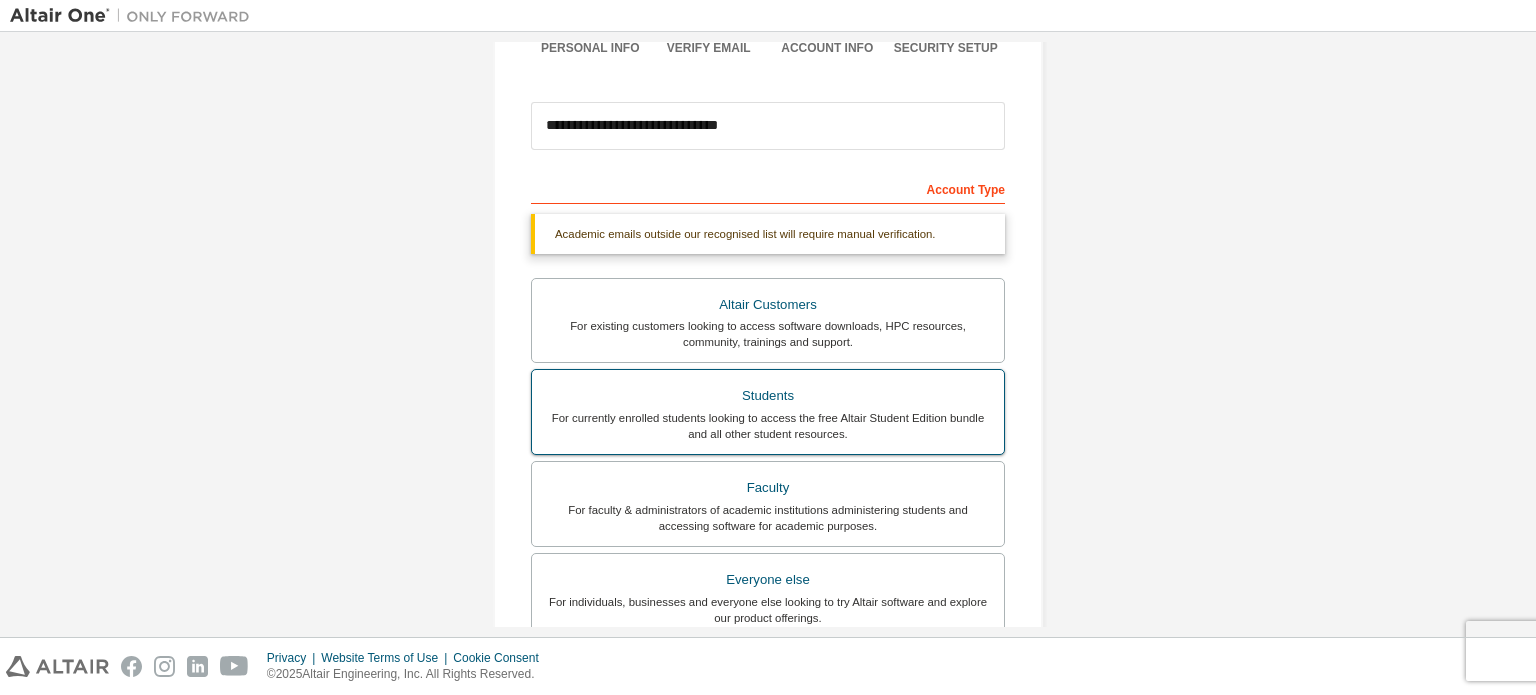click on "For currently enrolled students looking to access the free Altair Student Edition bundle and all other student resources." at bounding box center [768, 426] 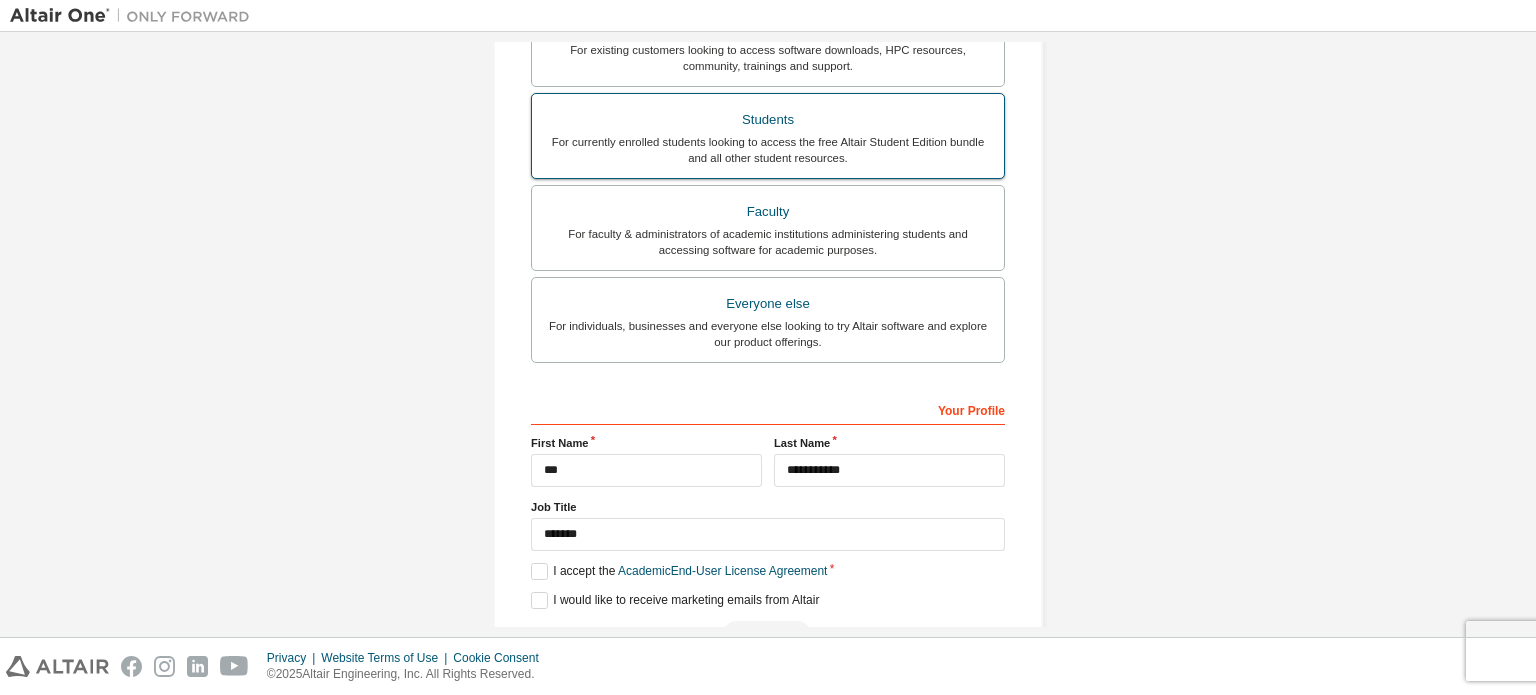 scroll, scrollTop: 521, scrollLeft: 0, axis: vertical 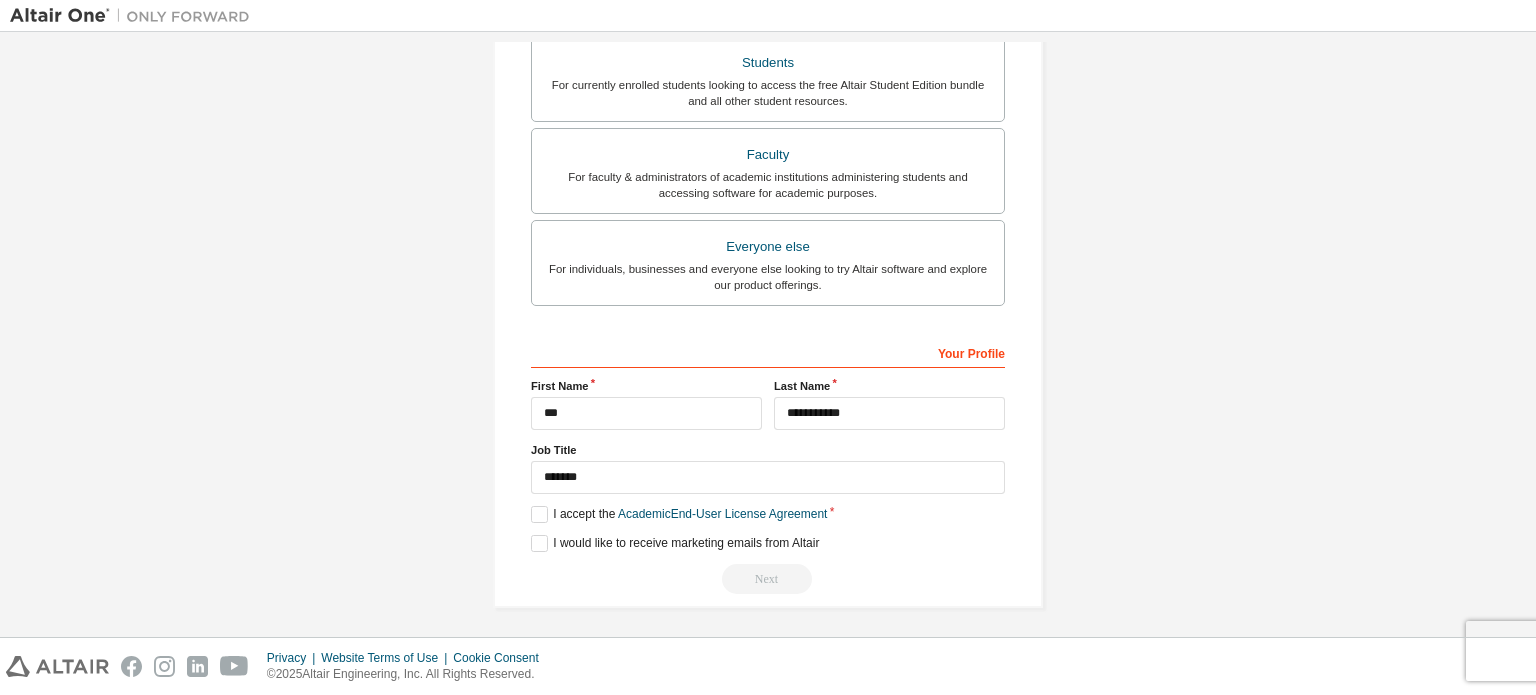 click on "Next" at bounding box center (768, 579) 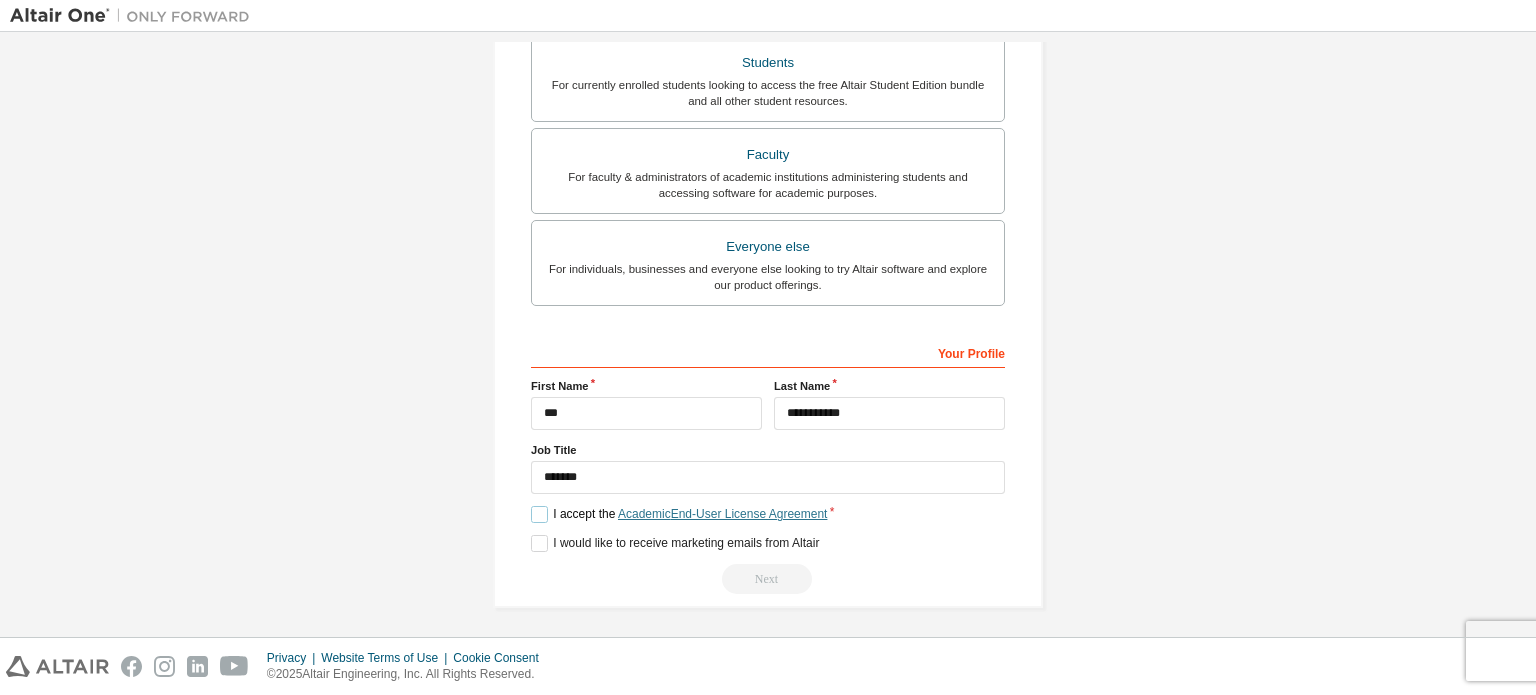 click on "Academic   End-User License Agreement" at bounding box center [722, 514] 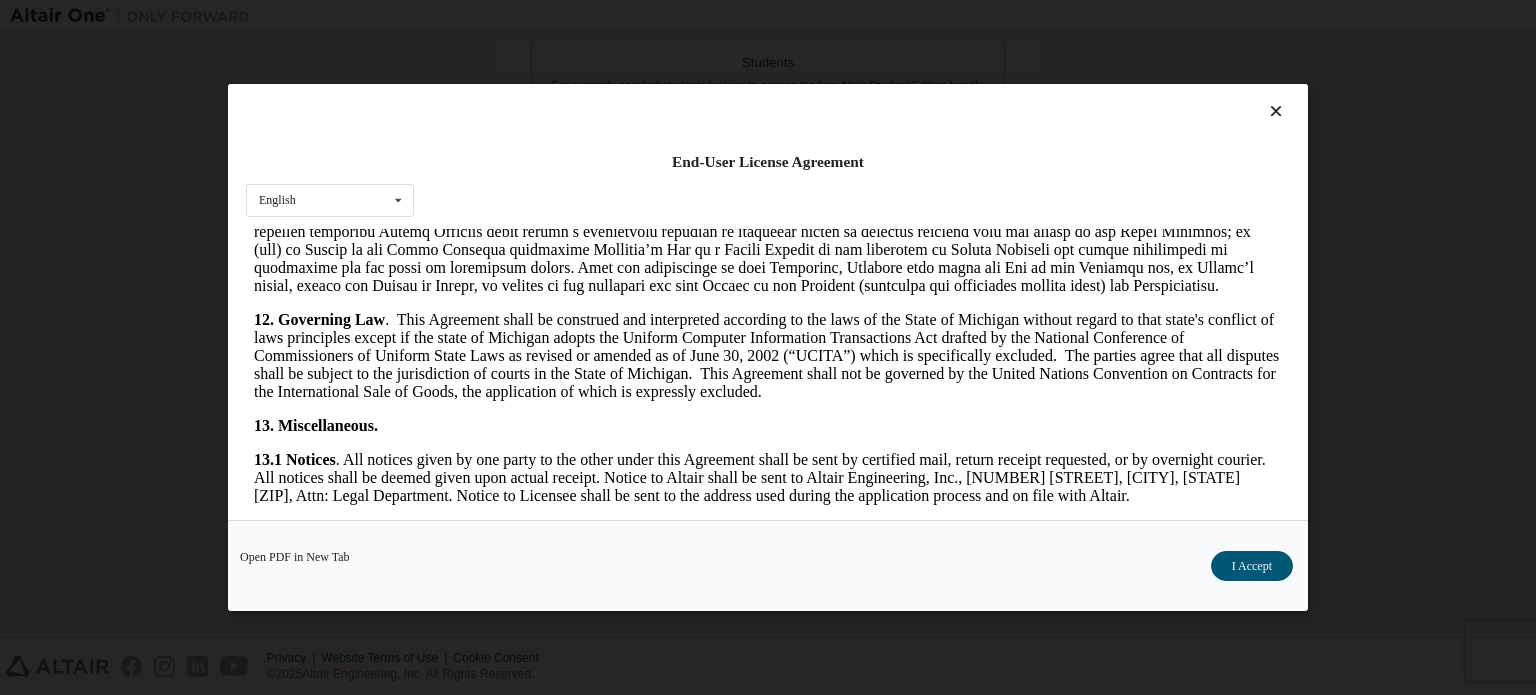 scroll, scrollTop: 3356, scrollLeft: 0, axis: vertical 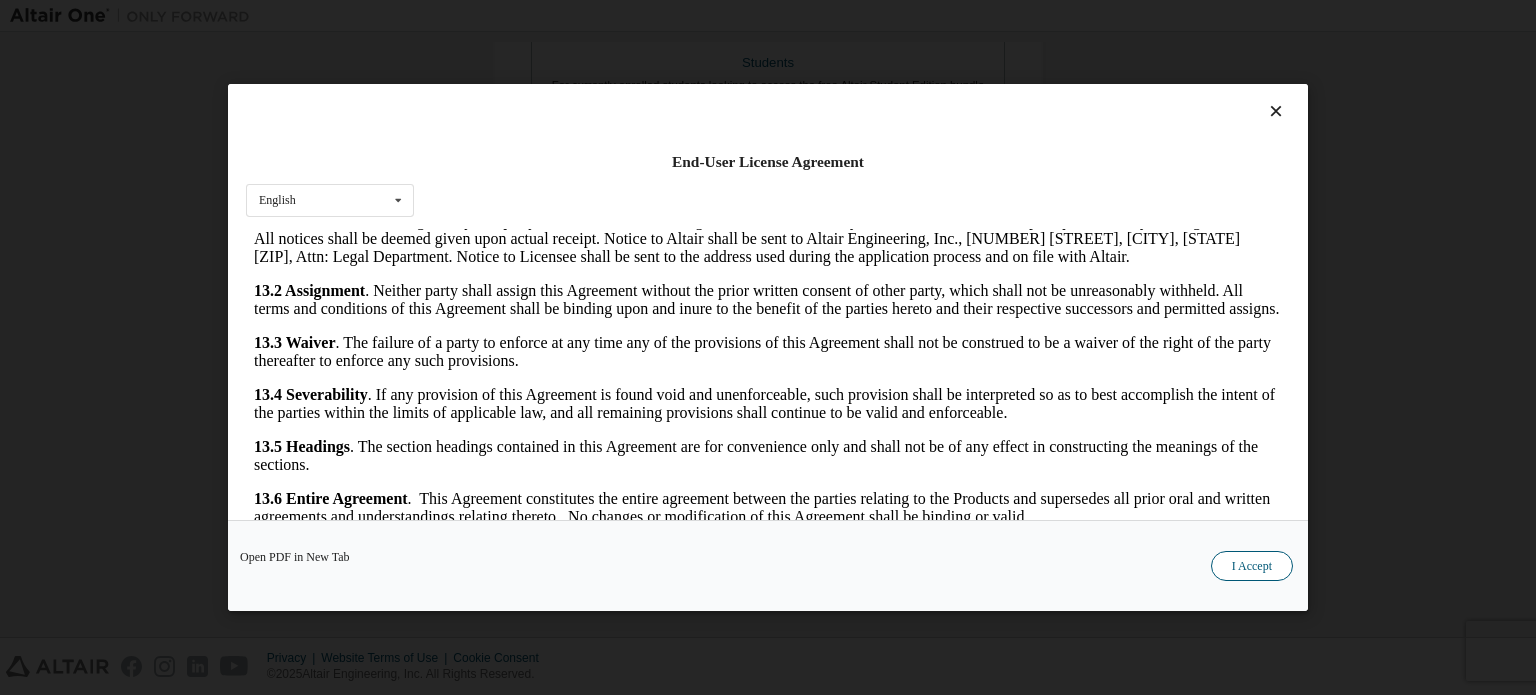 click on "I Accept" at bounding box center (1252, 566) 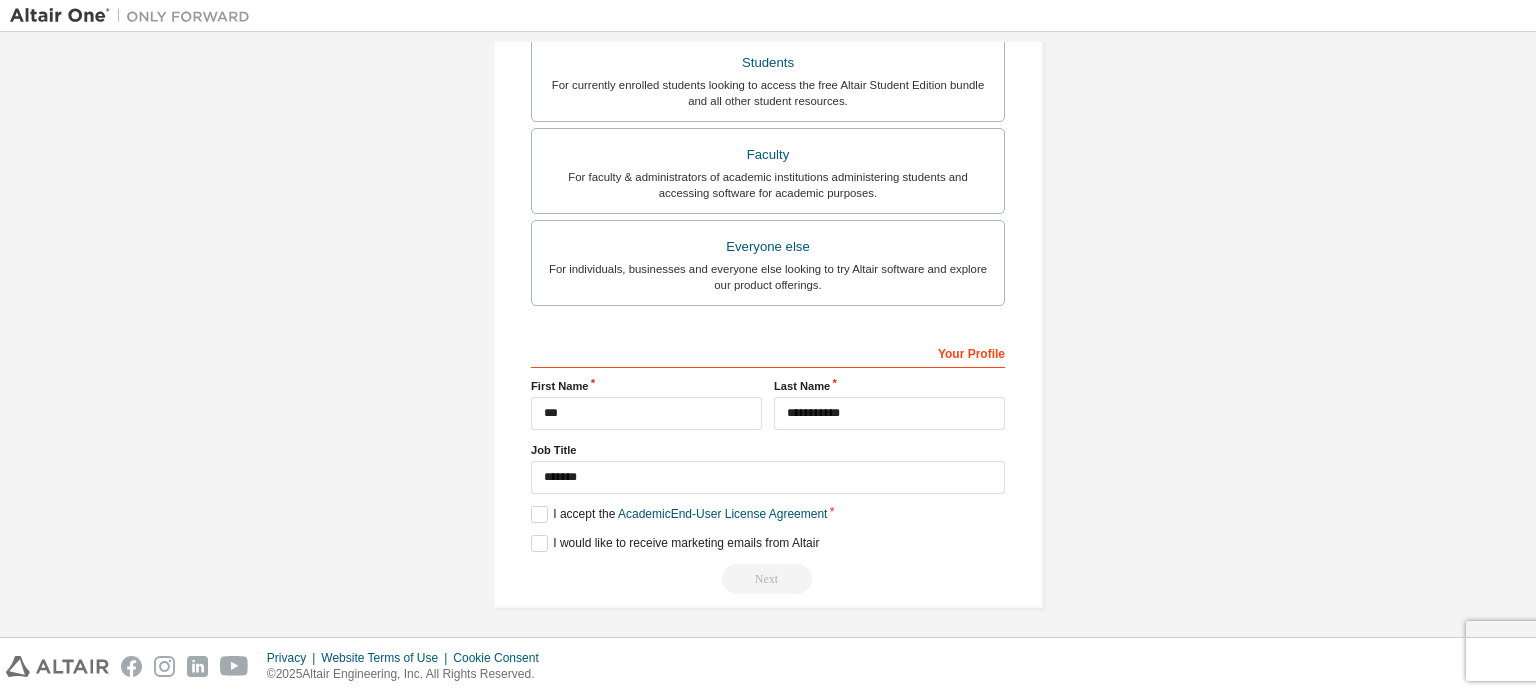 click on "Your Profile" at bounding box center [768, 352] 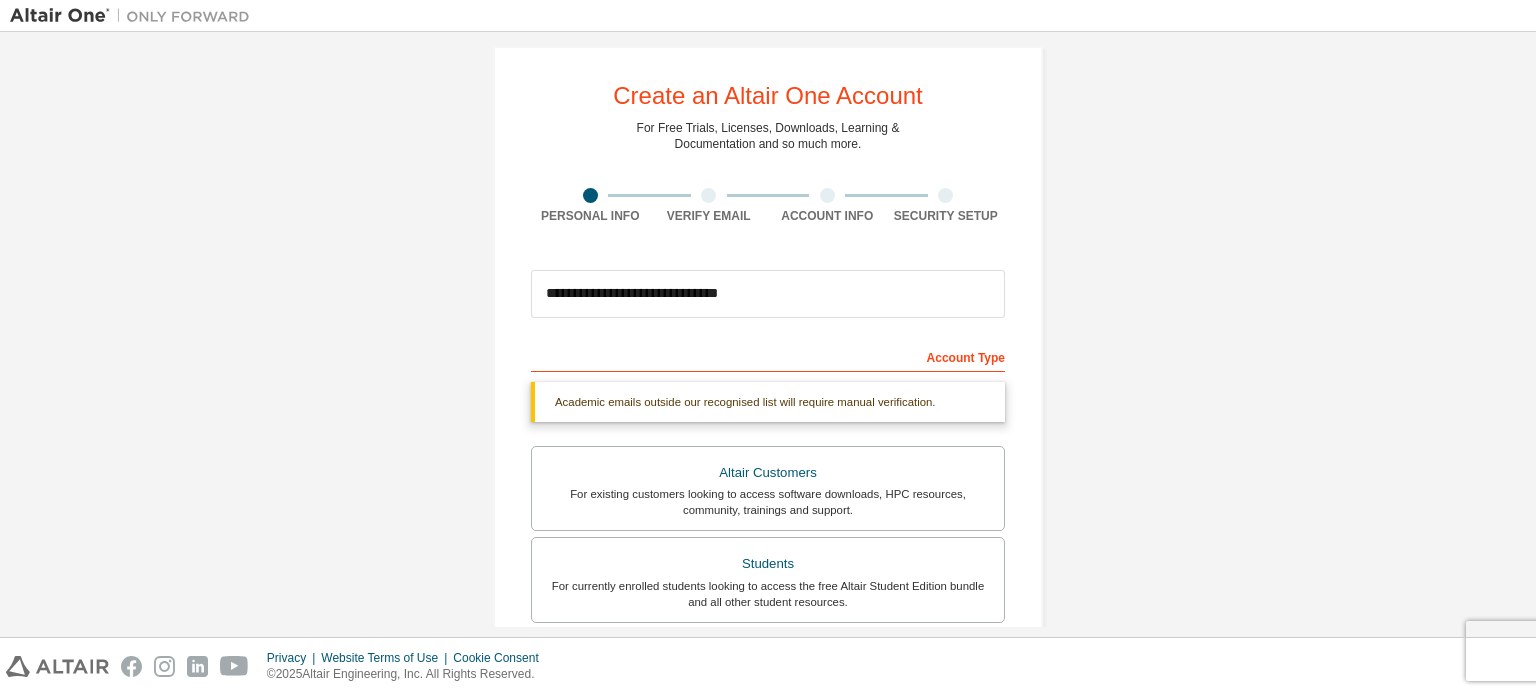 scroll, scrollTop: 0, scrollLeft: 0, axis: both 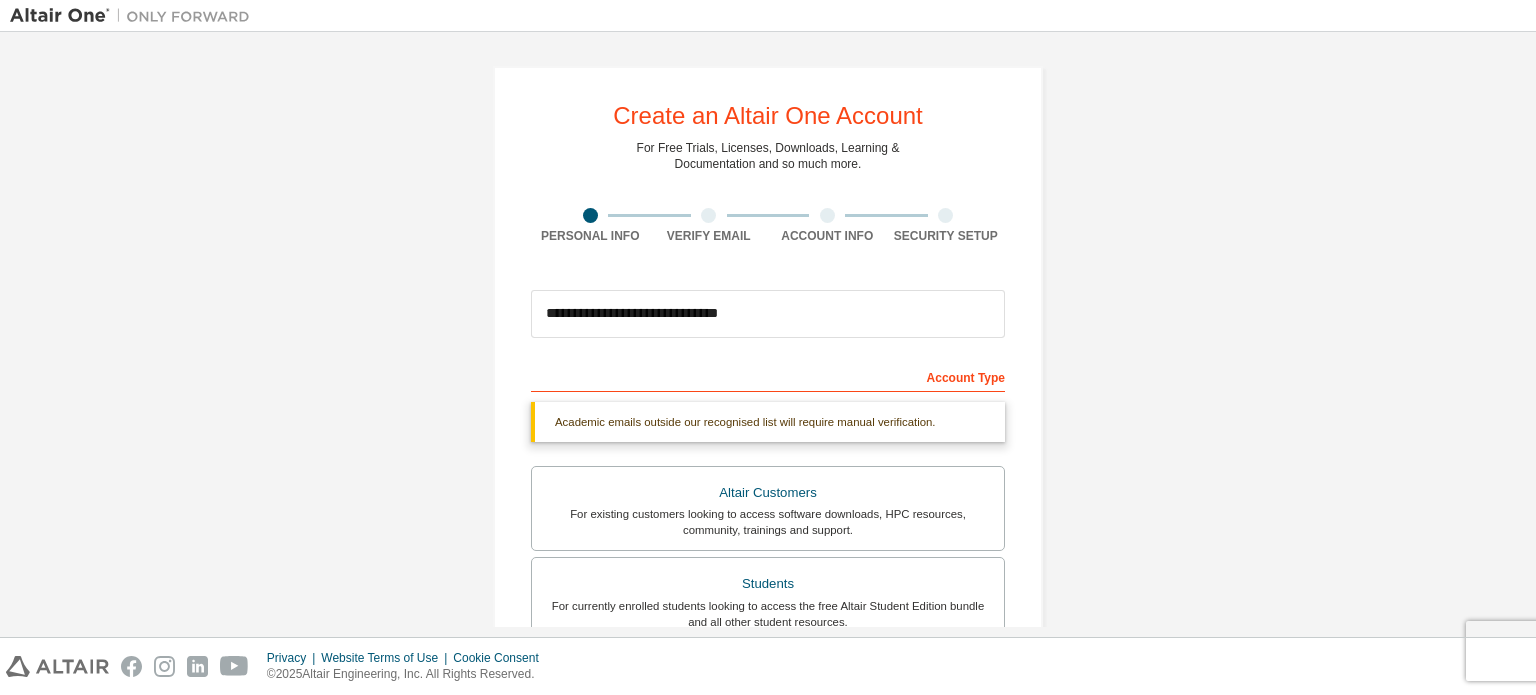 click at bounding box center [708, 215] 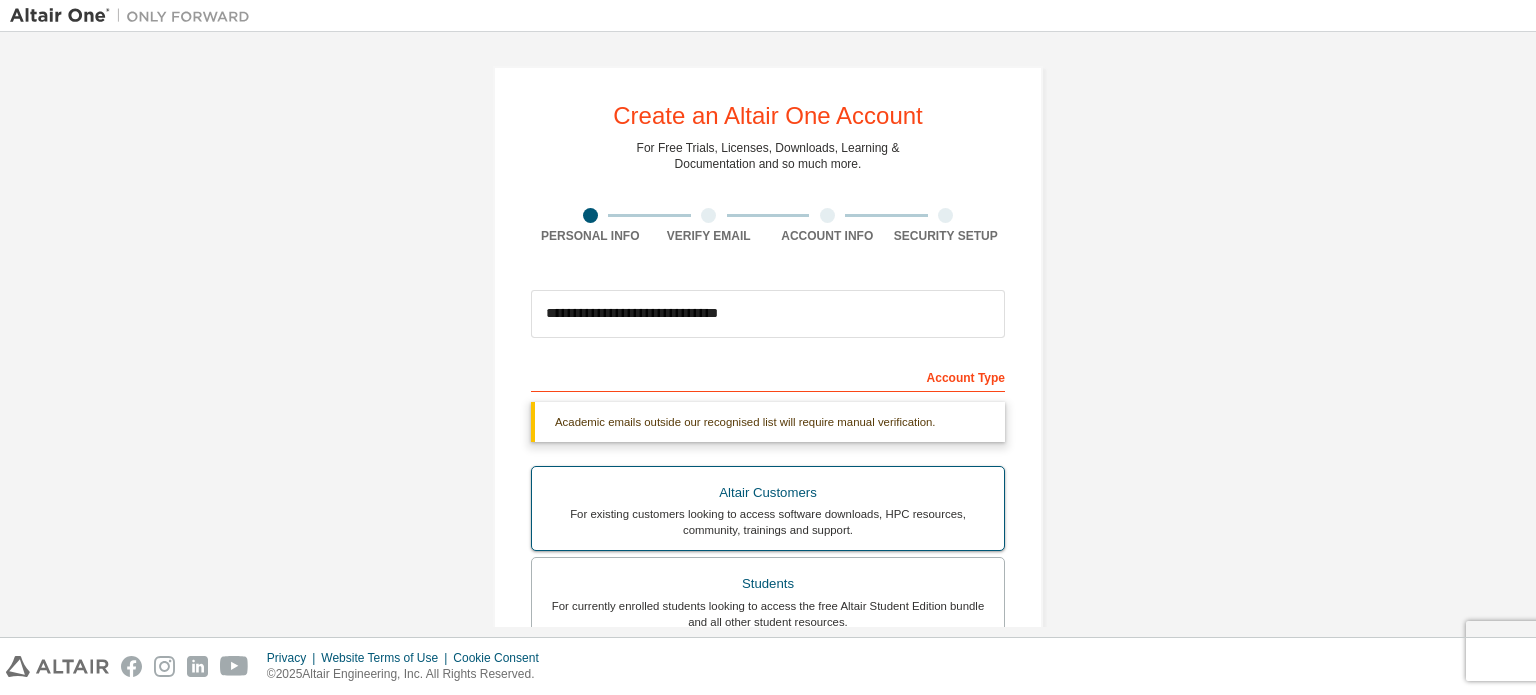 click on "Altair Customers" at bounding box center [768, 493] 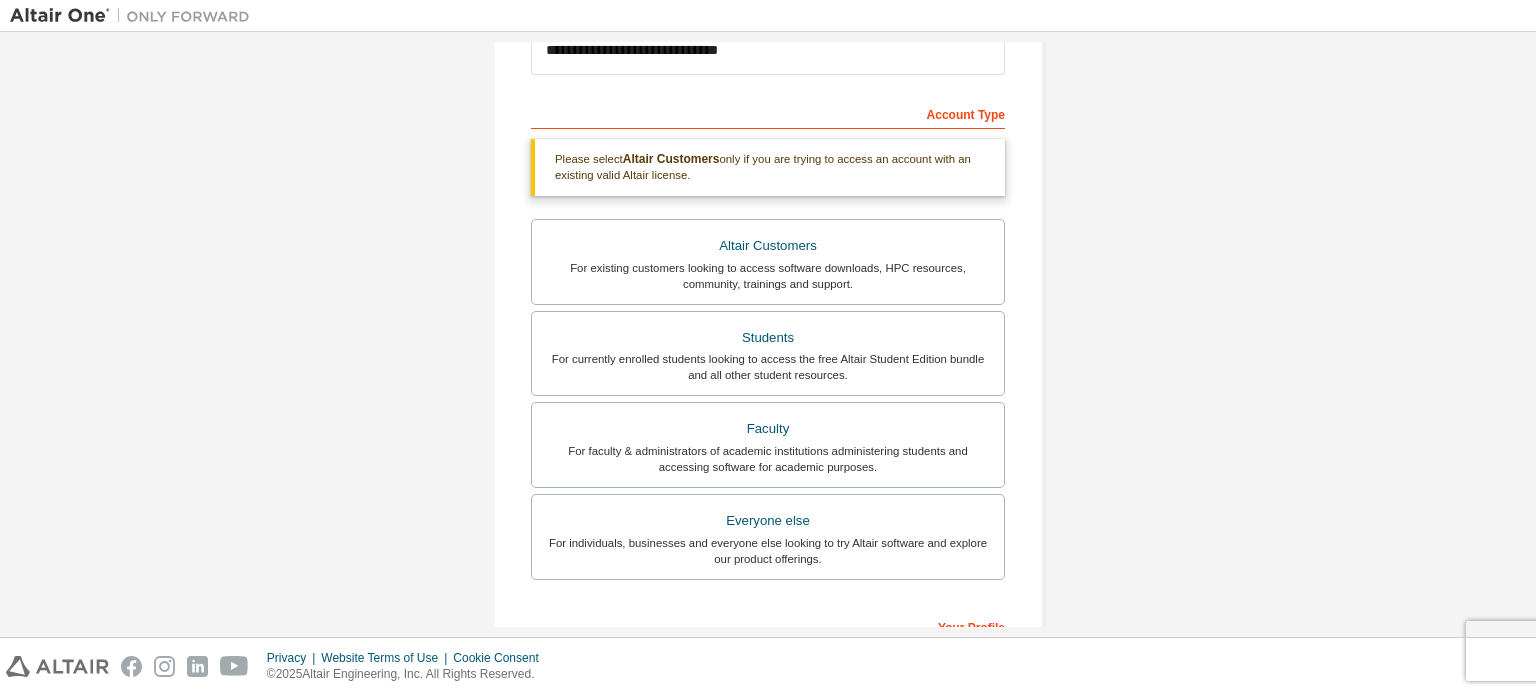 scroll, scrollTop: 205, scrollLeft: 0, axis: vertical 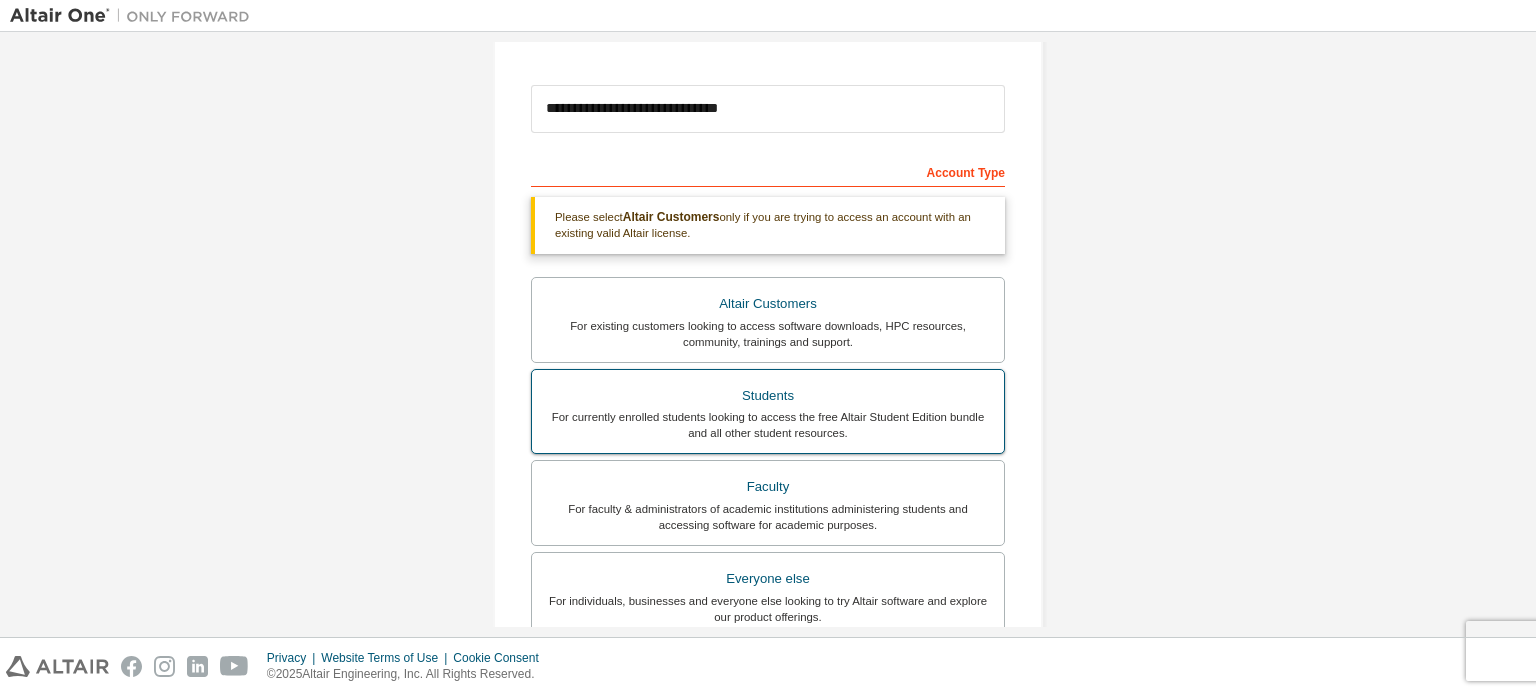 click on "For currently enrolled students looking to access the free Altair Student Edition bundle and all other student resources." at bounding box center [768, 425] 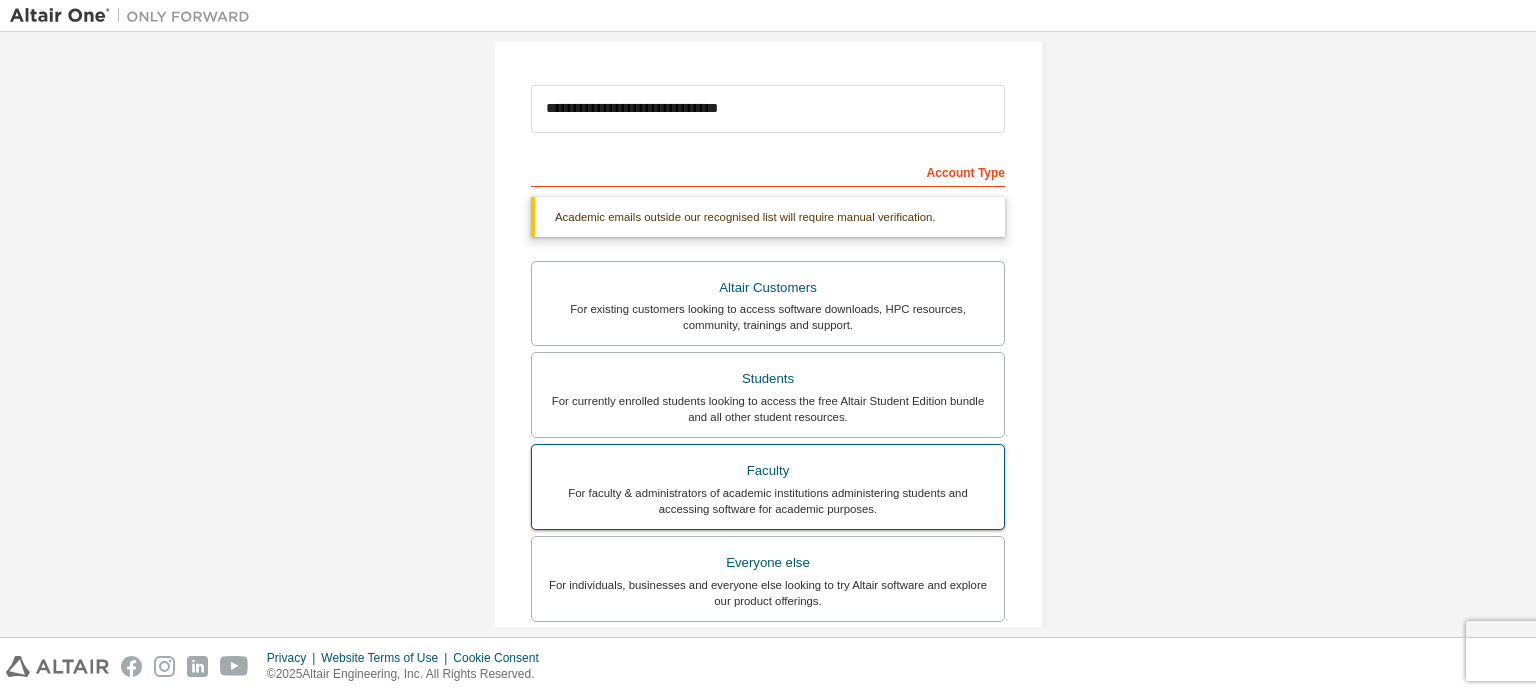 click on "For faculty & administrators of academic institutions administering students and accessing software for academic purposes." at bounding box center (768, 501) 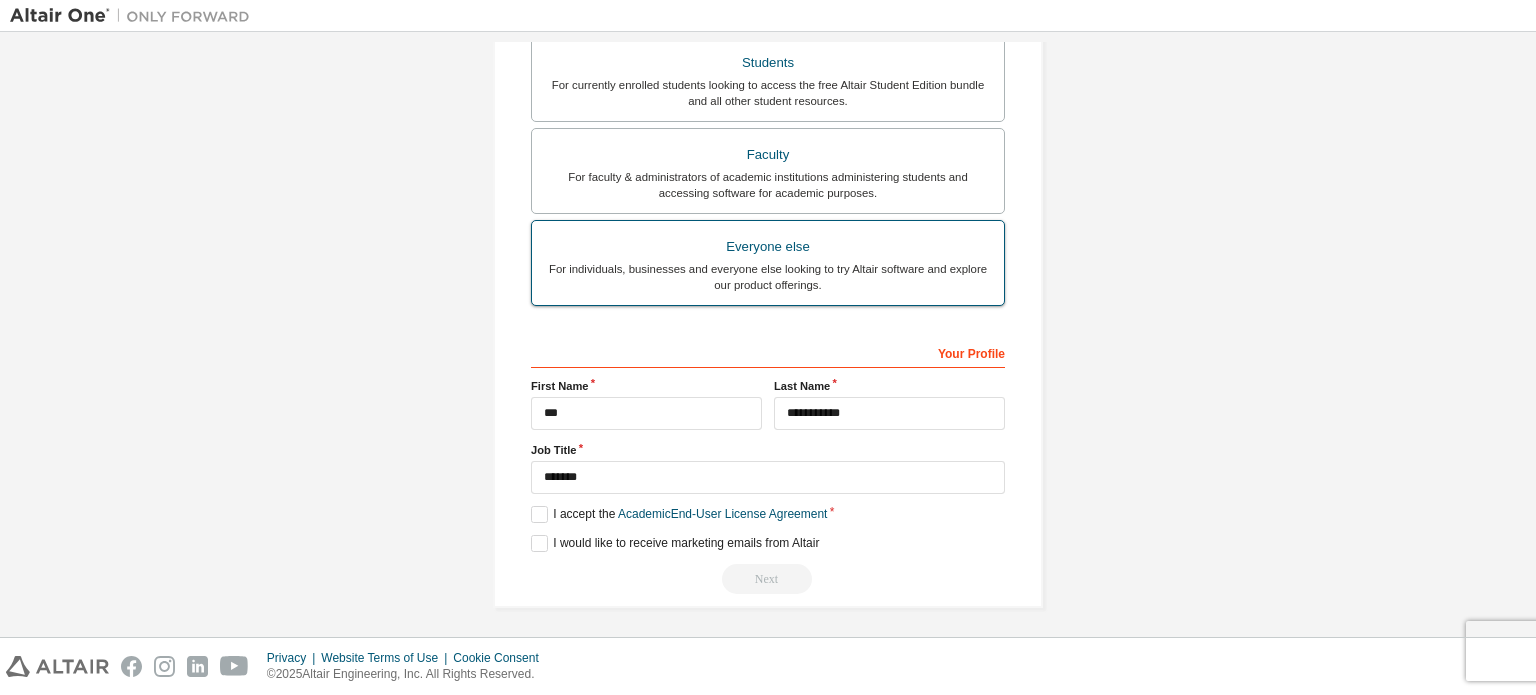 click on "For individuals, businesses and everyone else looking to try Altair software and explore our product offerings." at bounding box center (768, 277) 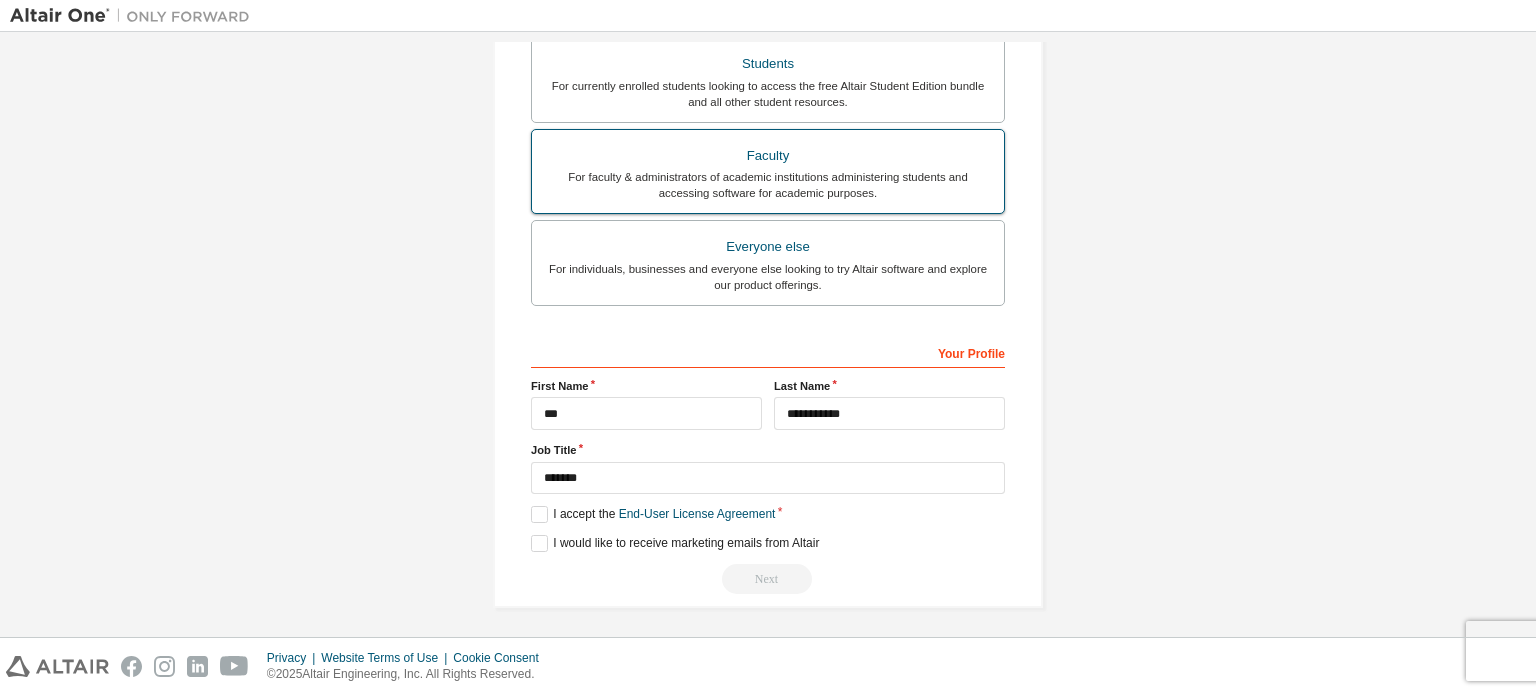 click on "Faculty" at bounding box center [768, 156] 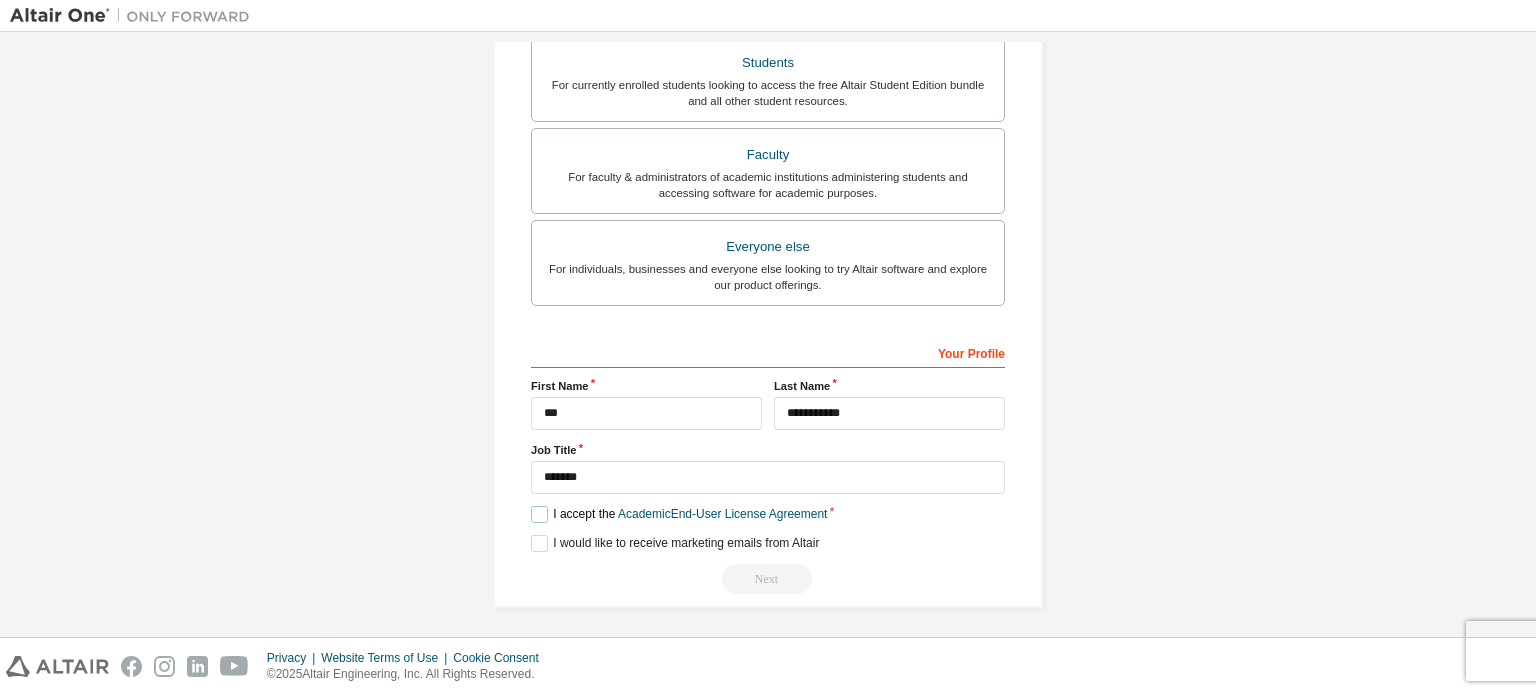 click on "I accept the   Academic   End-User License Agreement" at bounding box center [679, 514] 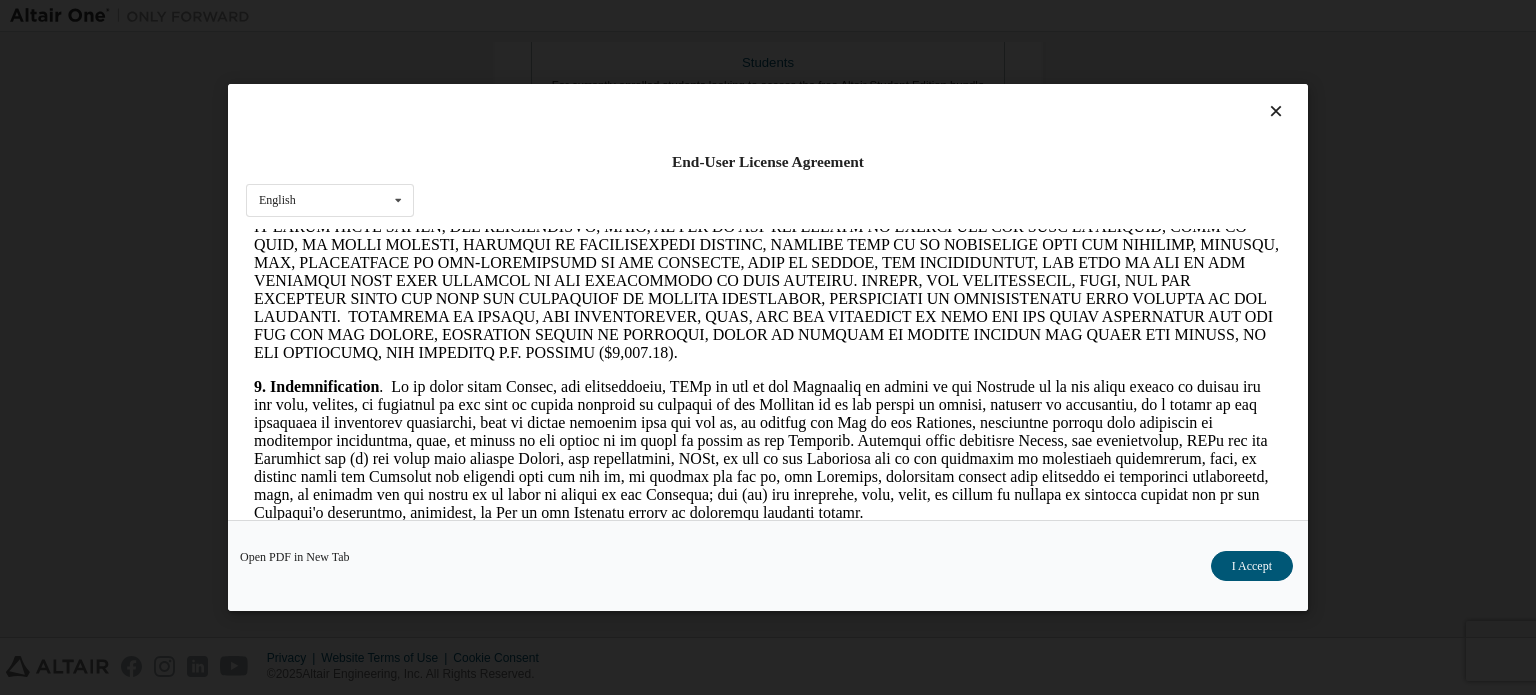 scroll, scrollTop: 3356, scrollLeft: 0, axis: vertical 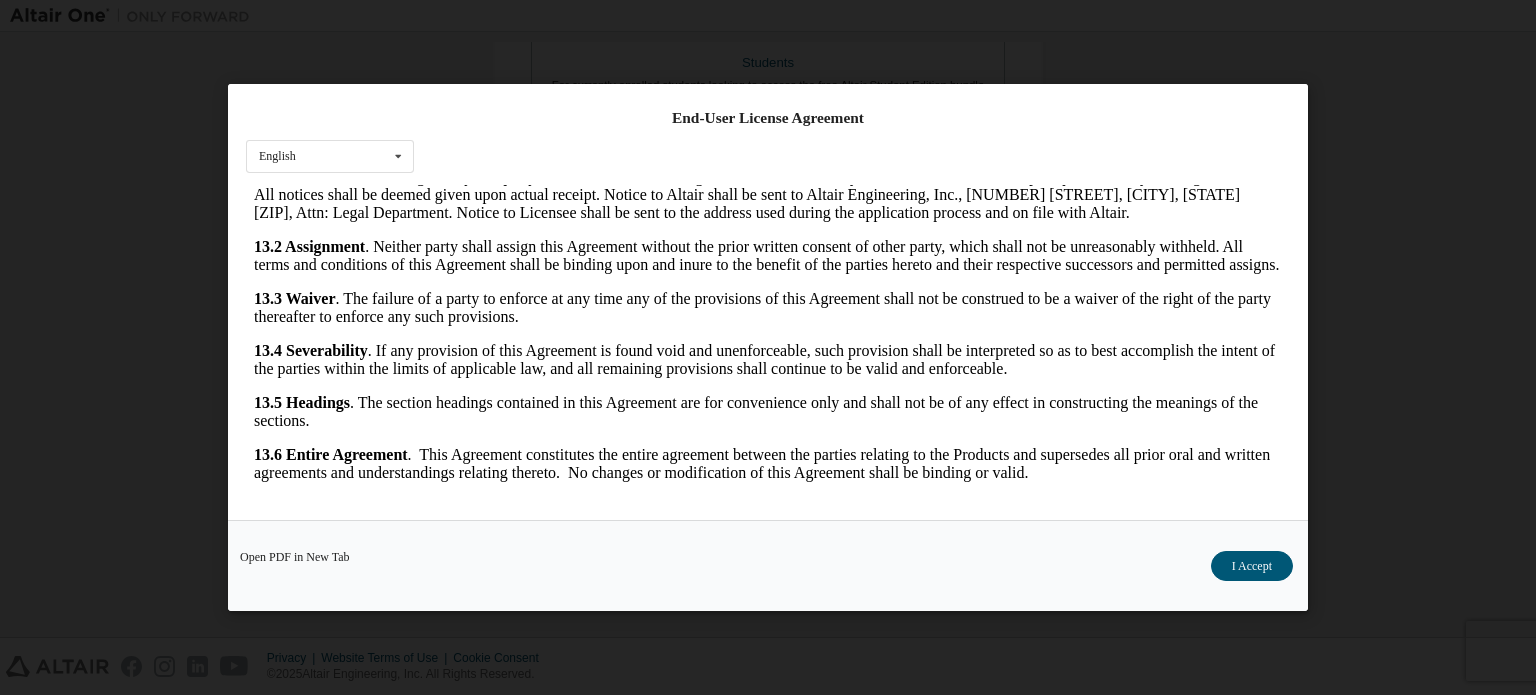 click on "Open PDF in New Tab I Accept" at bounding box center (768, 565) 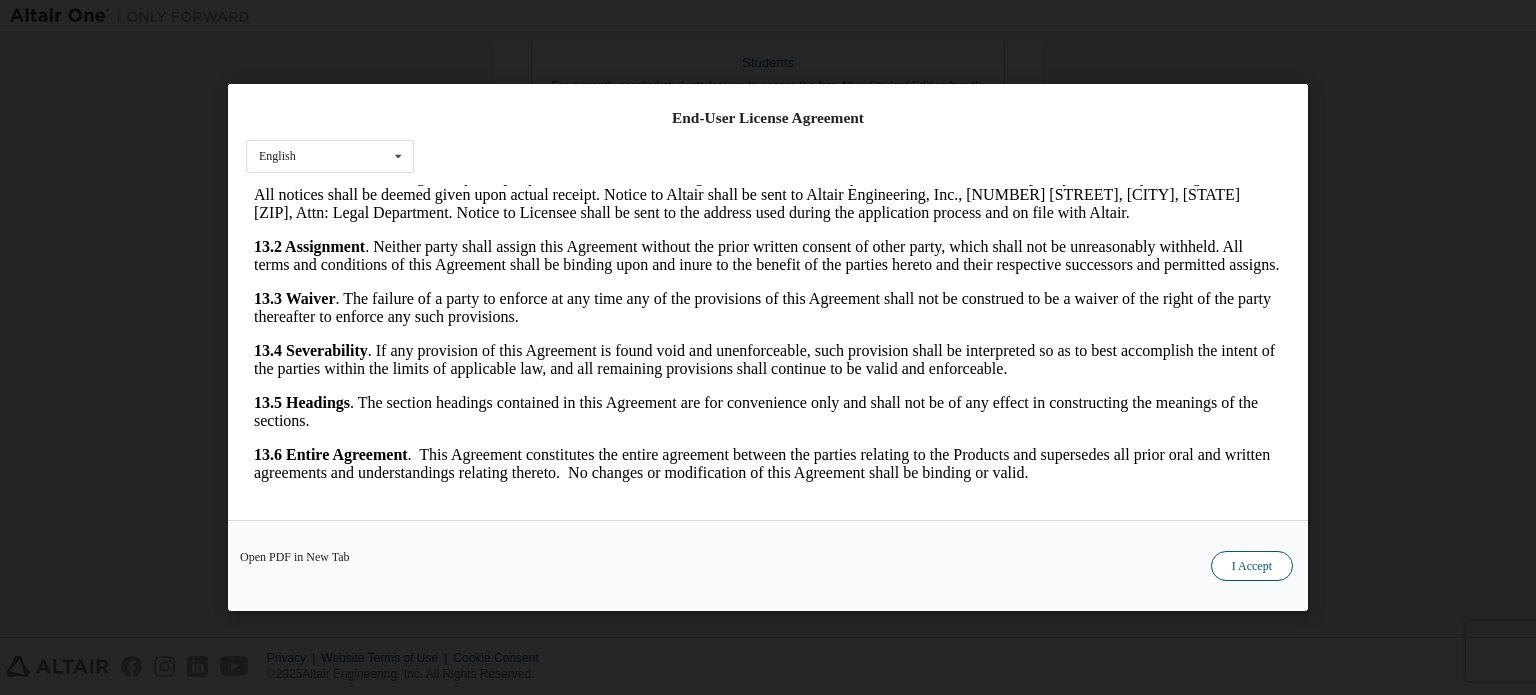 click on "I Accept" at bounding box center [1252, 566] 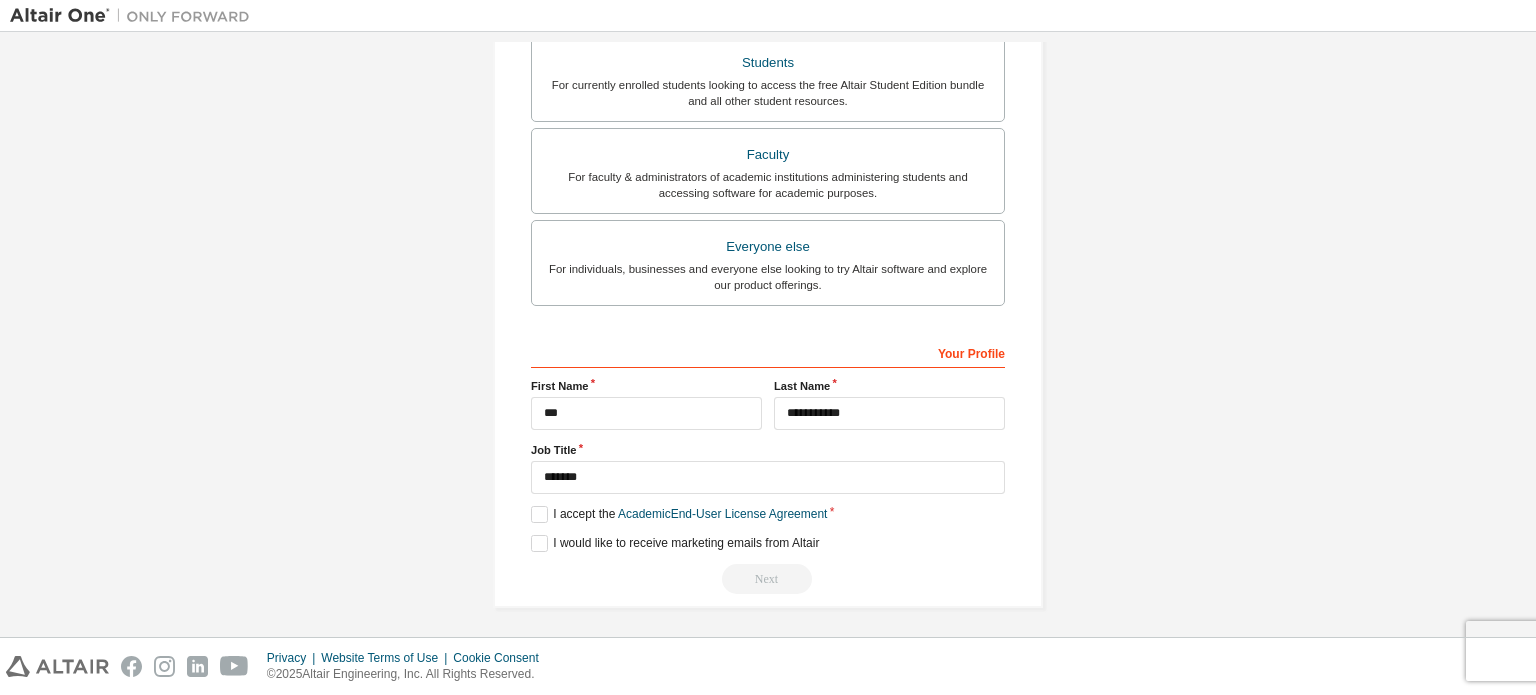 click on "Next" at bounding box center [768, 579] 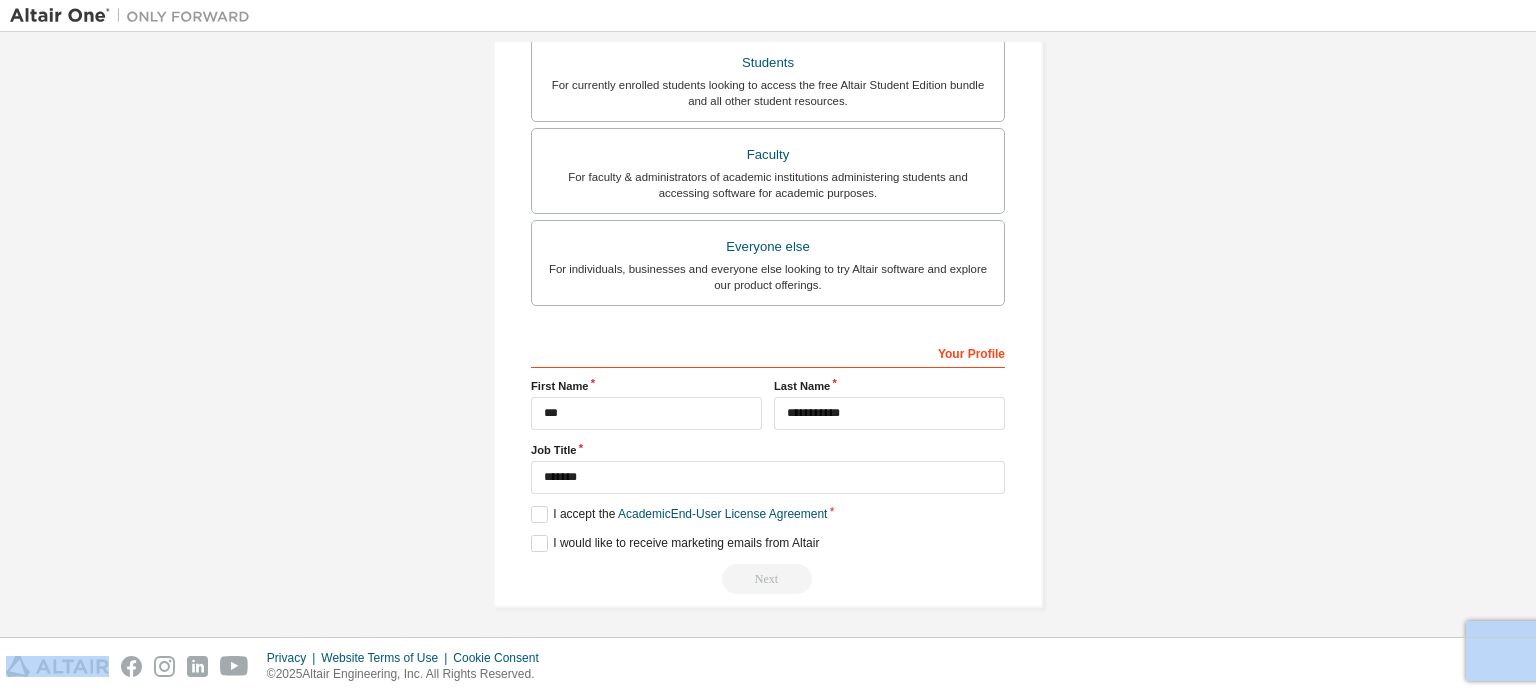 click on "Next" at bounding box center (768, 579) 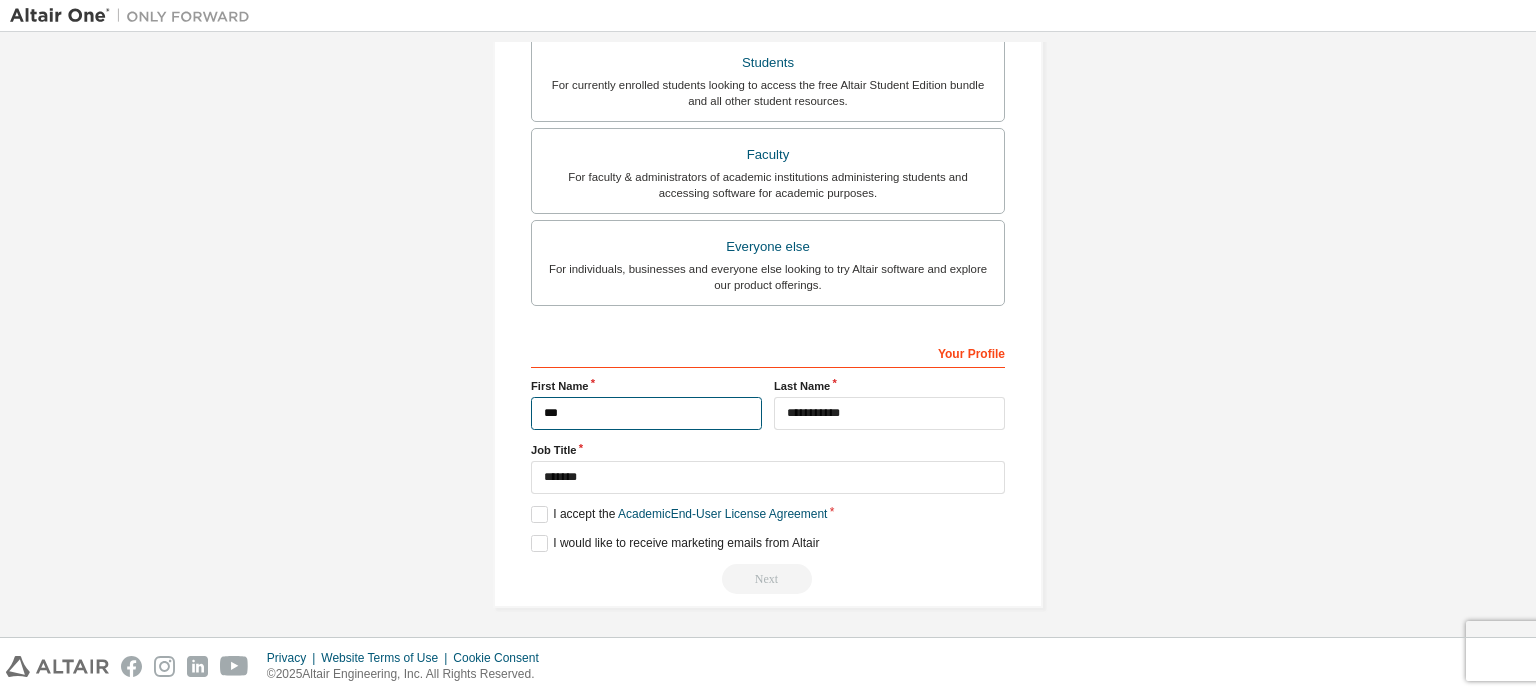 click on "***" at bounding box center [646, 413] 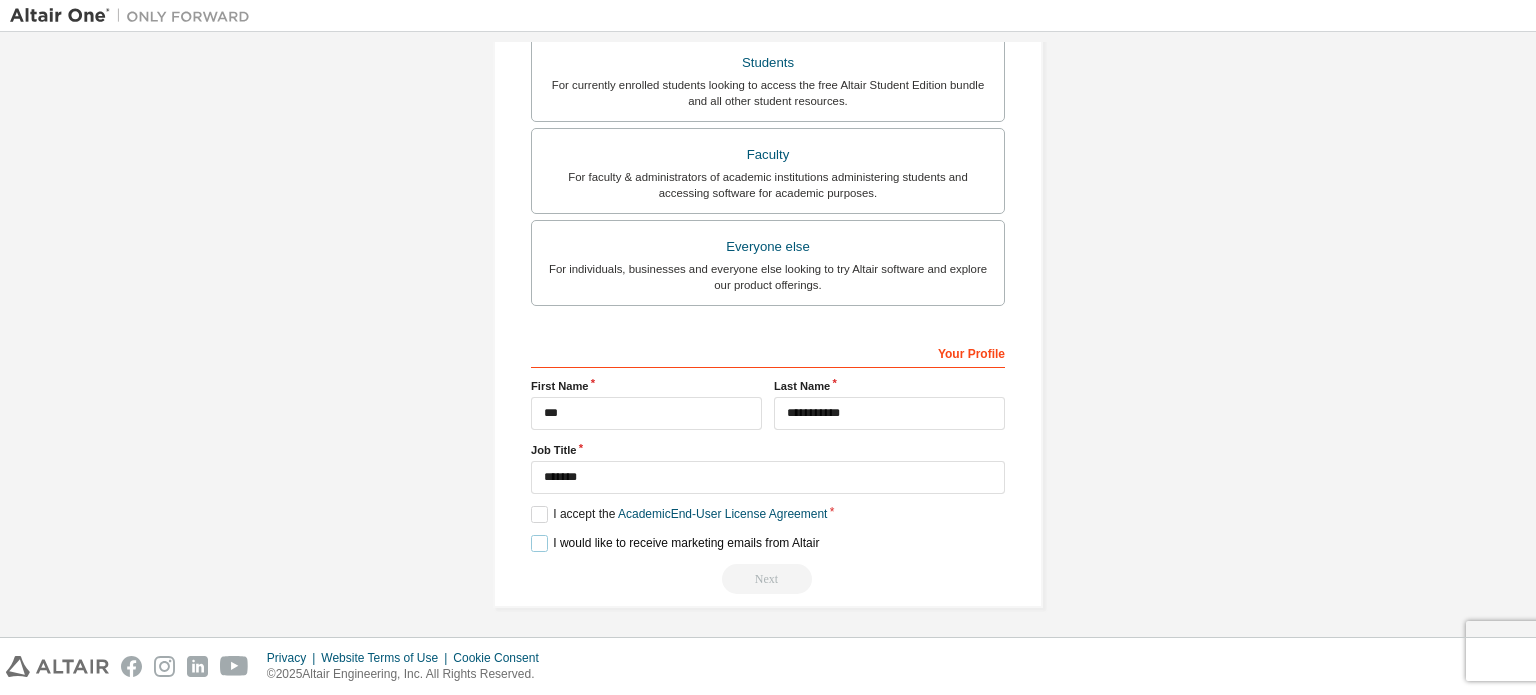 click on "I would like to receive marketing emails from Altair" at bounding box center [675, 543] 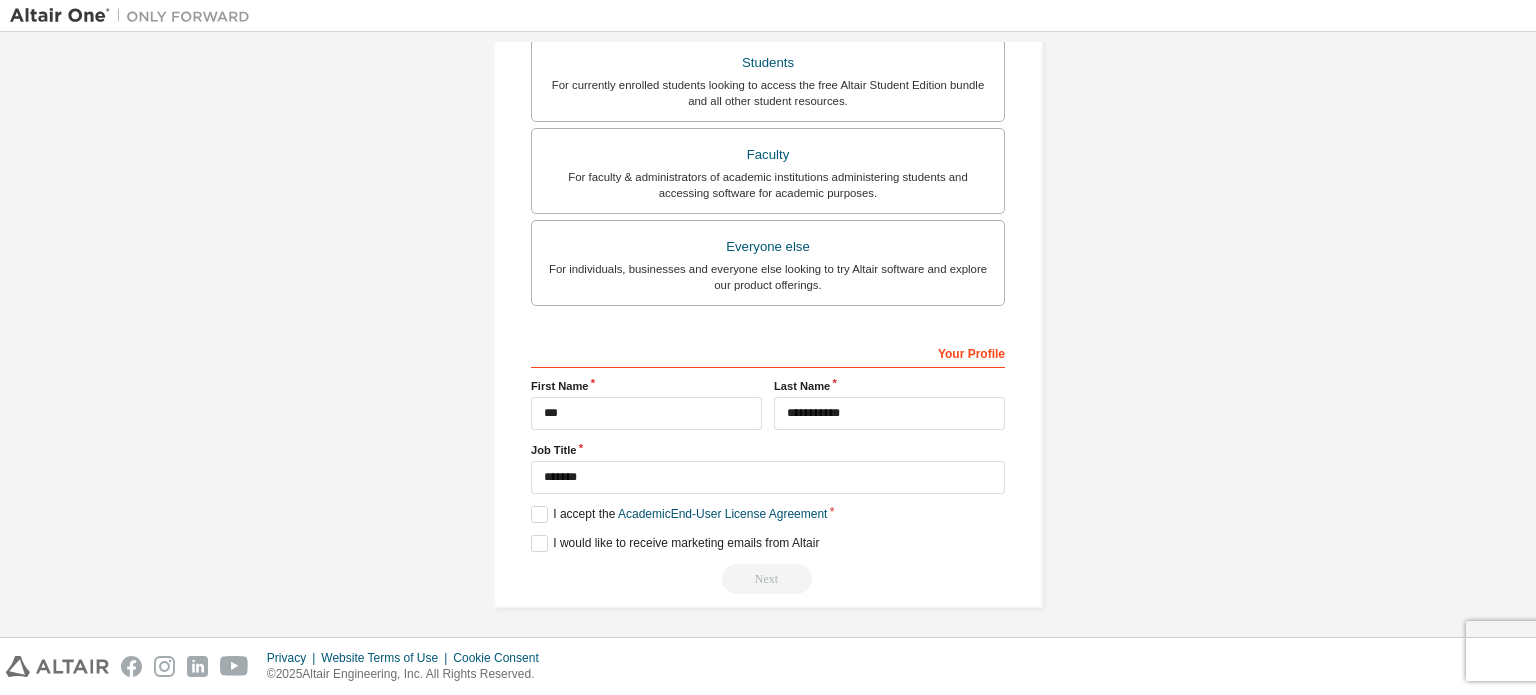 click on "Next" at bounding box center [768, 579] 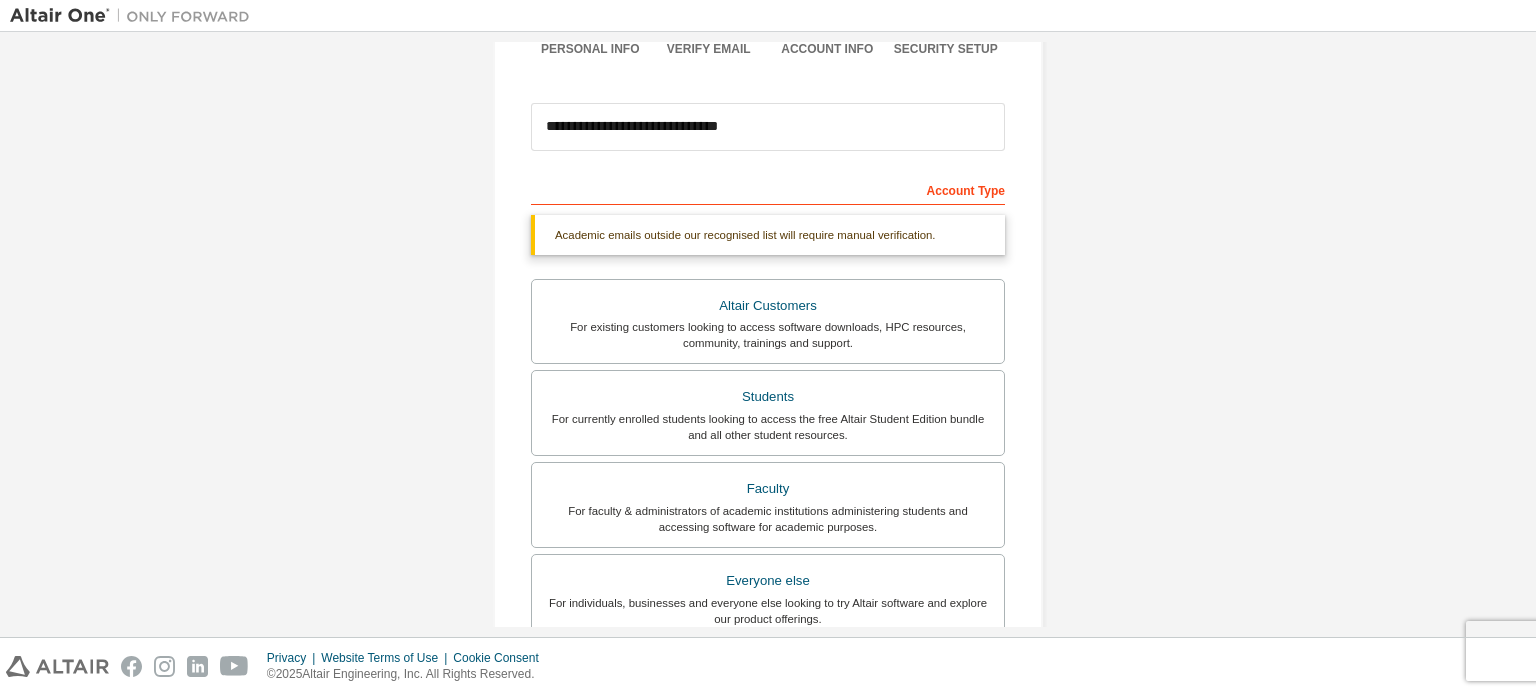 scroll, scrollTop: 0, scrollLeft: 0, axis: both 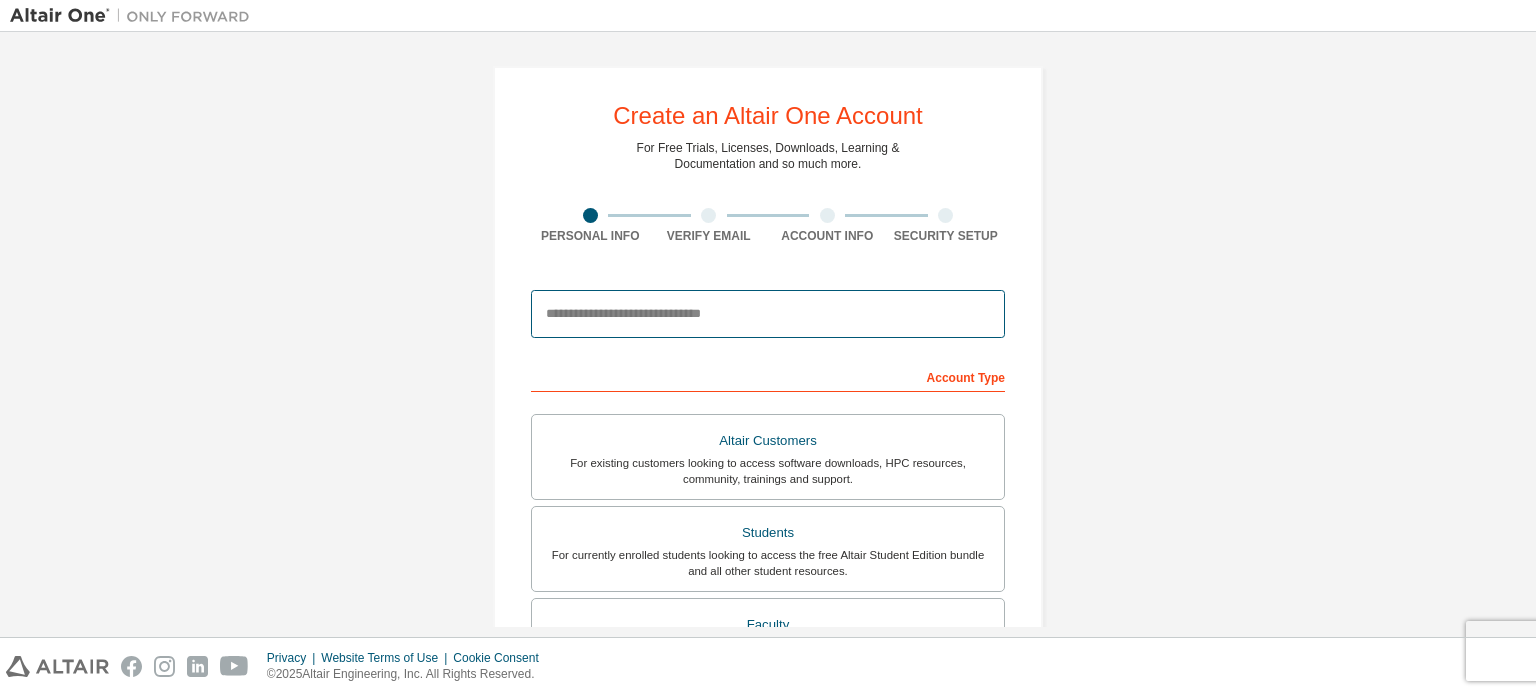 click at bounding box center [768, 314] 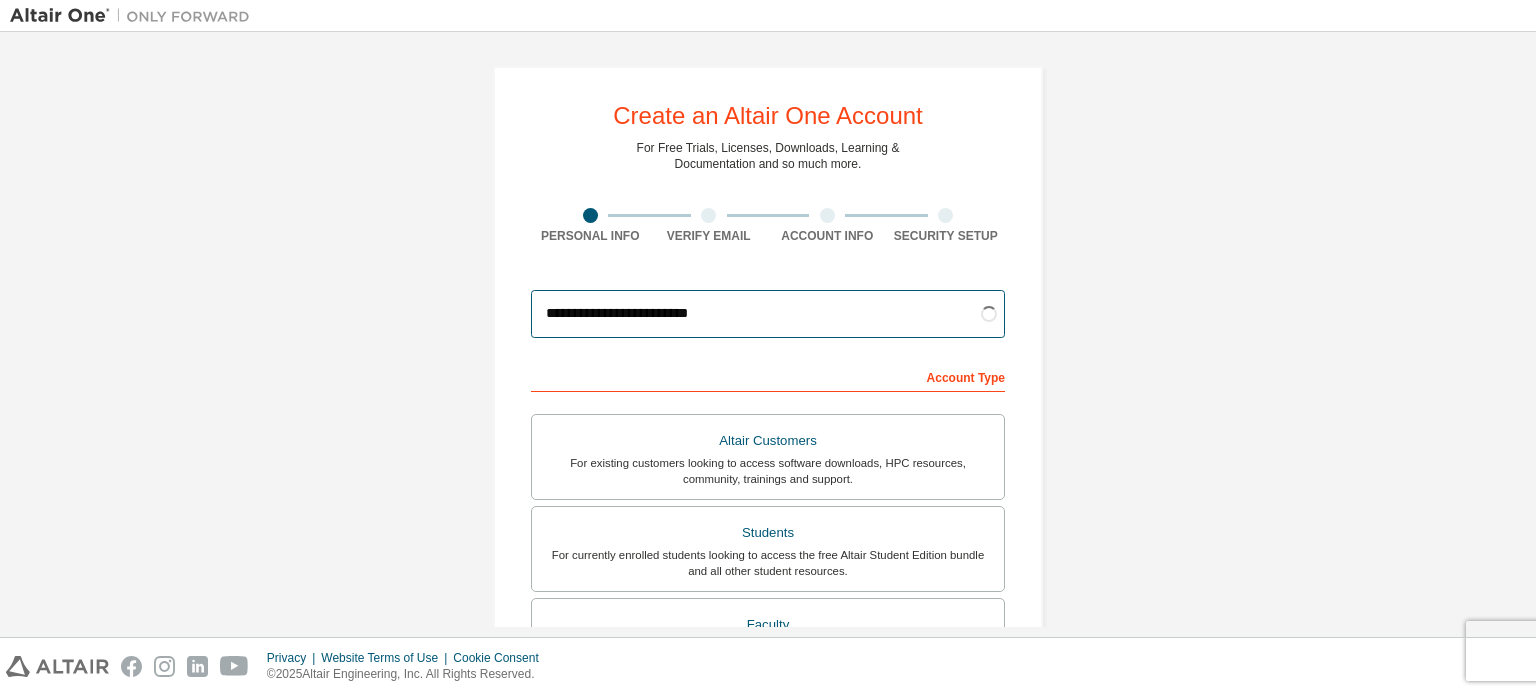 scroll, scrollTop: 333, scrollLeft: 0, axis: vertical 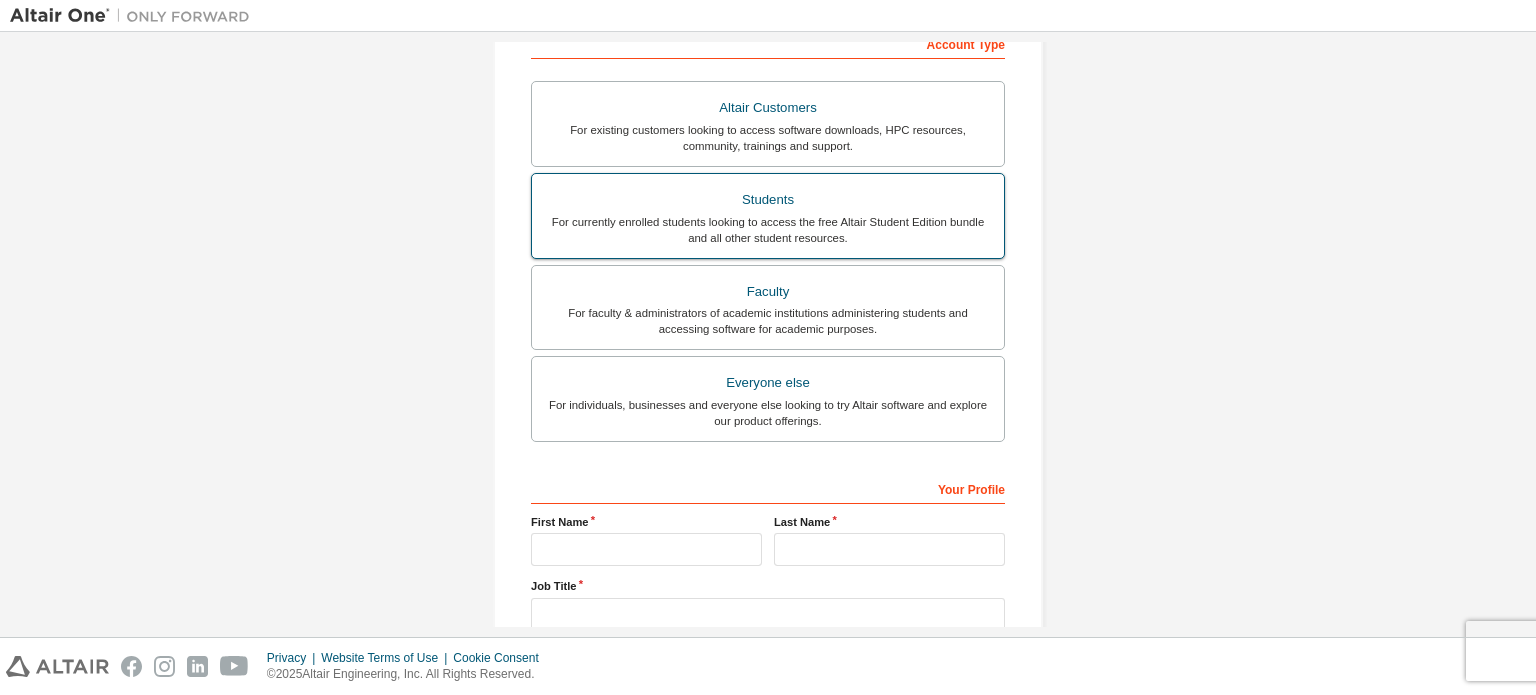 type on "**********" 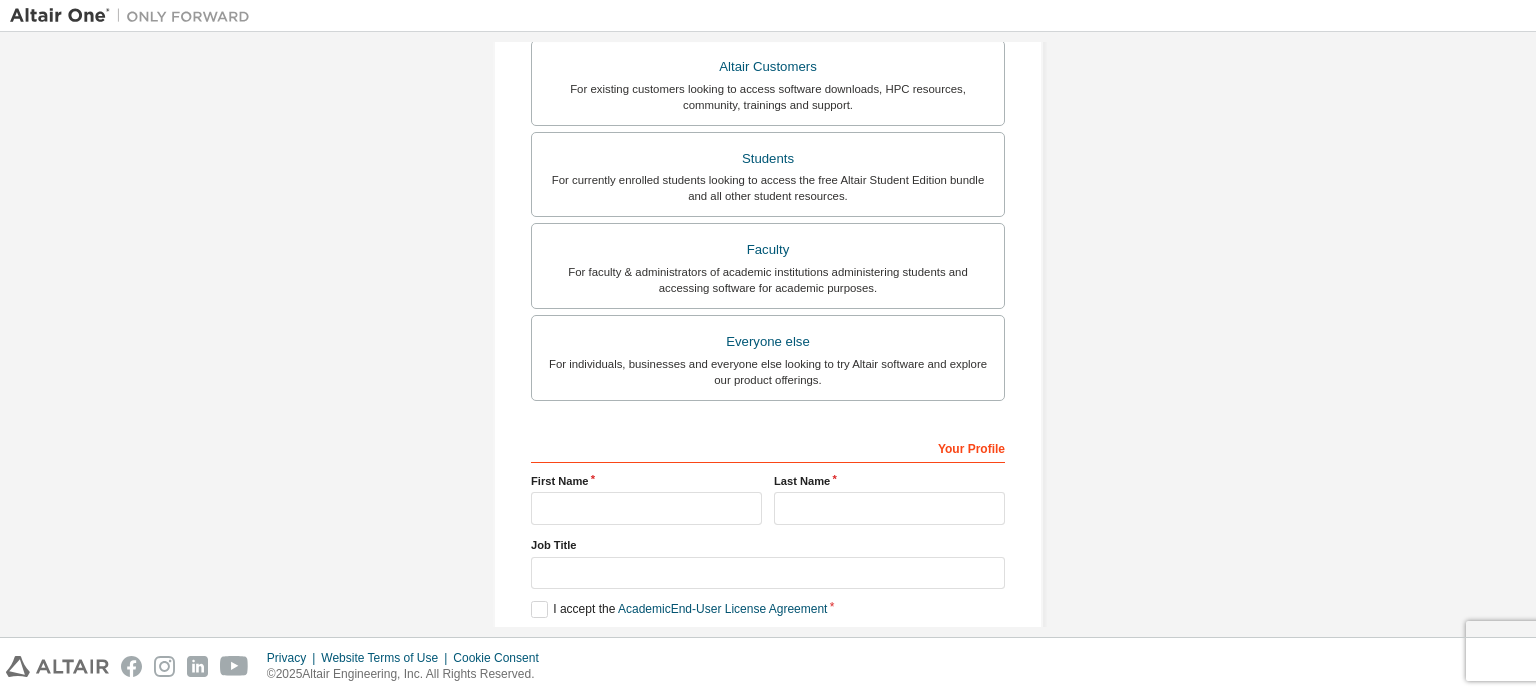 scroll, scrollTop: 538, scrollLeft: 0, axis: vertical 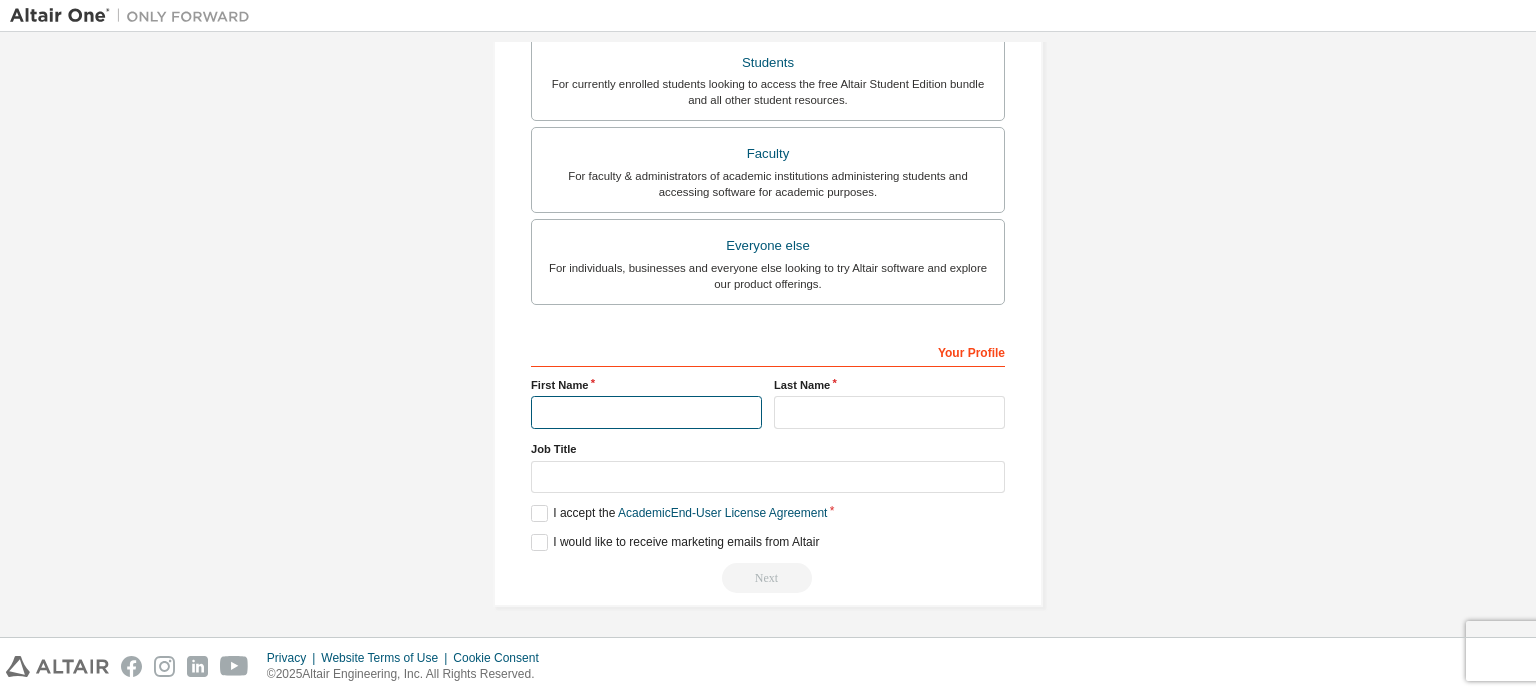 click at bounding box center [646, 412] 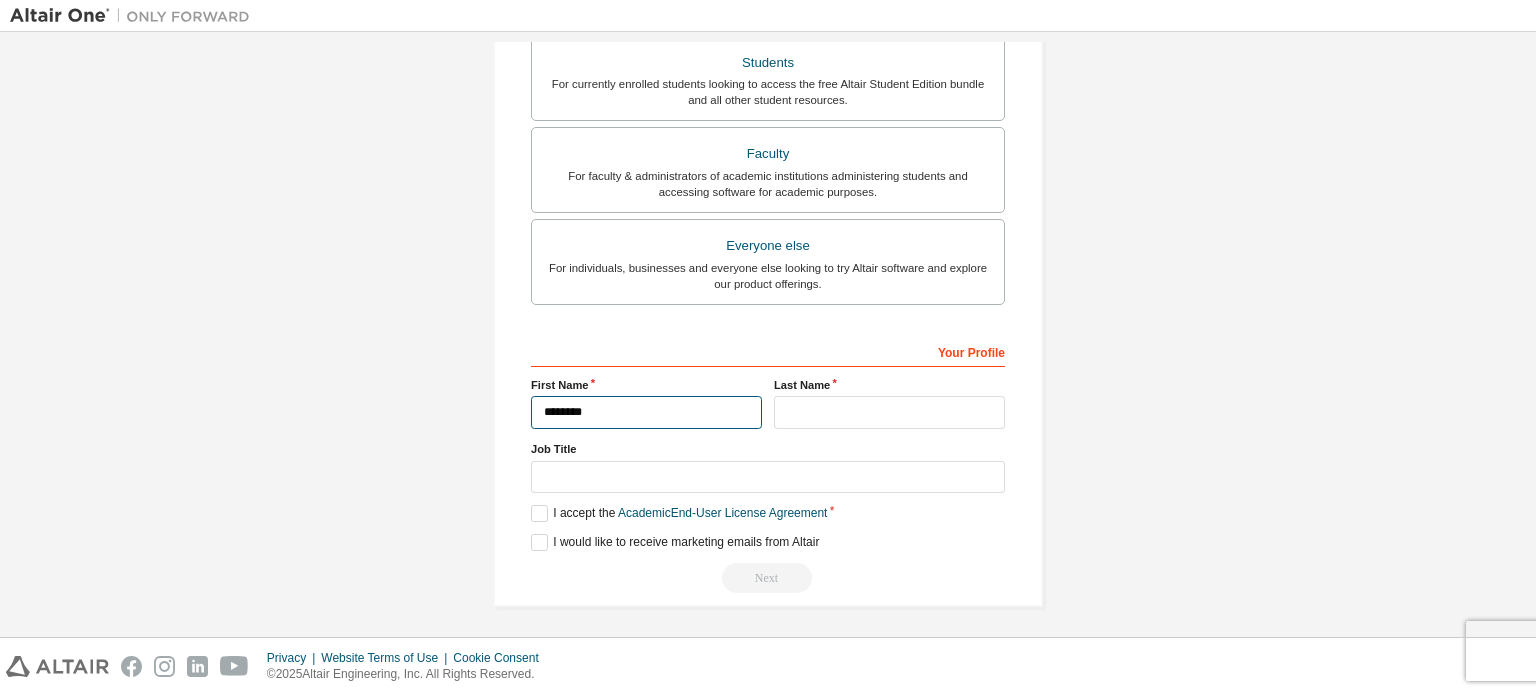 type on "********" 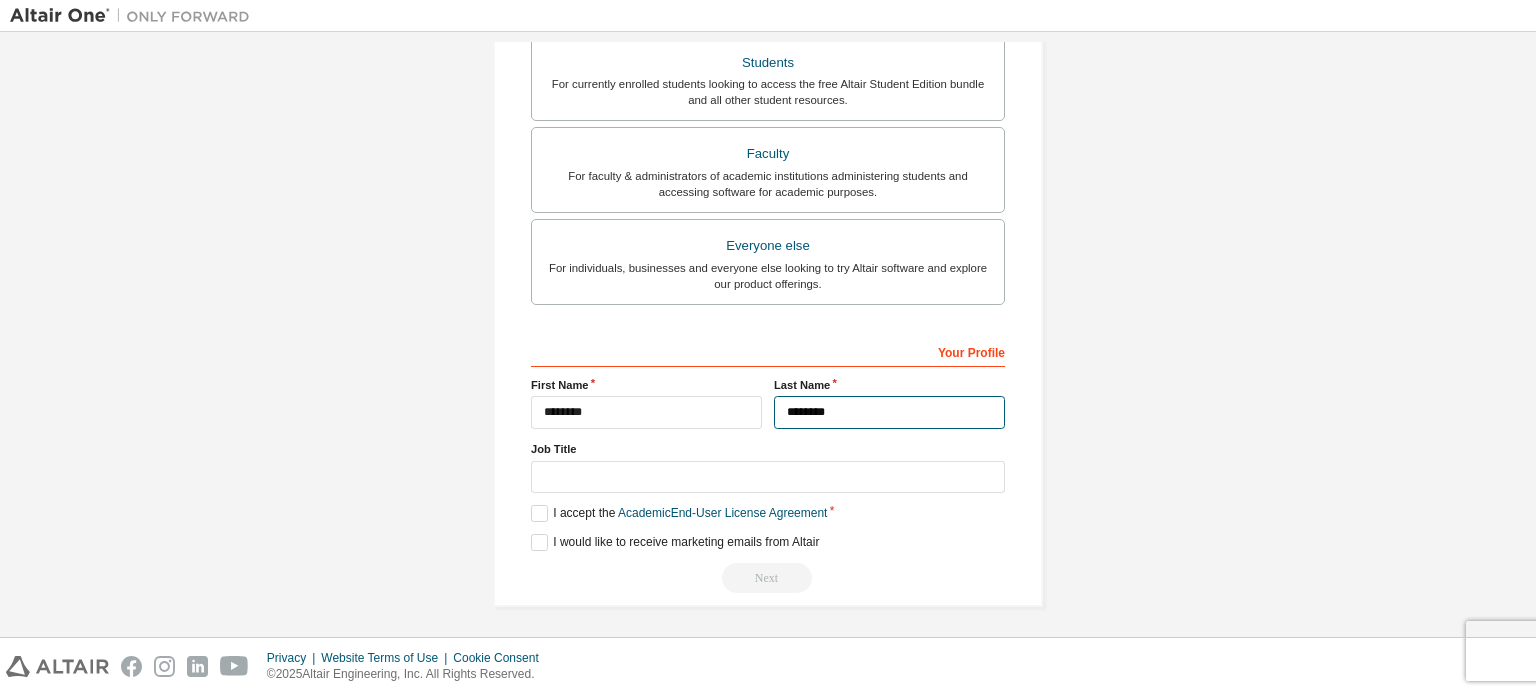 type on "**********" 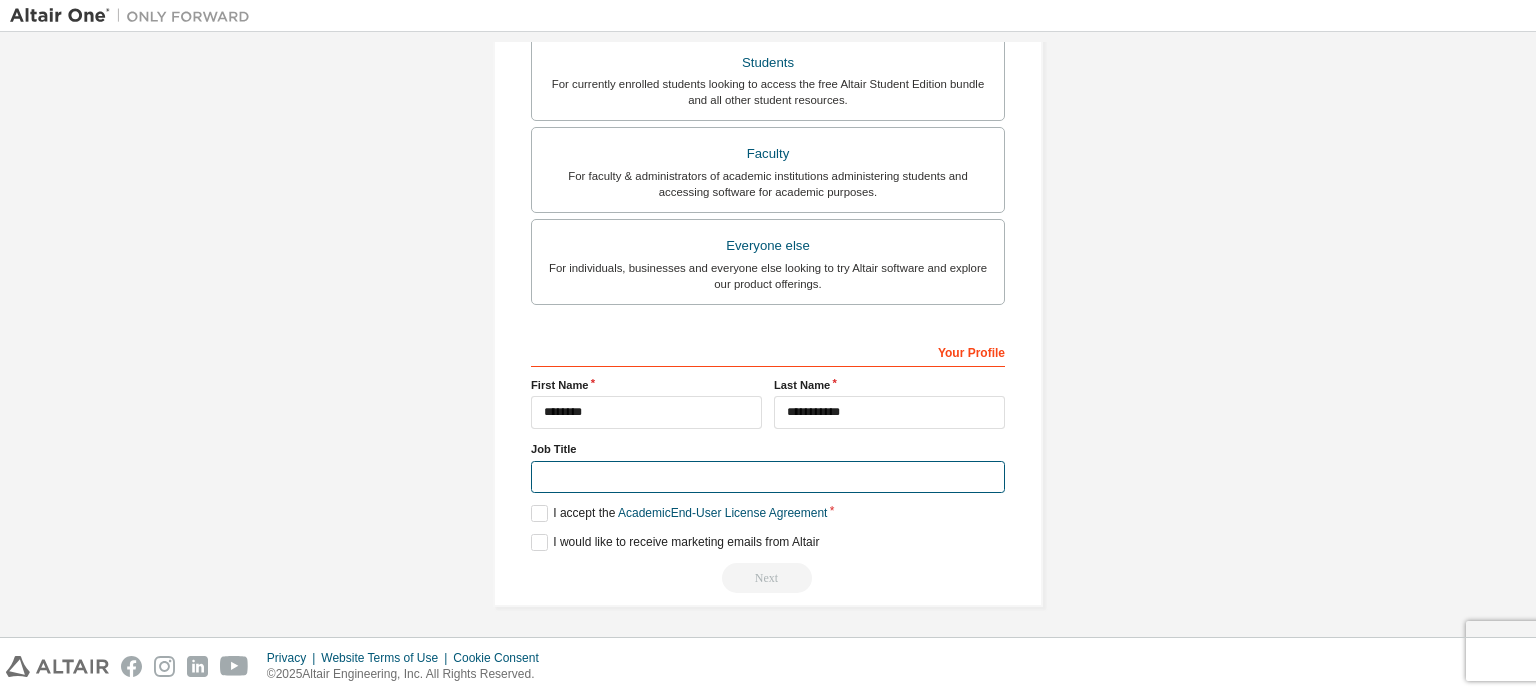 click at bounding box center (768, 477) 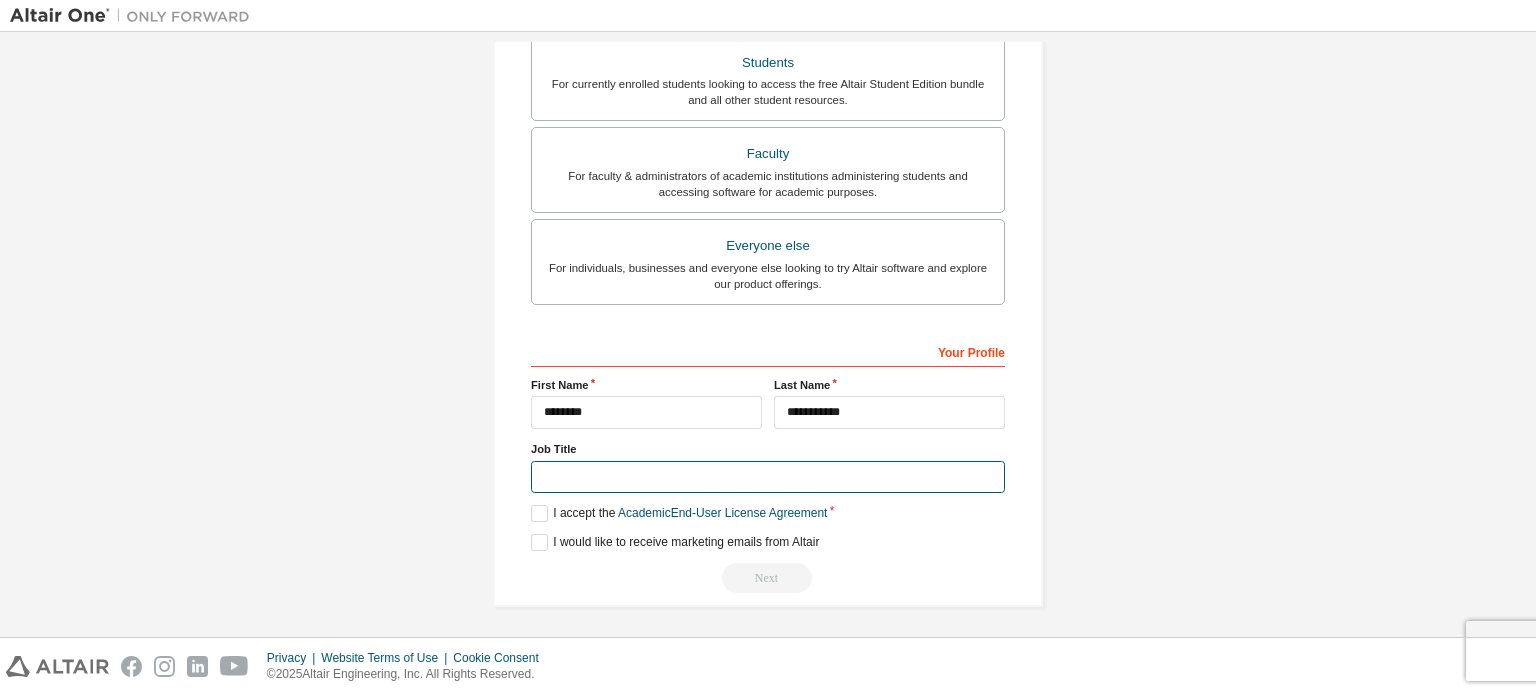 type on "*" 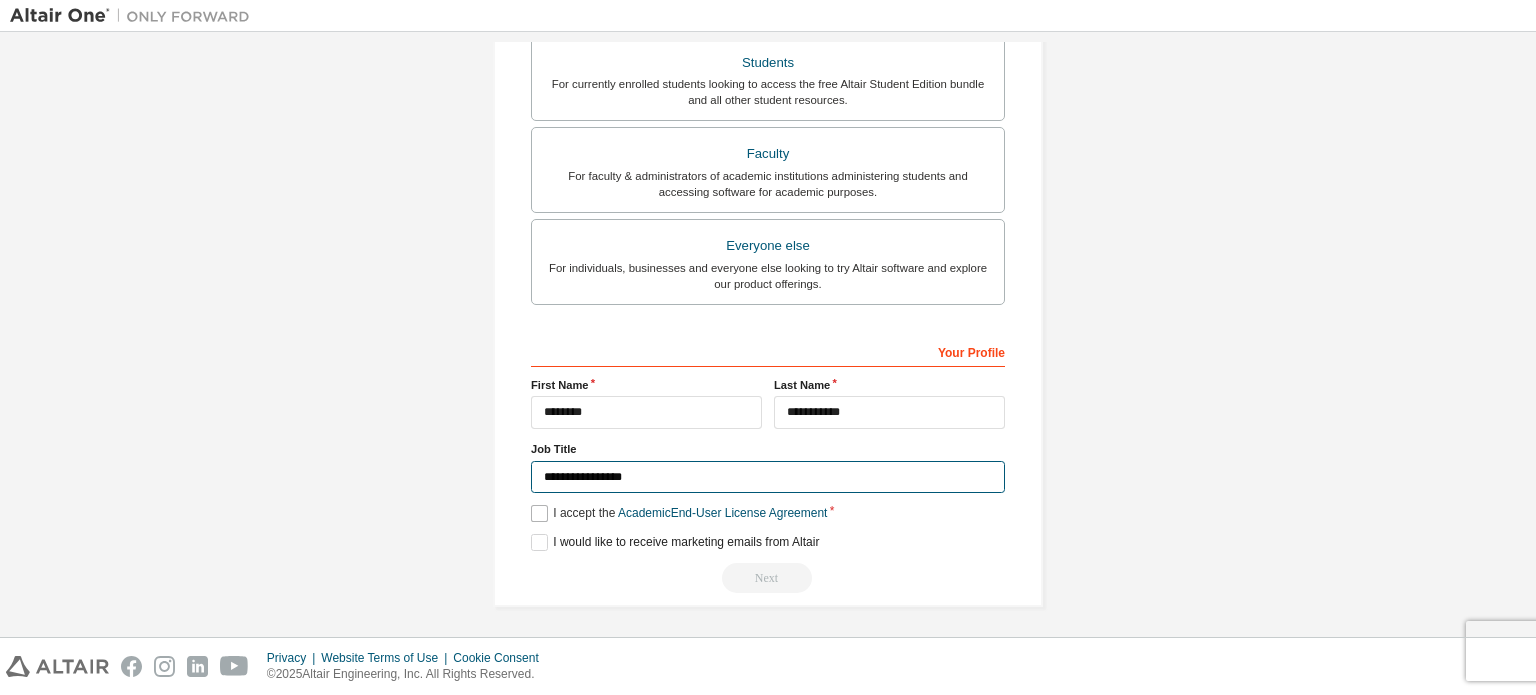 type on "**********" 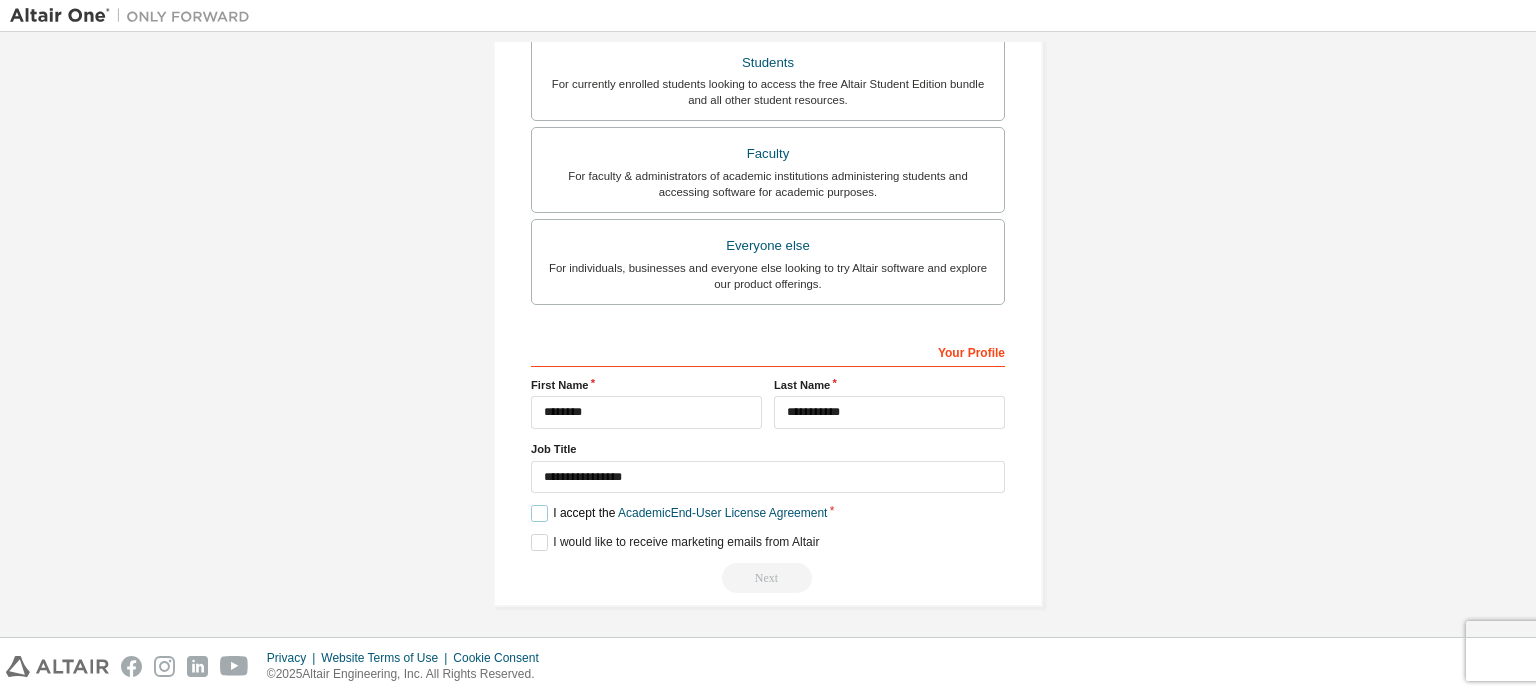 click on "I accept the   Academic   End-User License Agreement" at bounding box center (679, 513) 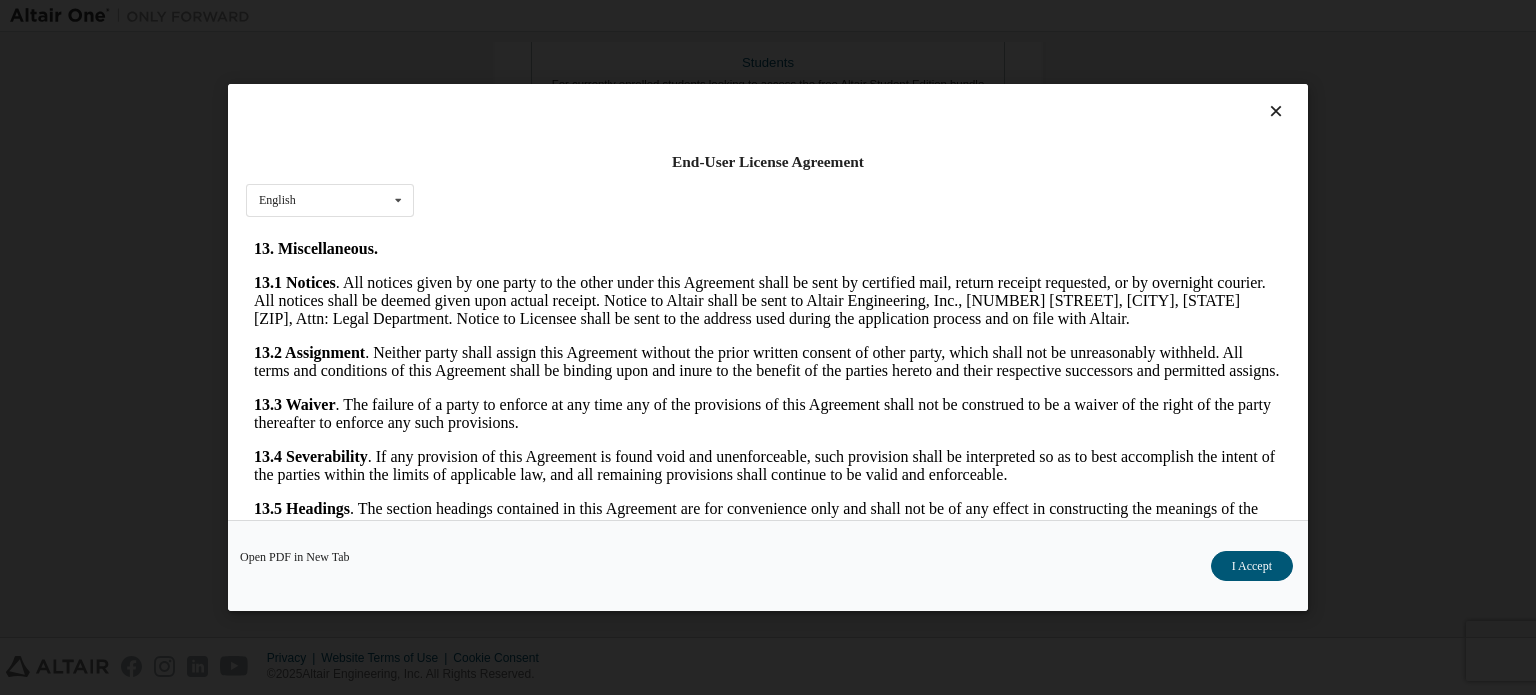 scroll, scrollTop: 3356, scrollLeft: 0, axis: vertical 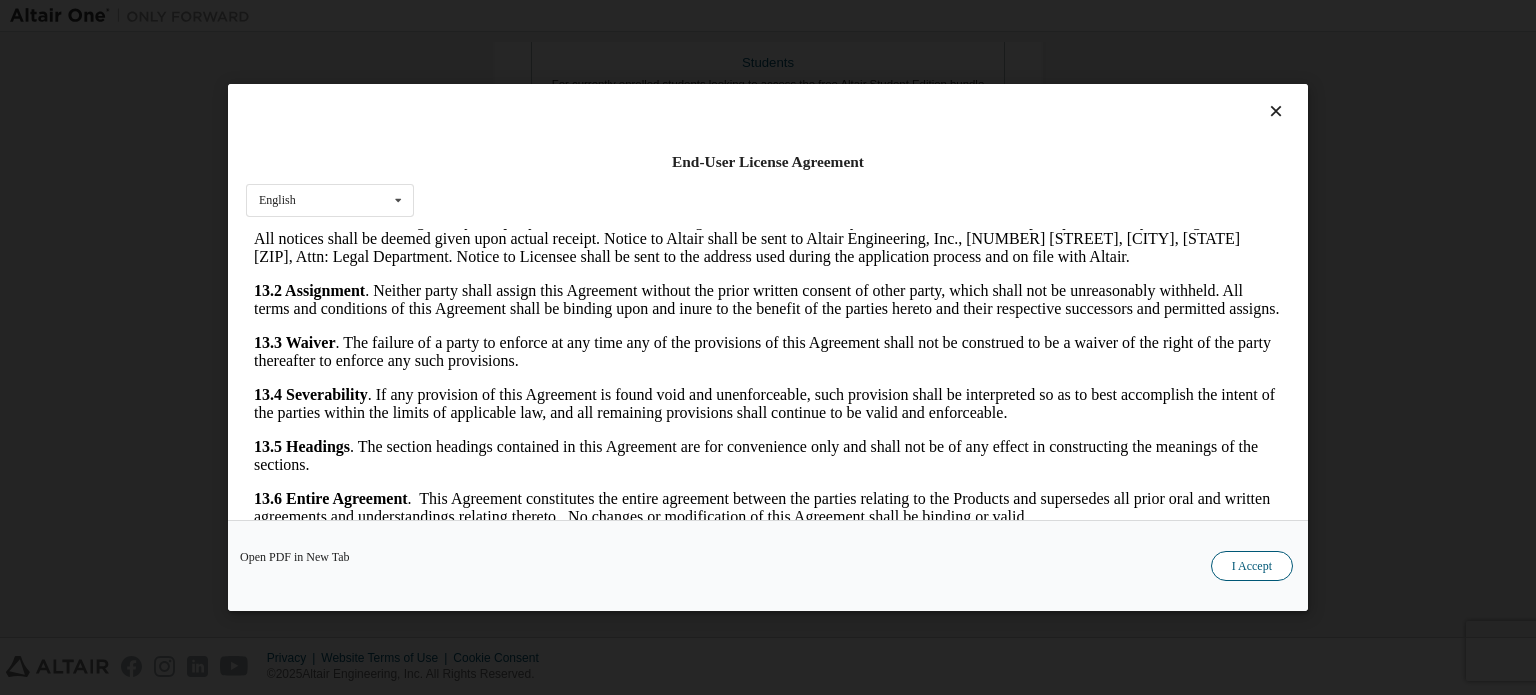 click on "I Accept" at bounding box center [1252, 566] 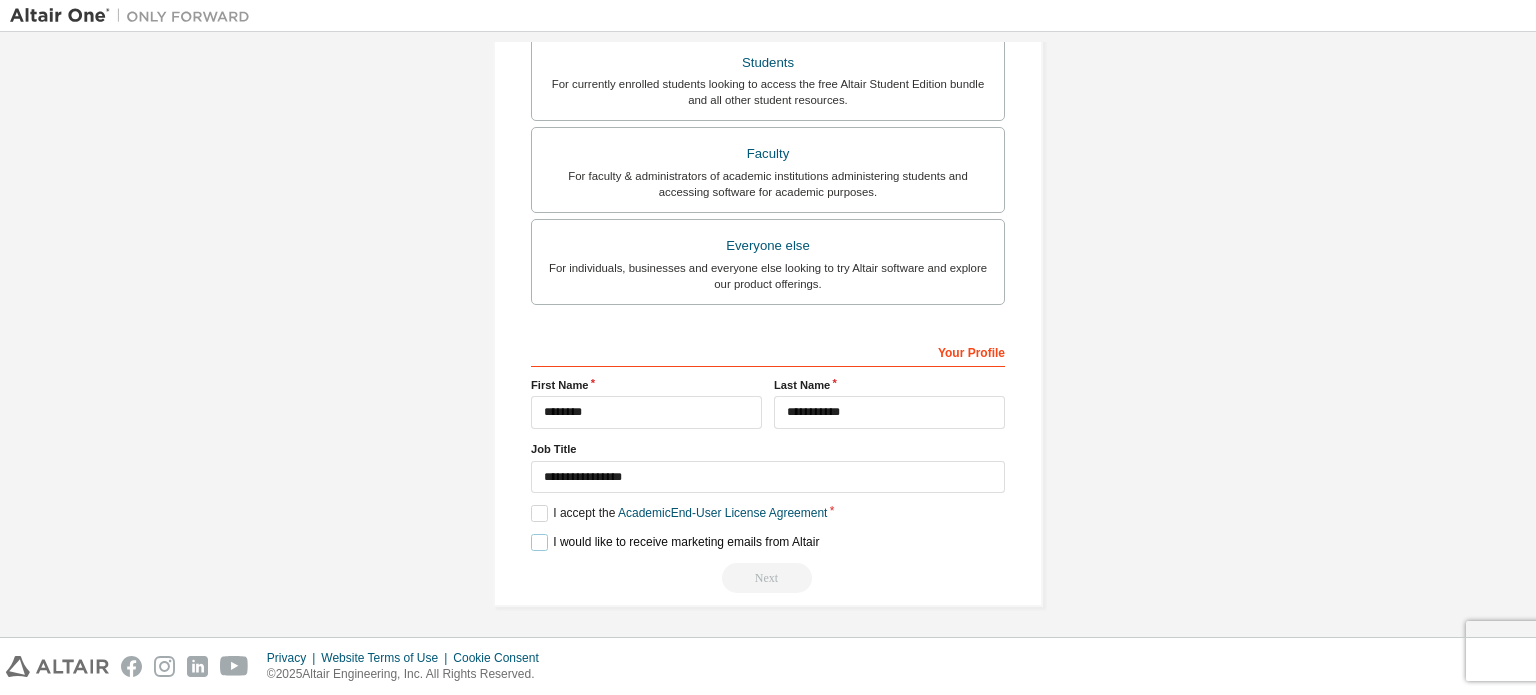 click on "I would like to receive marketing emails from Altair" at bounding box center (675, 542) 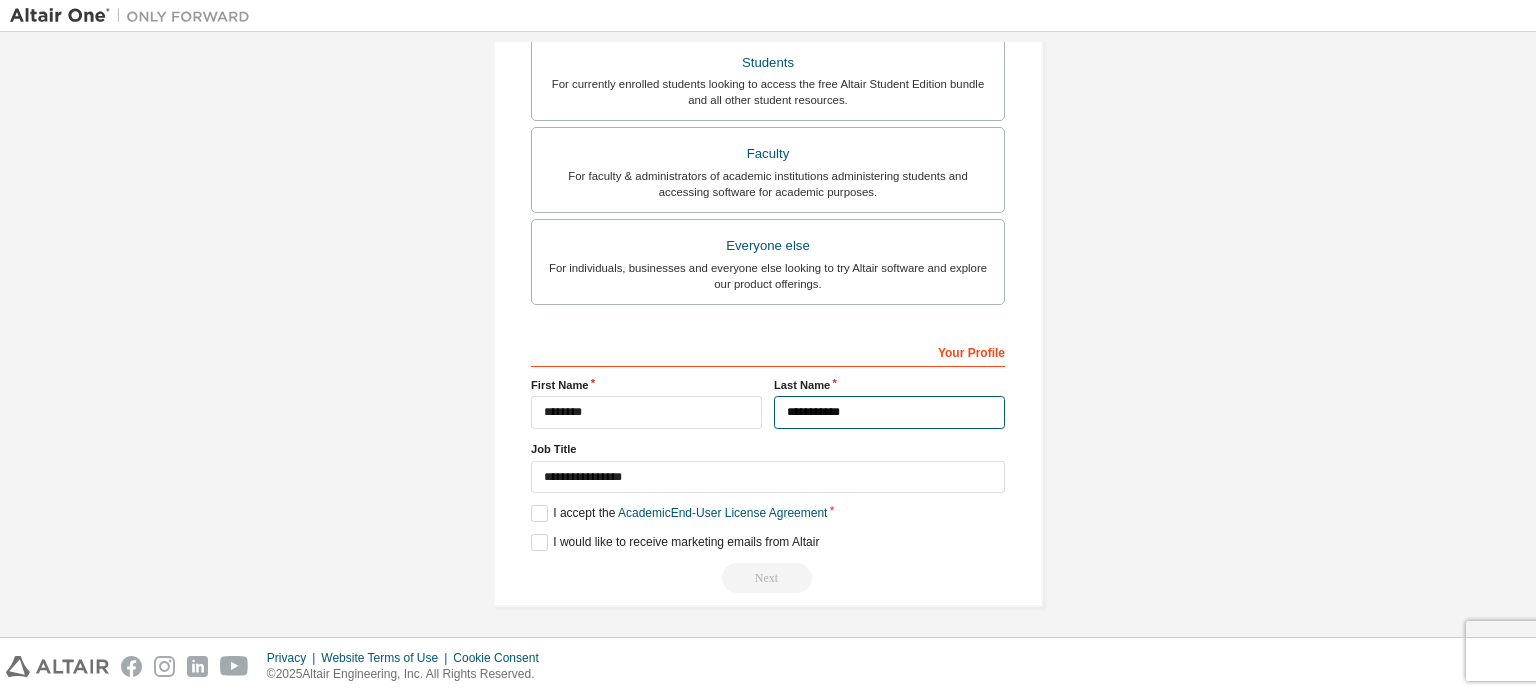 click on "**********" at bounding box center (889, 412) 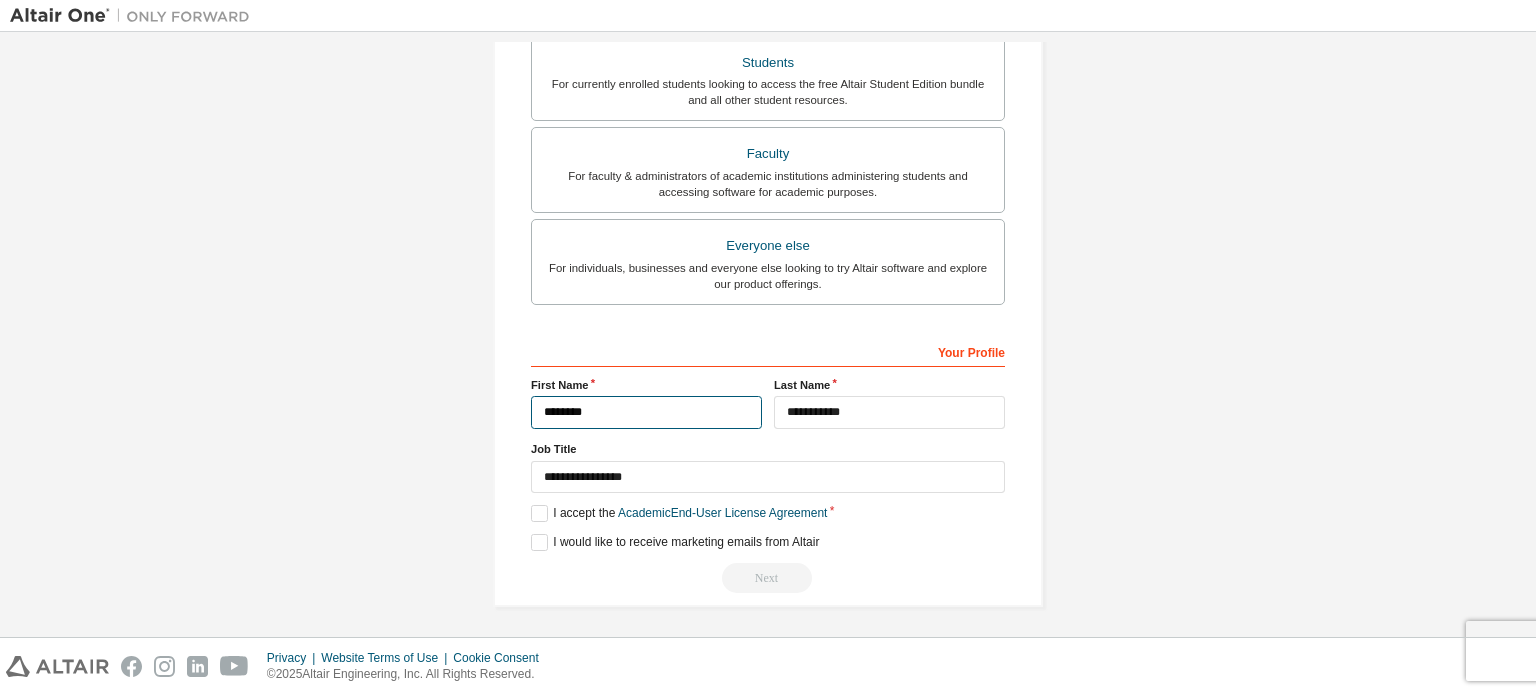 click on "********" at bounding box center (646, 412) 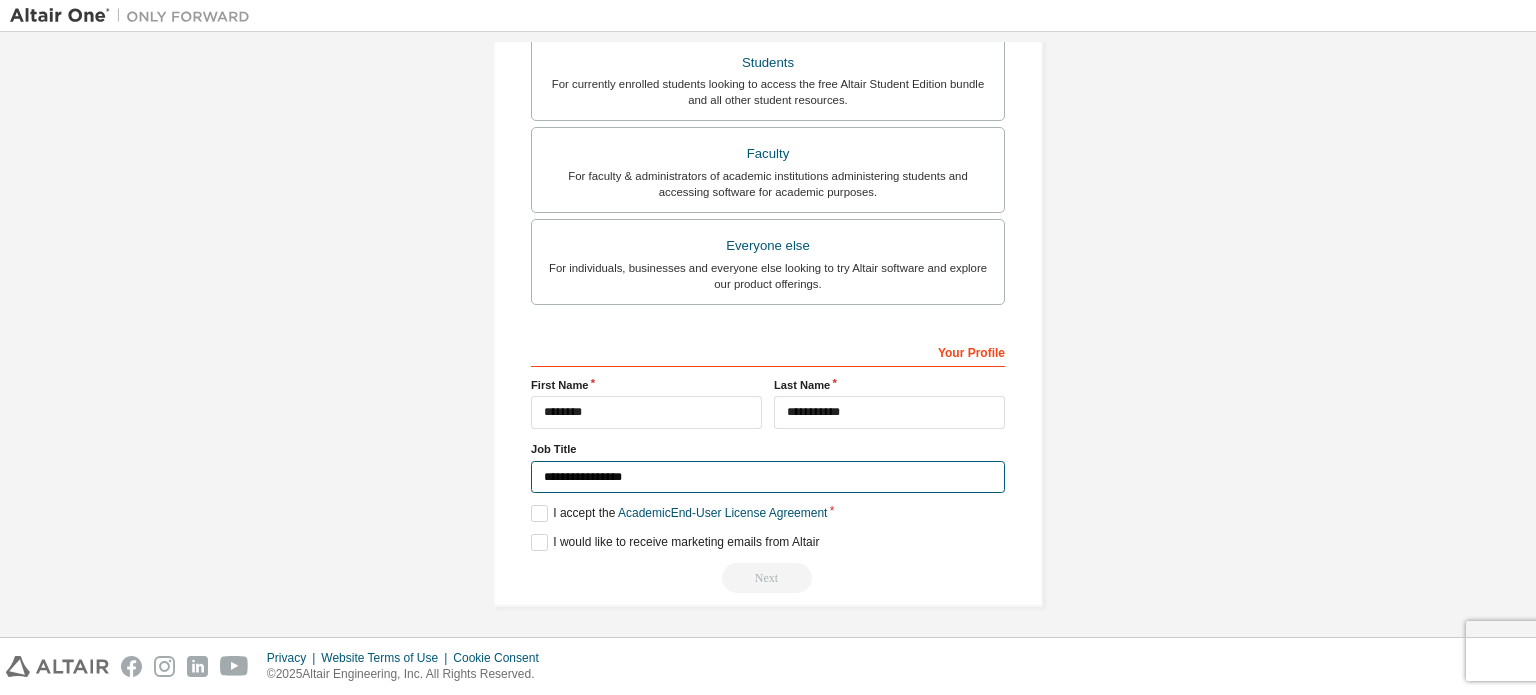 click on "**********" at bounding box center (768, 477) 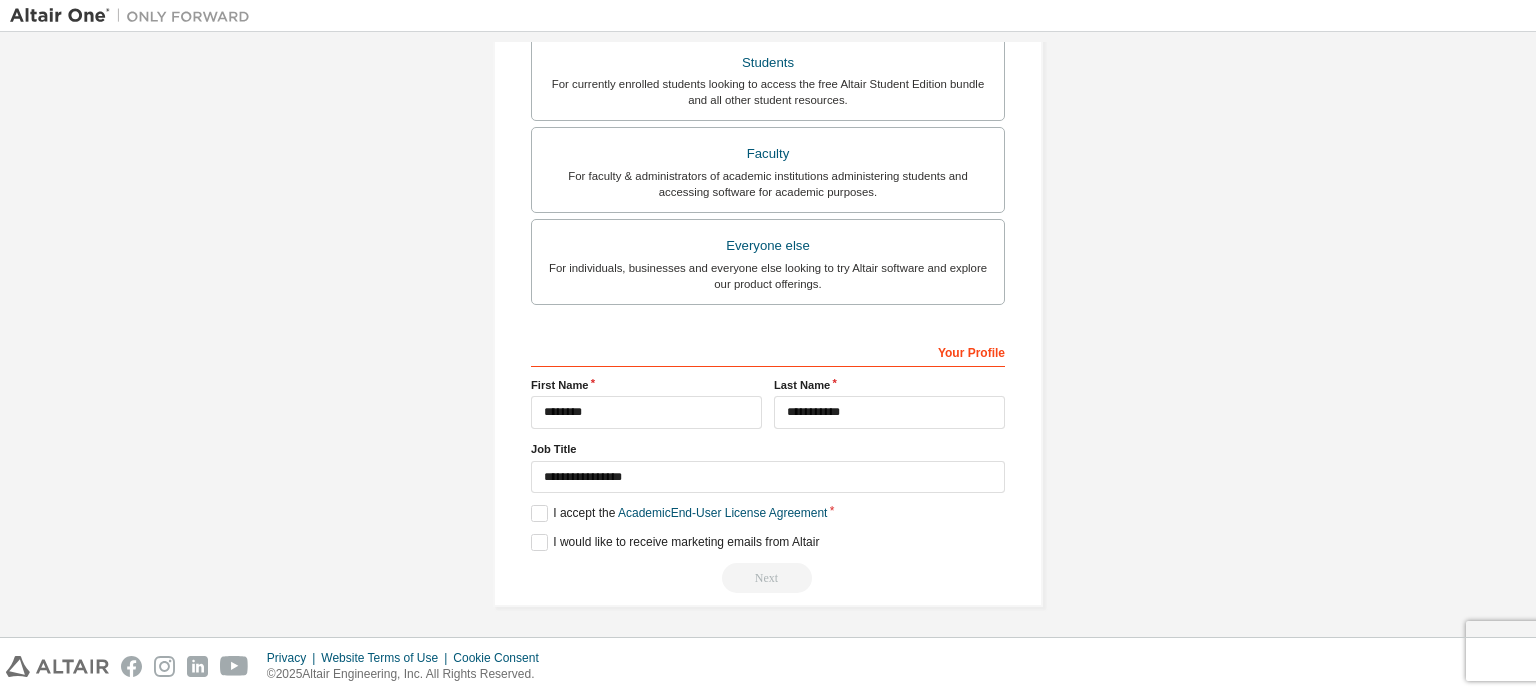 click on "Next" at bounding box center [768, 578] 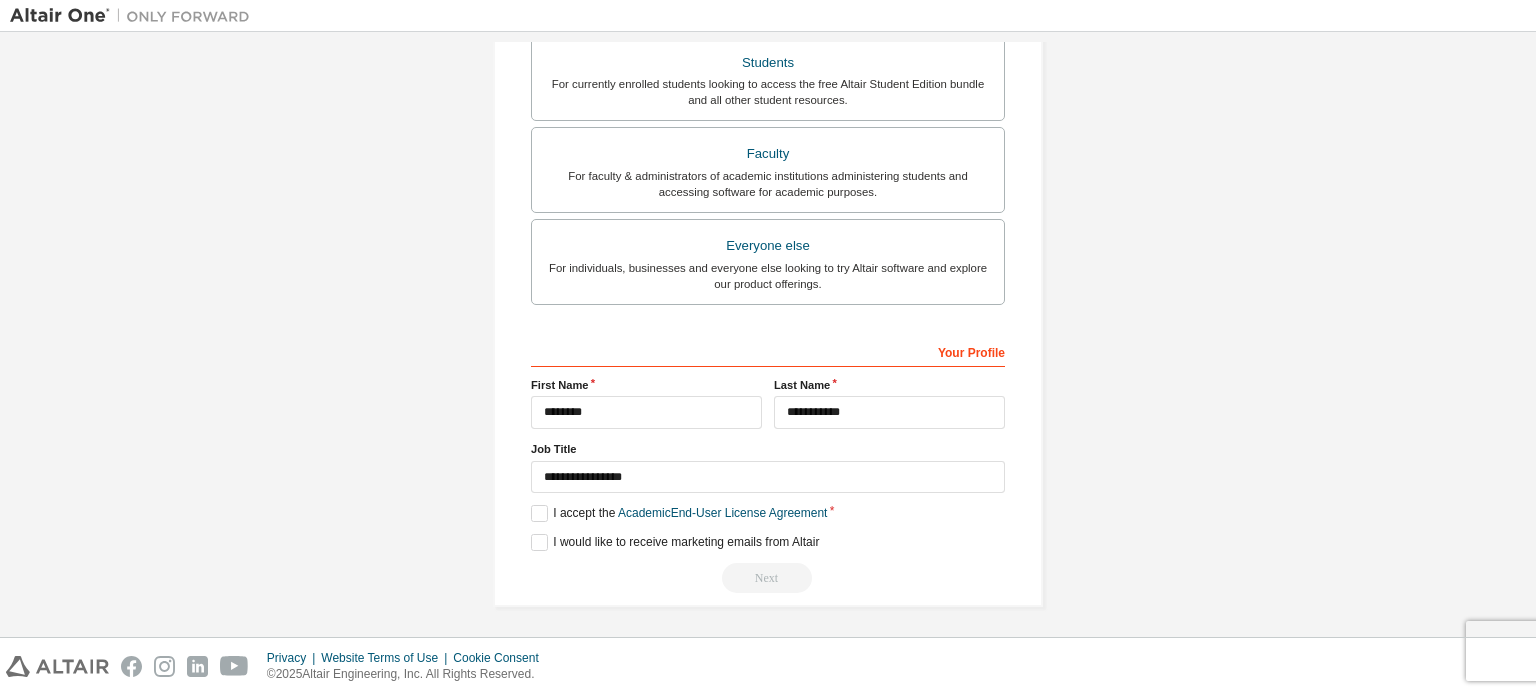 click on "Next" at bounding box center (768, 578) 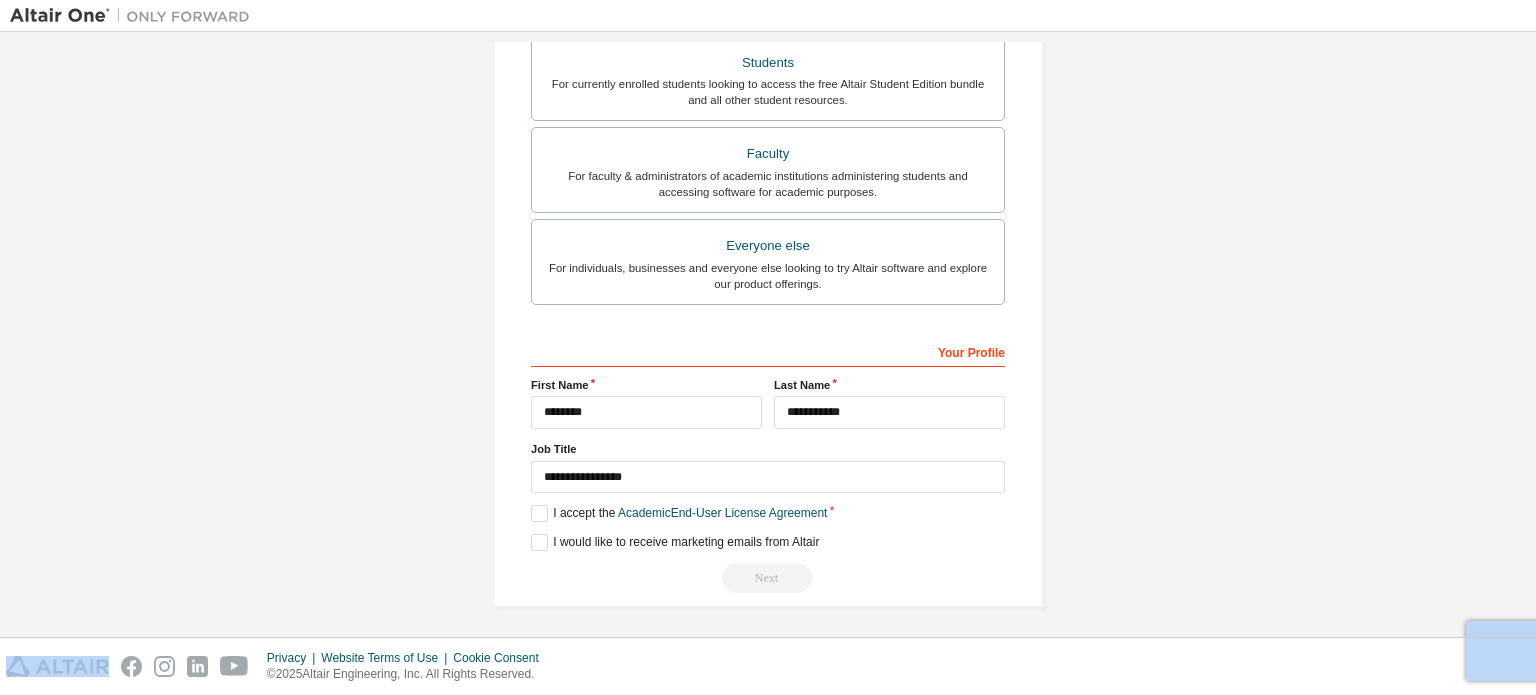 click on "Next" at bounding box center [768, 578] 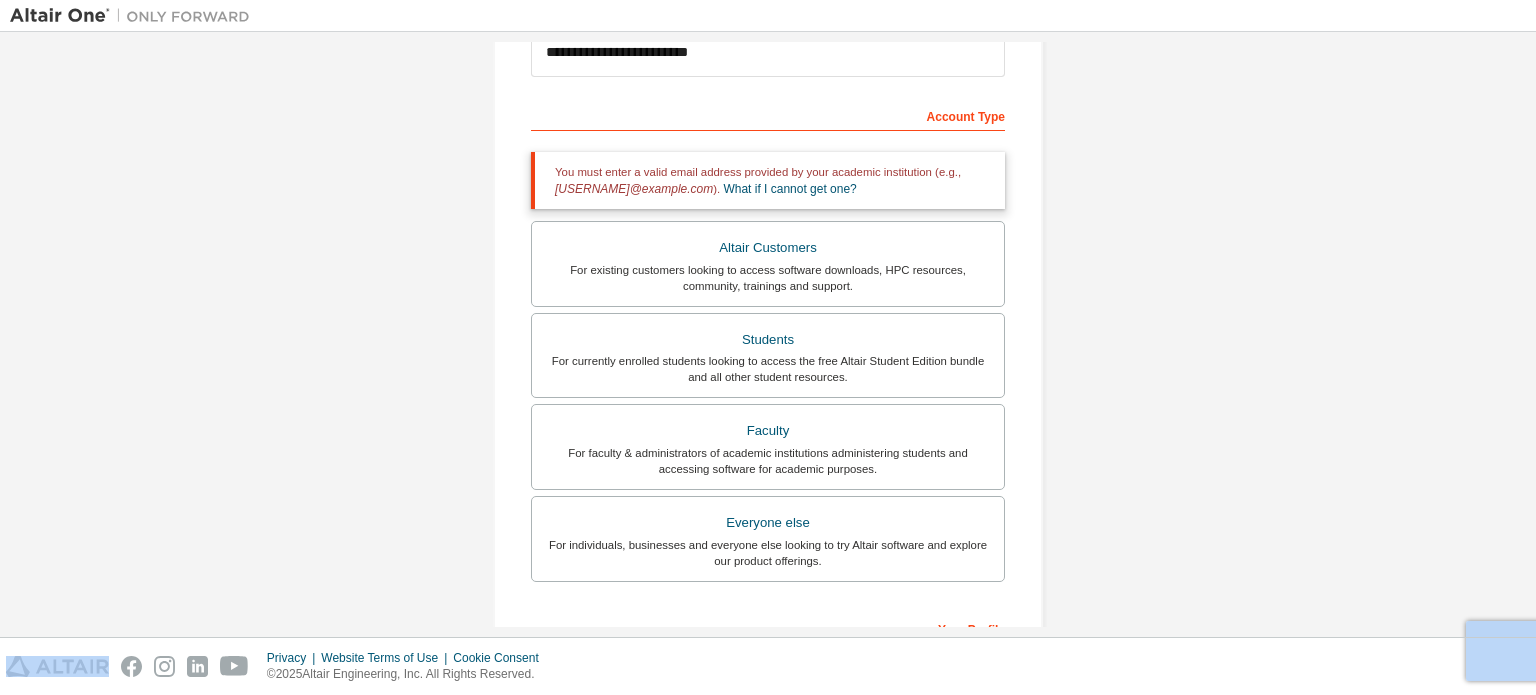 scroll, scrollTop: 204, scrollLeft: 0, axis: vertical 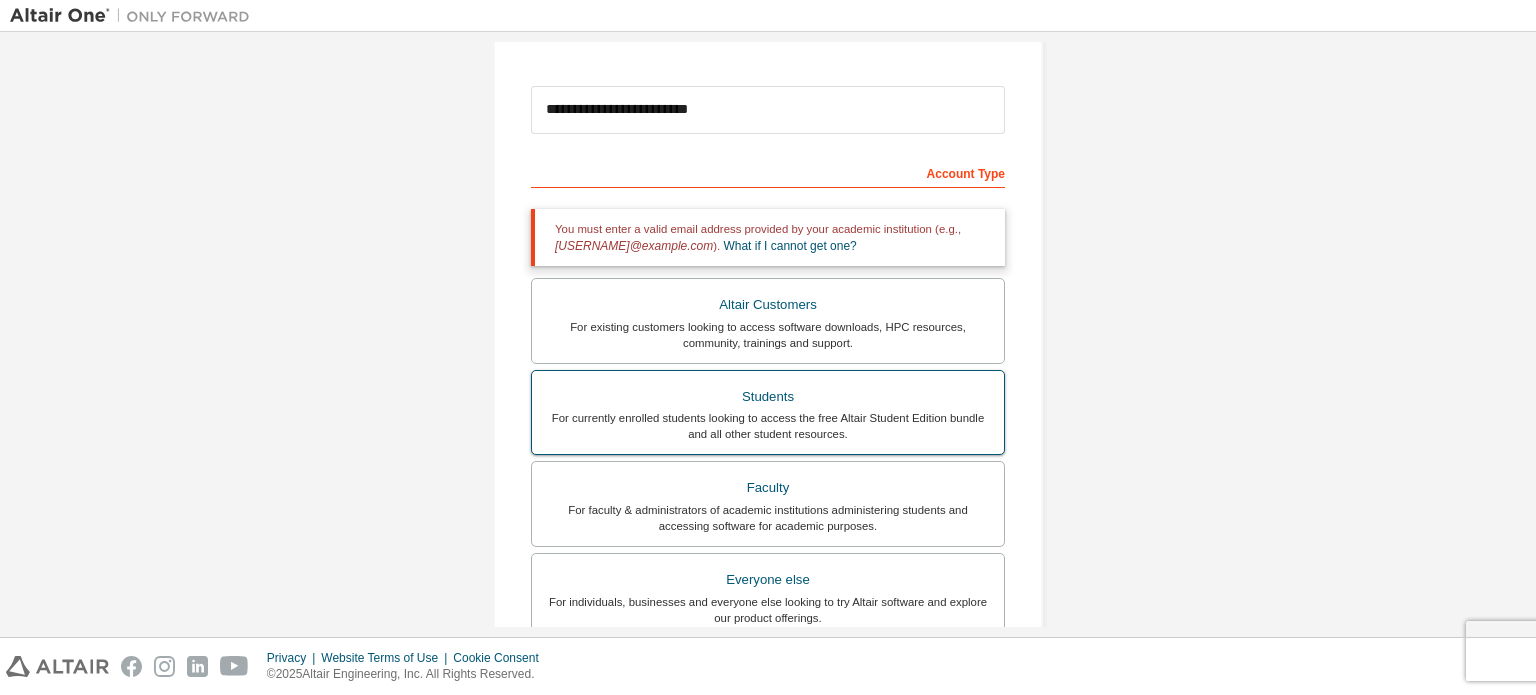 click on "Students" at bounding box center [768, 397] 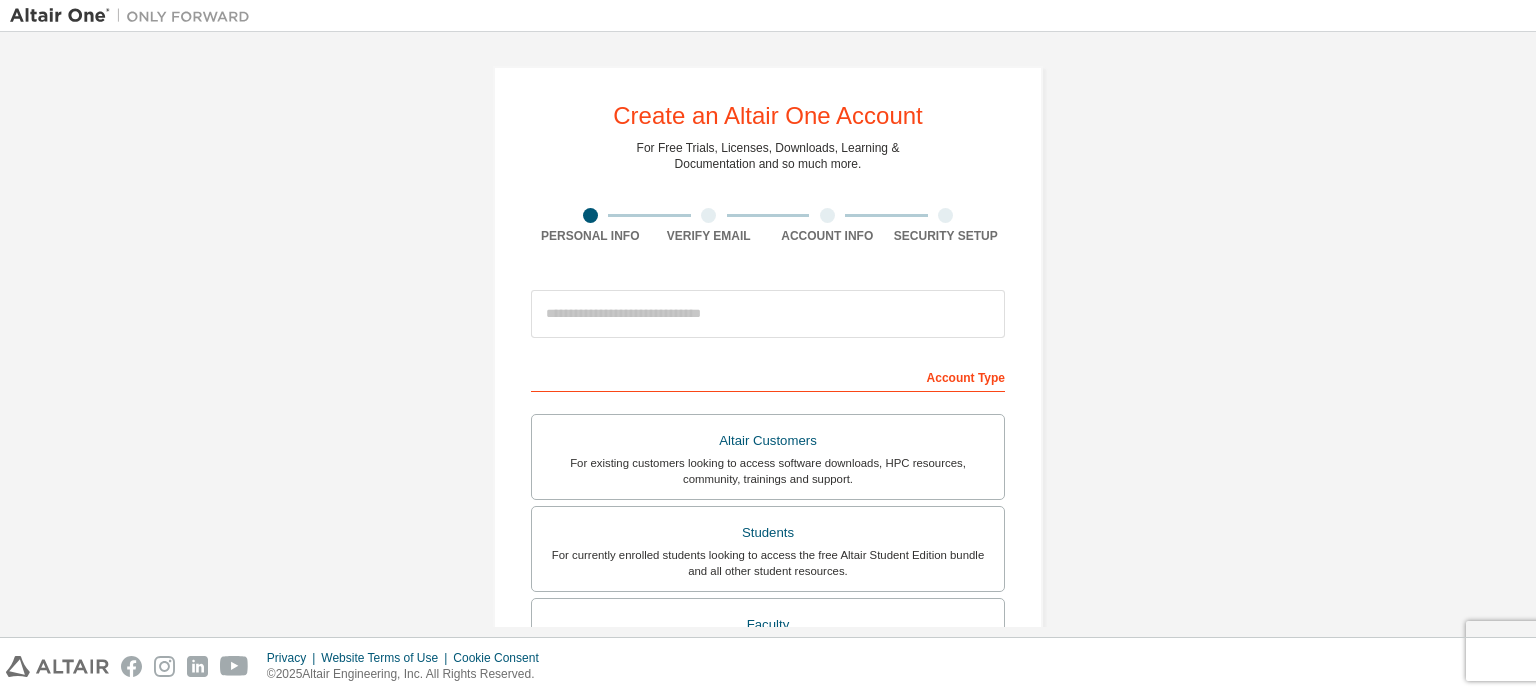 scroll, scrollTop: 0, scrollLeft: 0, axis: both 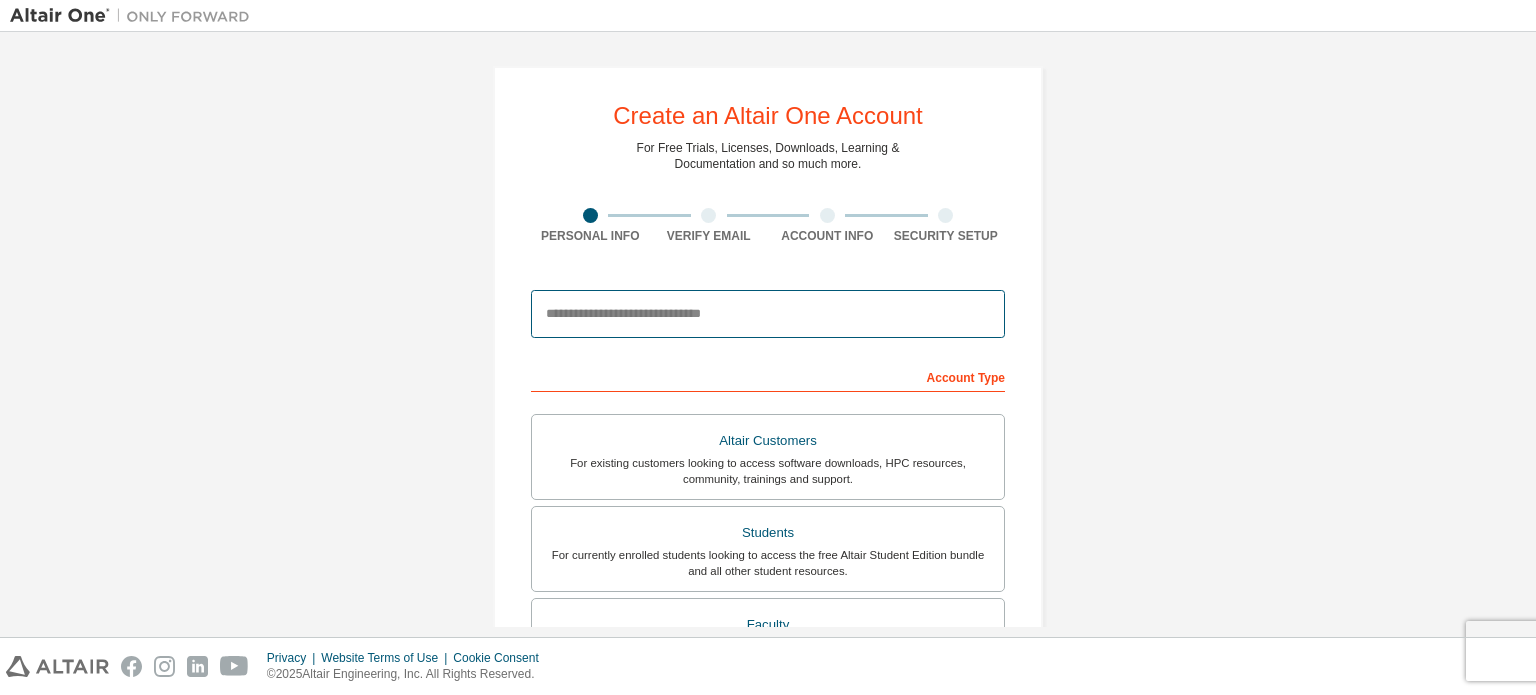 click at bounding box center [768, 314] 